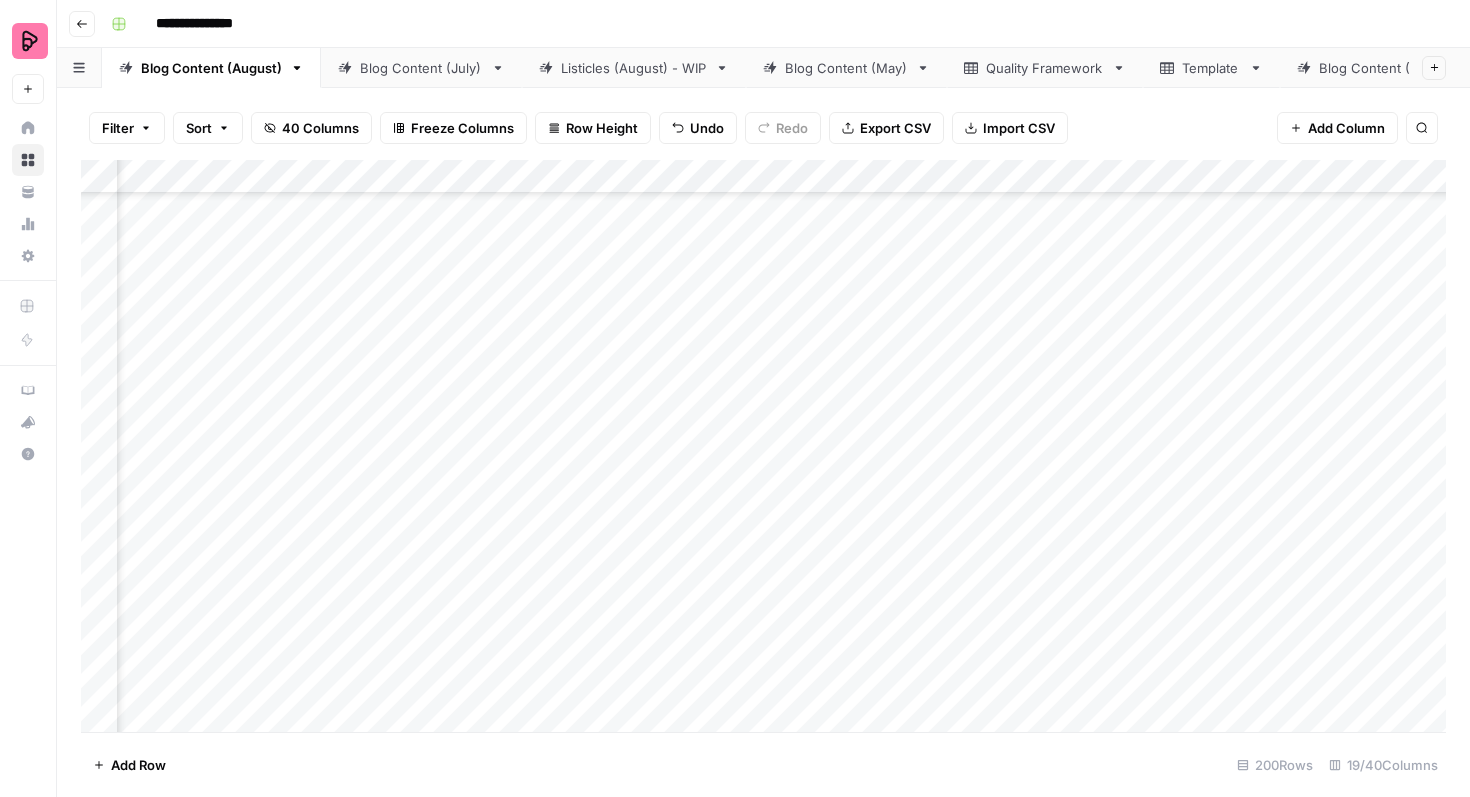 scroll, scrollTop: 0, scrollLeft: 0, axis: both 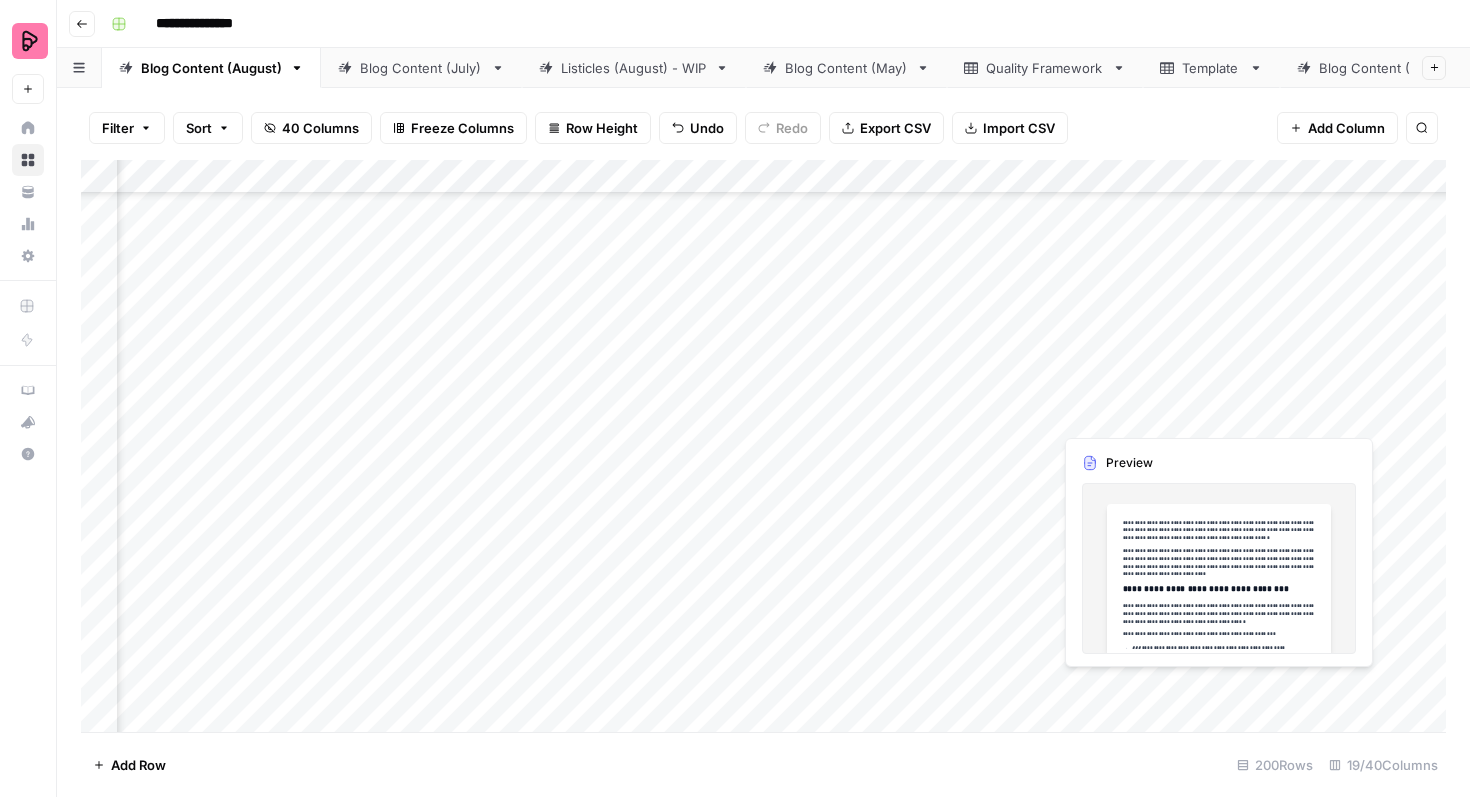 click on "Add Column" at bounding box center (763, 446) 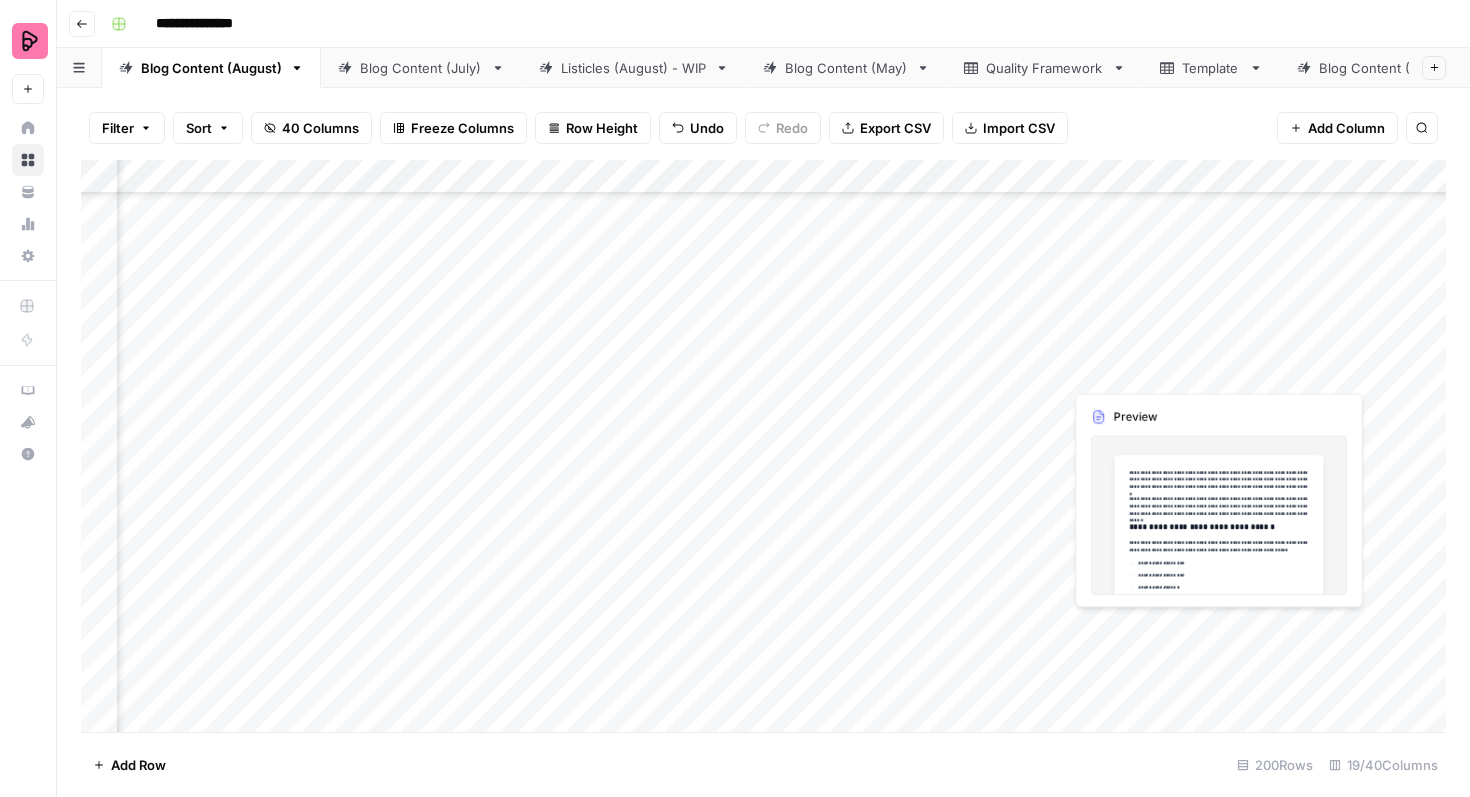 click on "Add Column" at bounding box center [763, 446] 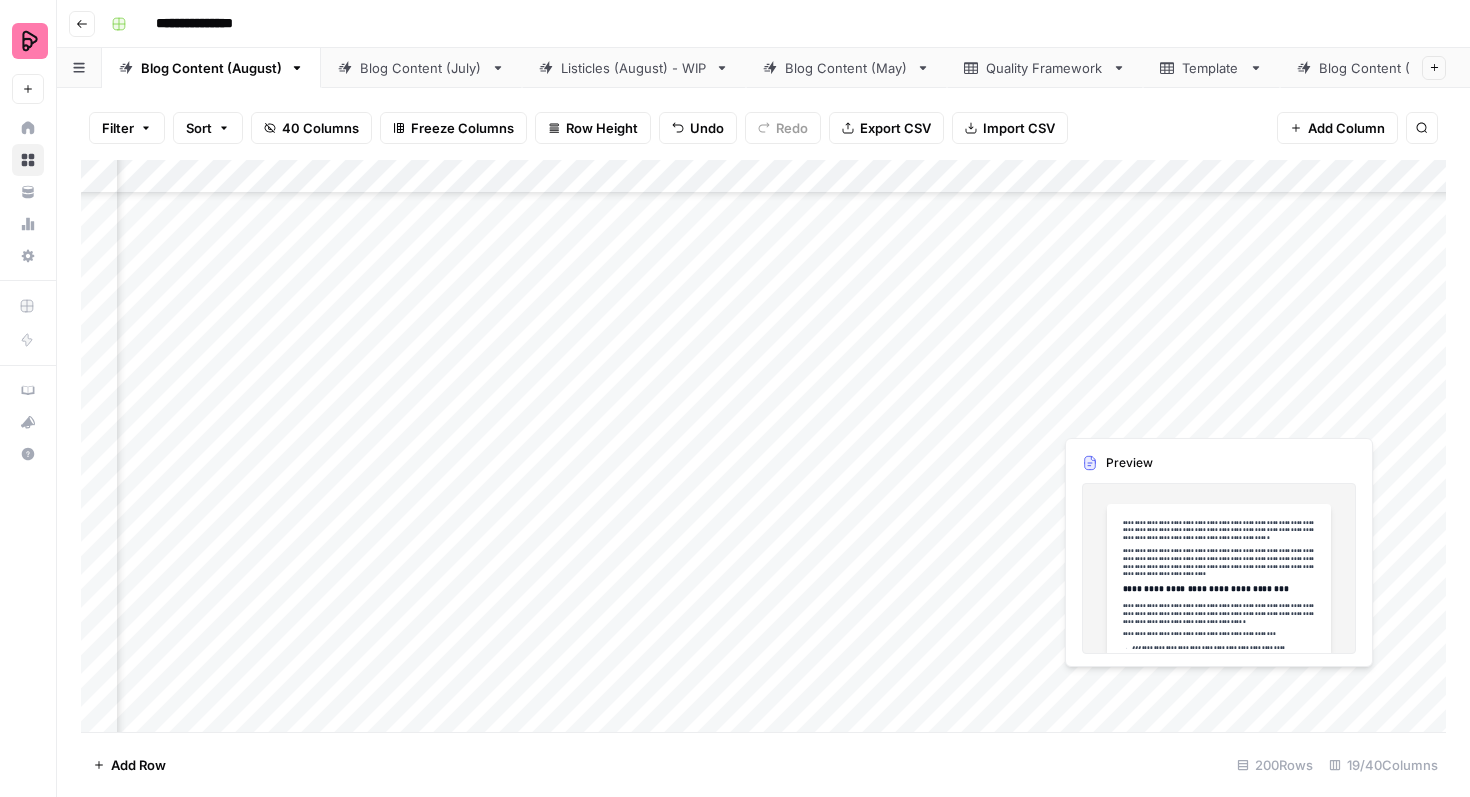 click on "Add Column" at bounding box center [763, 446] 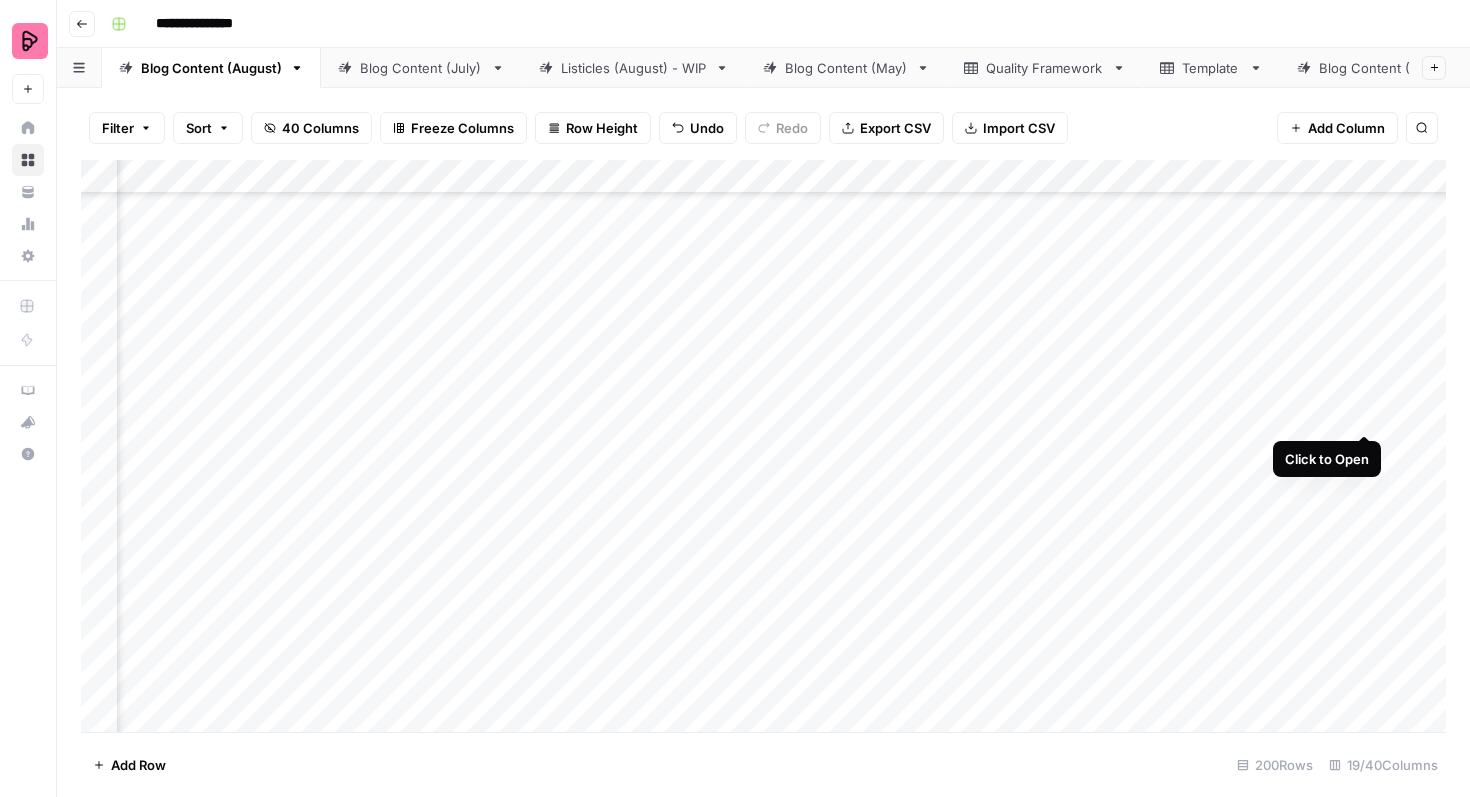 click on "Add Column" at bounding box center (763, 446) 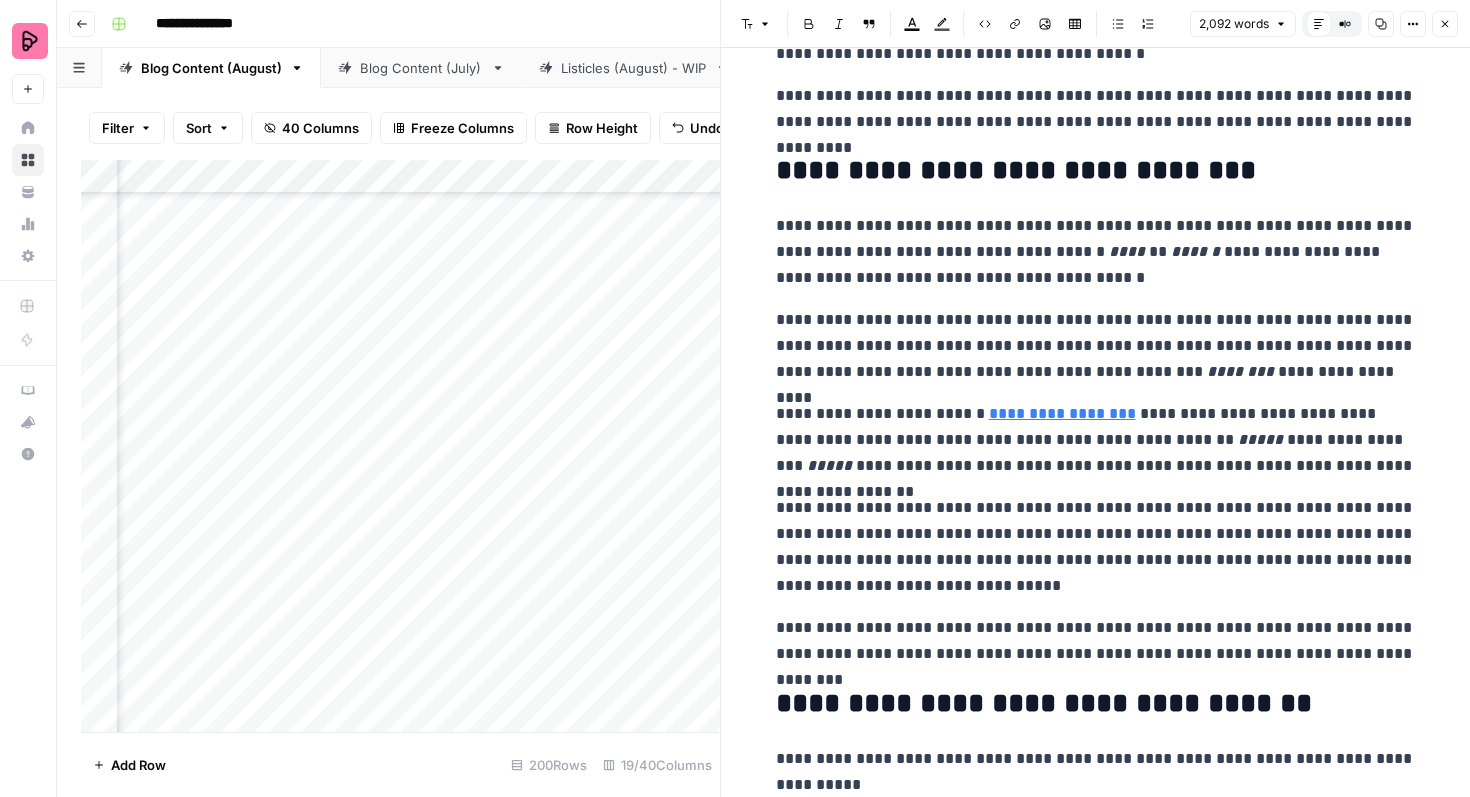 scroll, scrollTop: 5859, scrollLeft: 0, axis: vertical 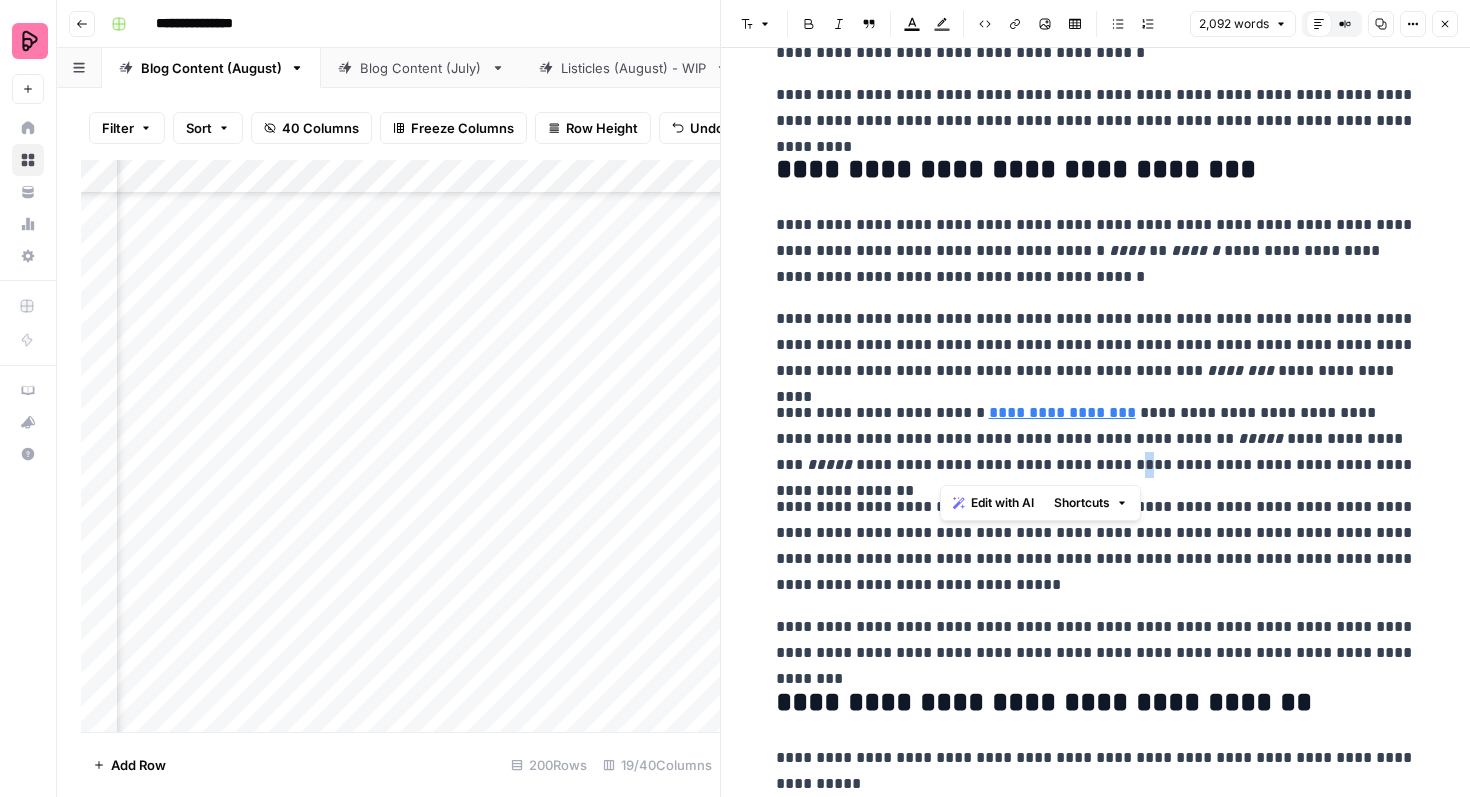 drag, startPoint x: 956, startPoint y: 467, endPoint x: 938, endPoint y: 467, distance: 18 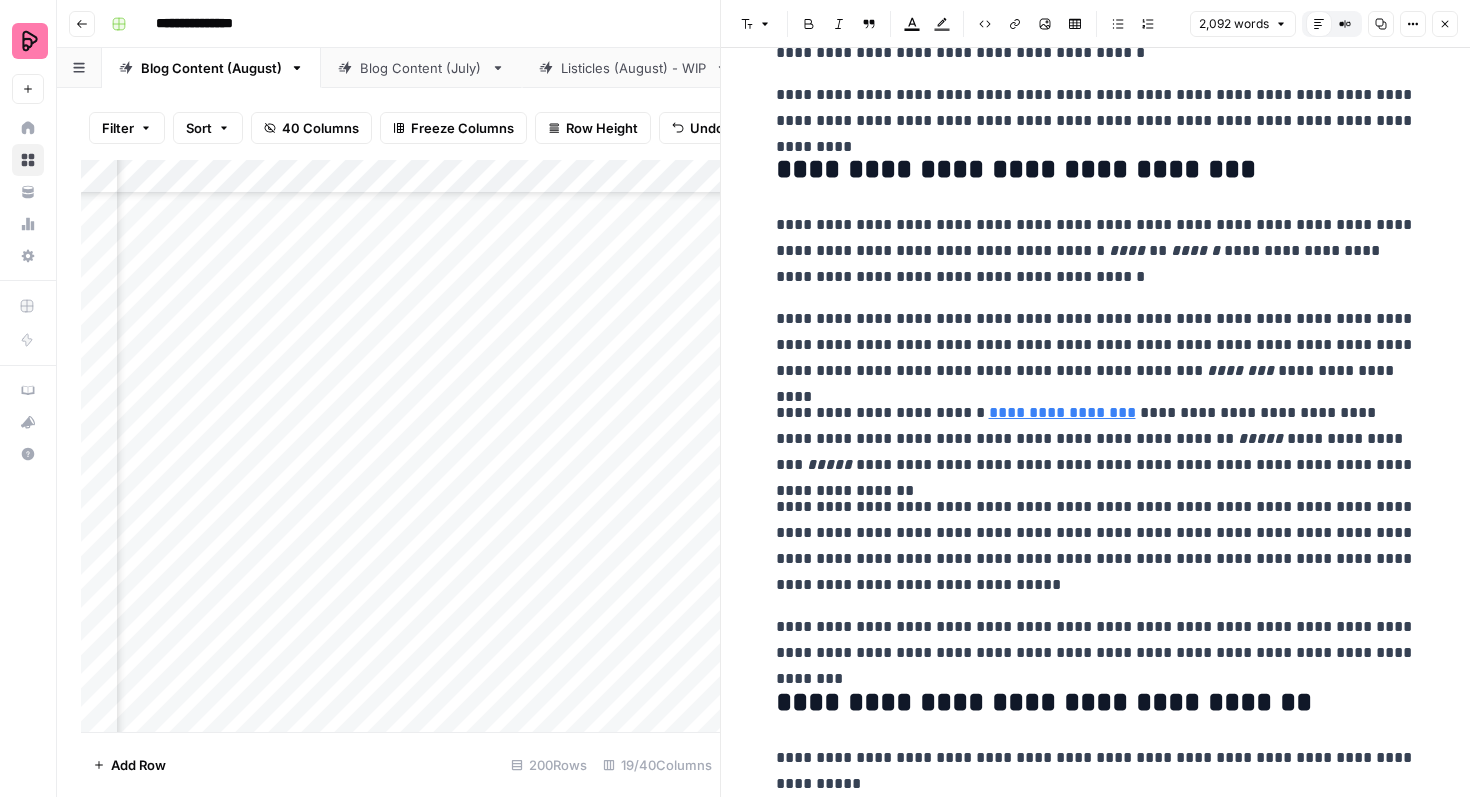 click on "**********" at bounding box center (1096, 439) 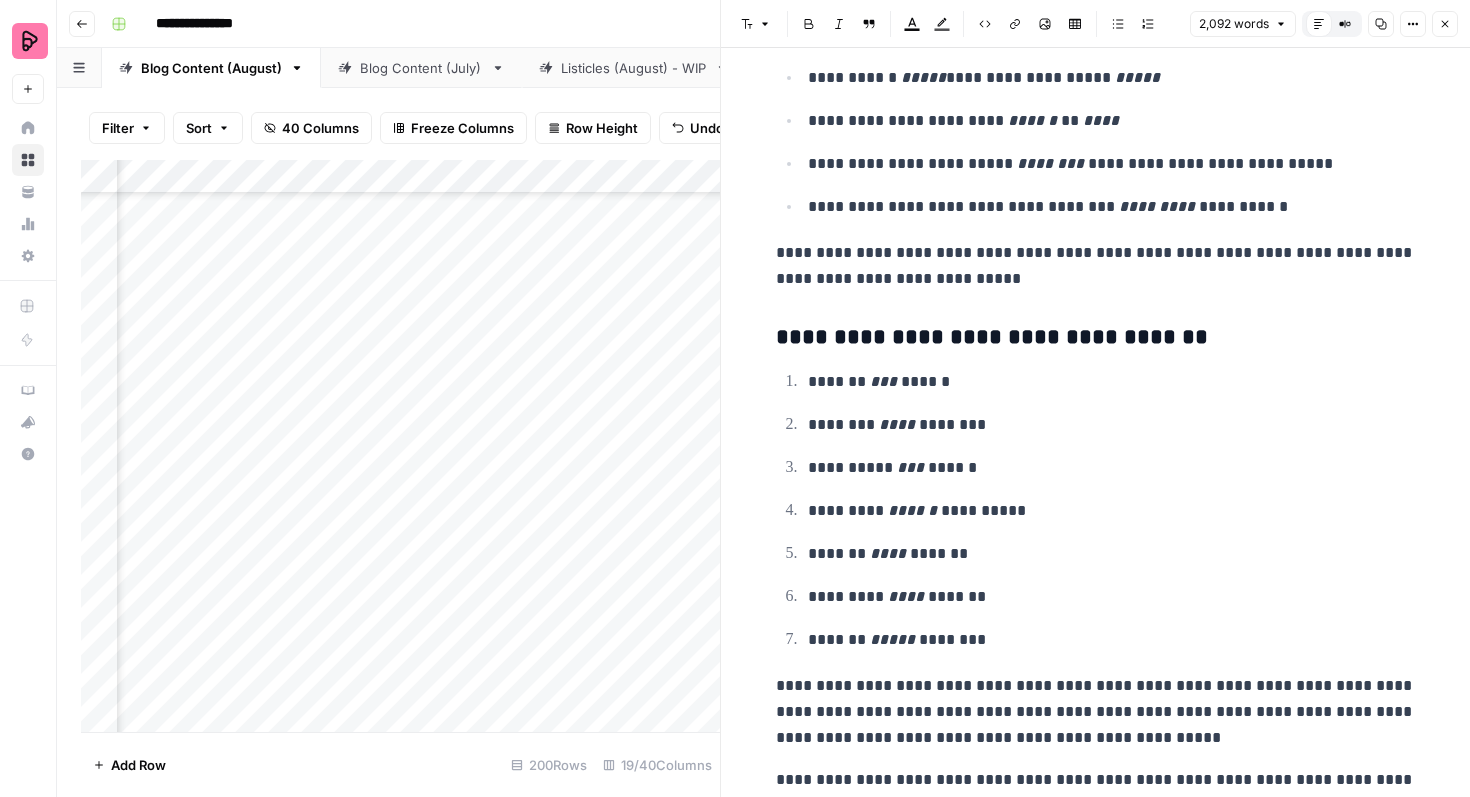 scroll, scrollTop: 6908, scrollLeft: 0, axis: vertical 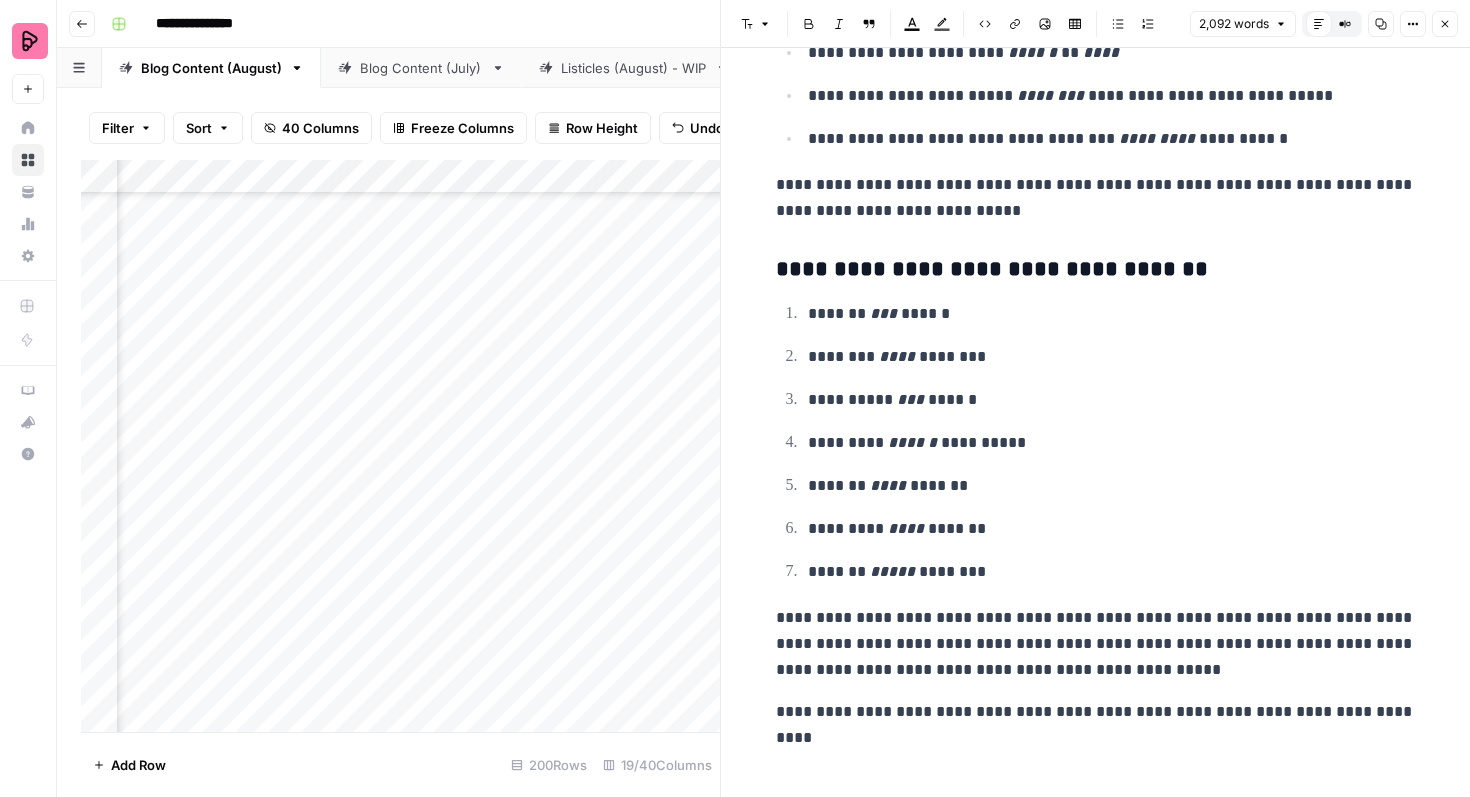 click 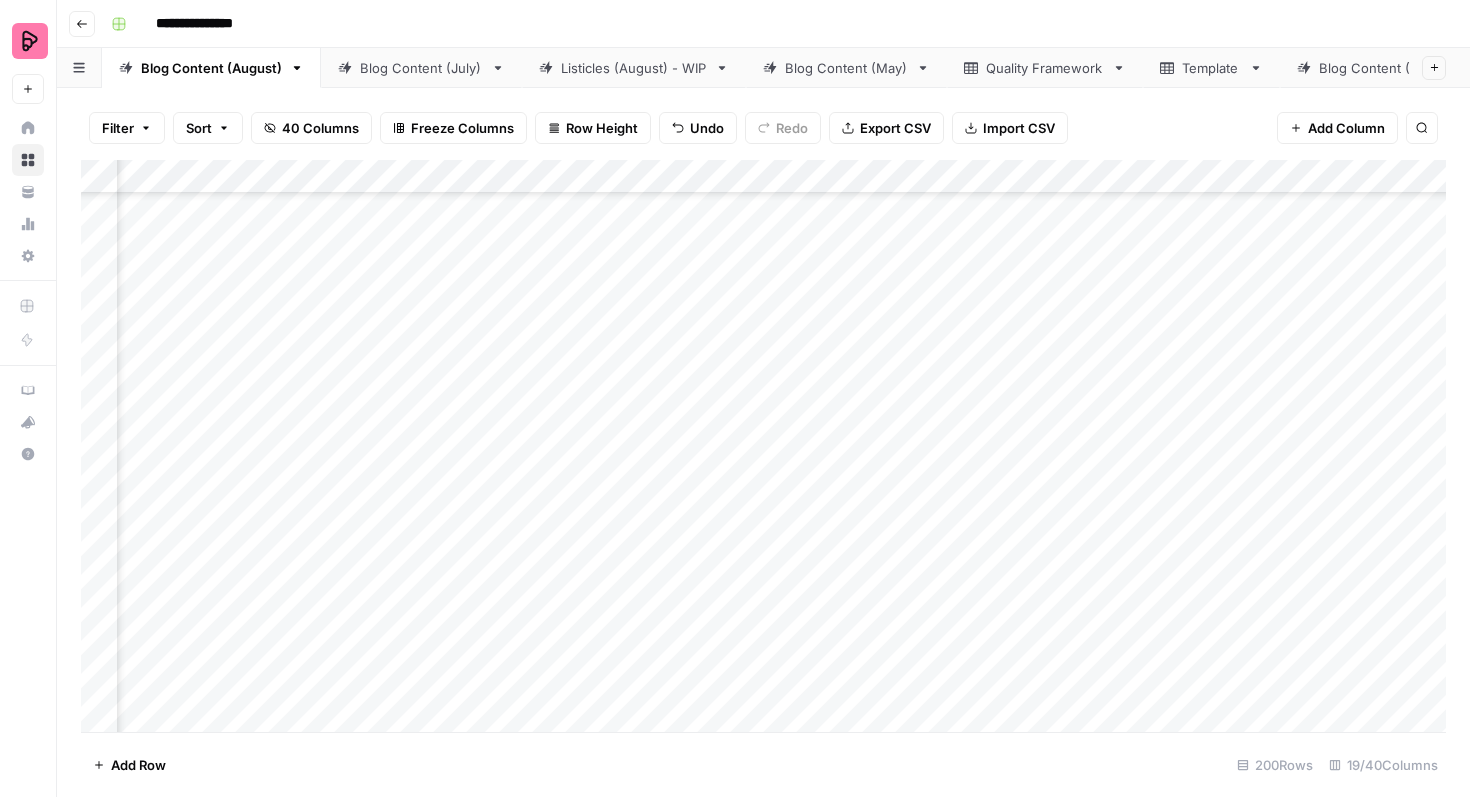 click on "Add Column" at bounding box center (763, 446) 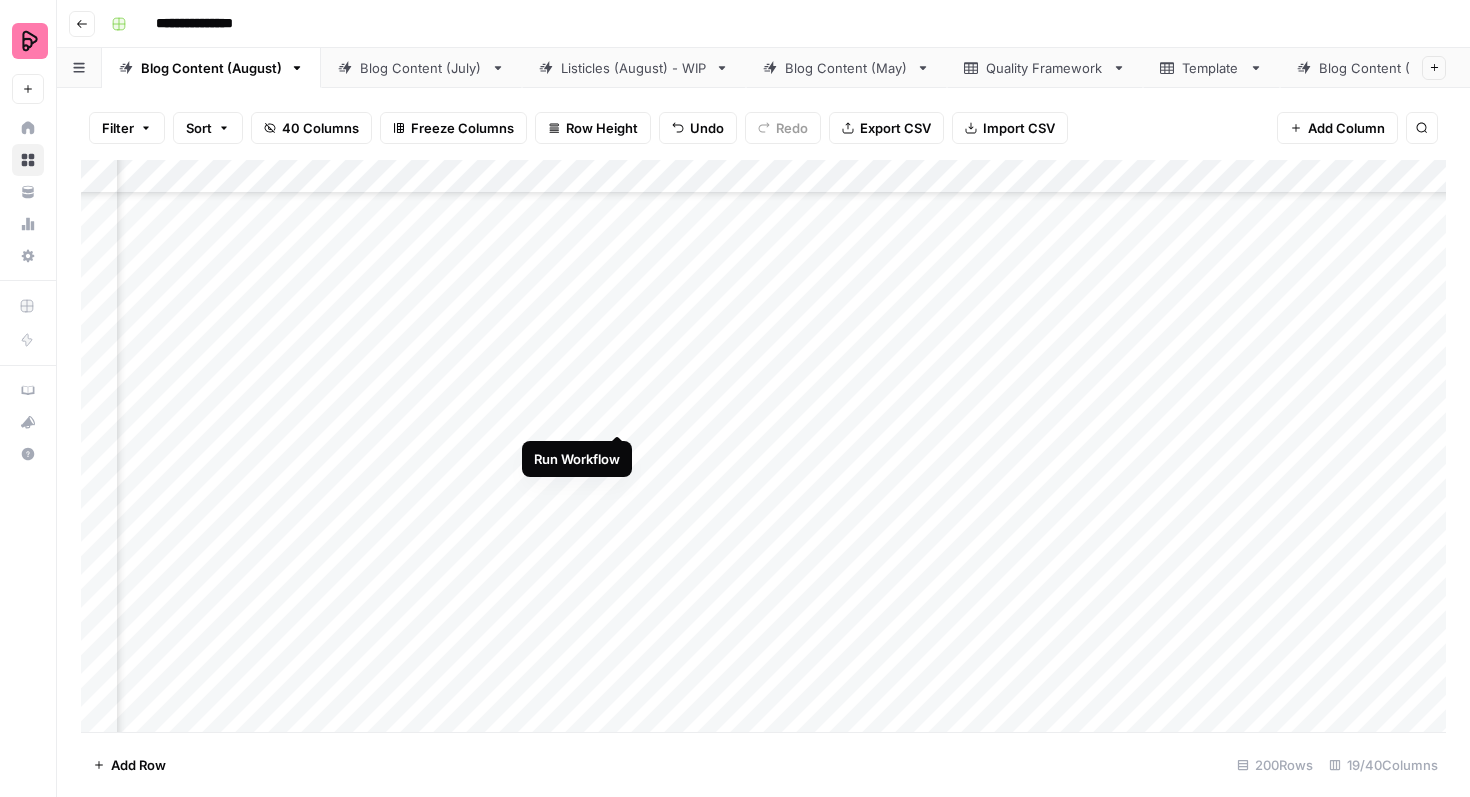 click on "Add Column" at bounding box center (763, 446) 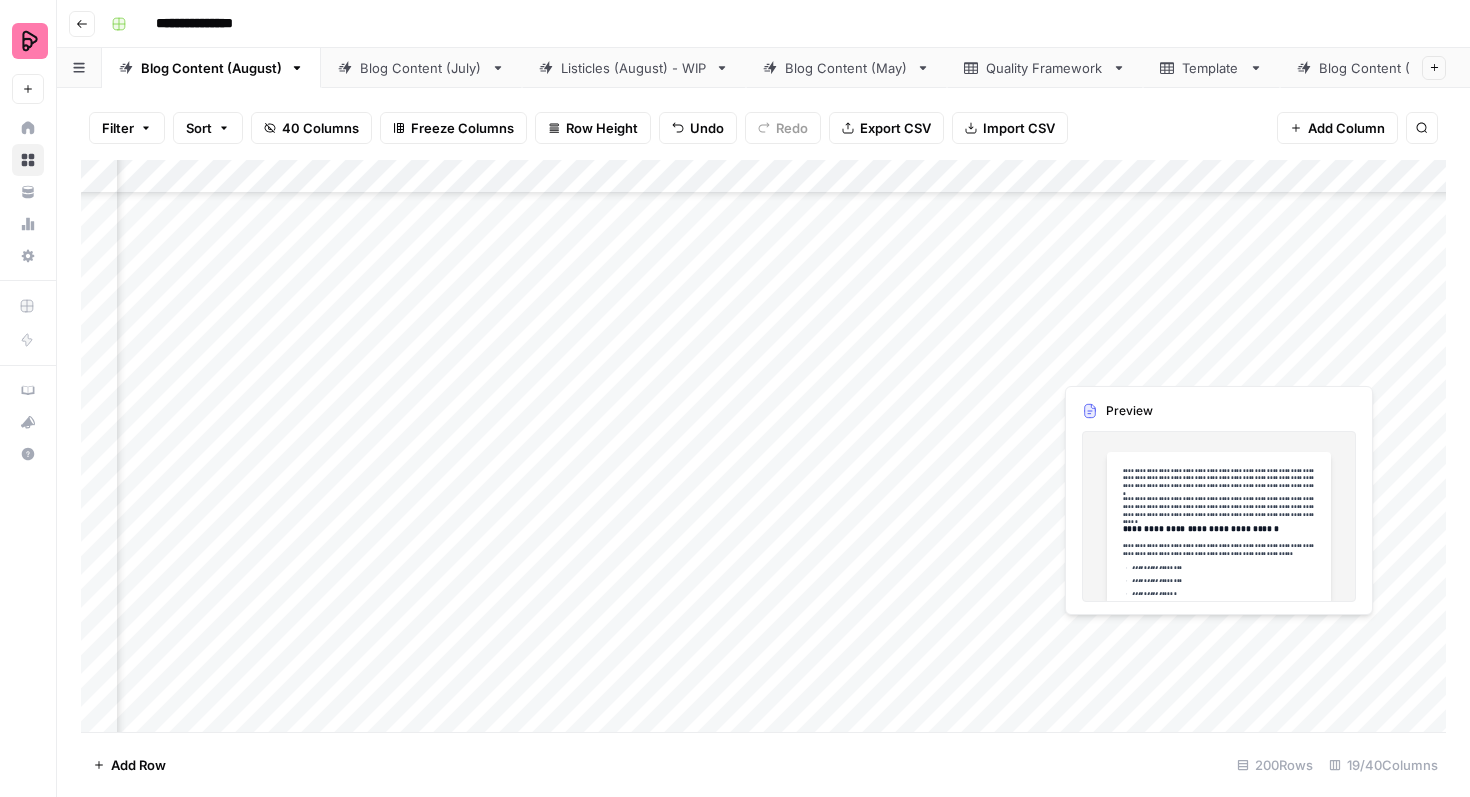 click on "Add Column" at bounding box center [763, 446] 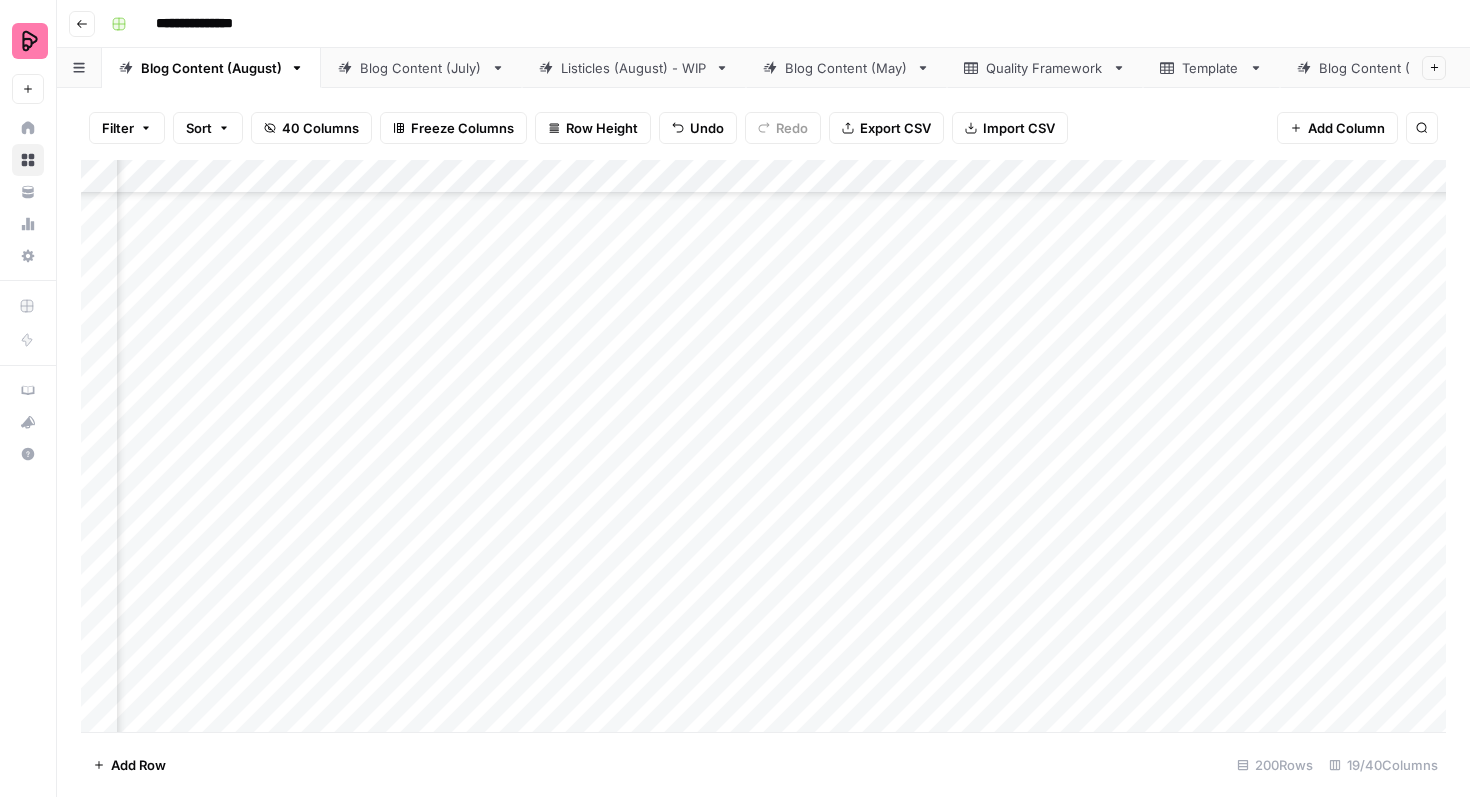 click on "Add Column" at bounding box center [763, 446] 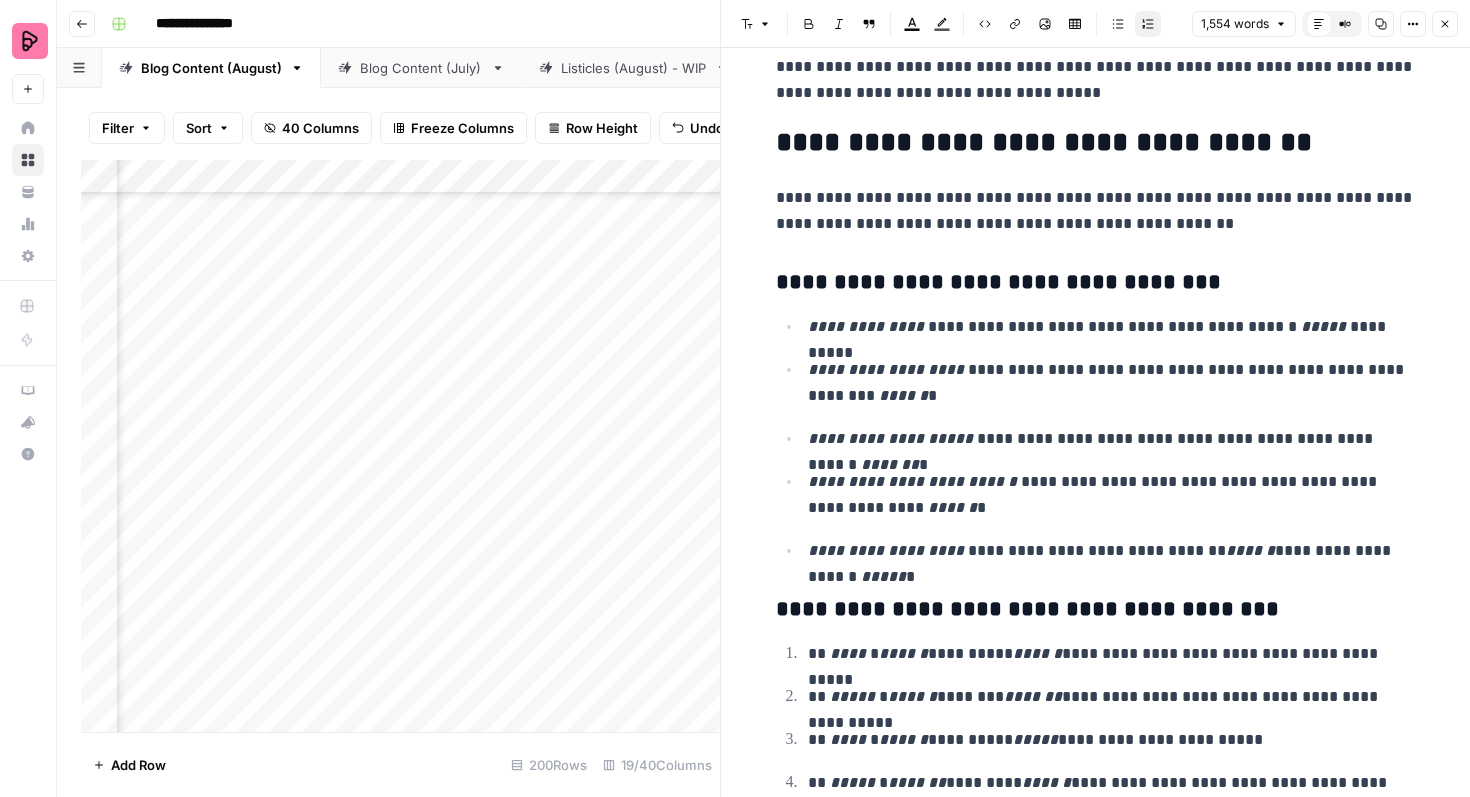 scroll, scrollTop: 6550, scrollLeft: 0, axis: vertical 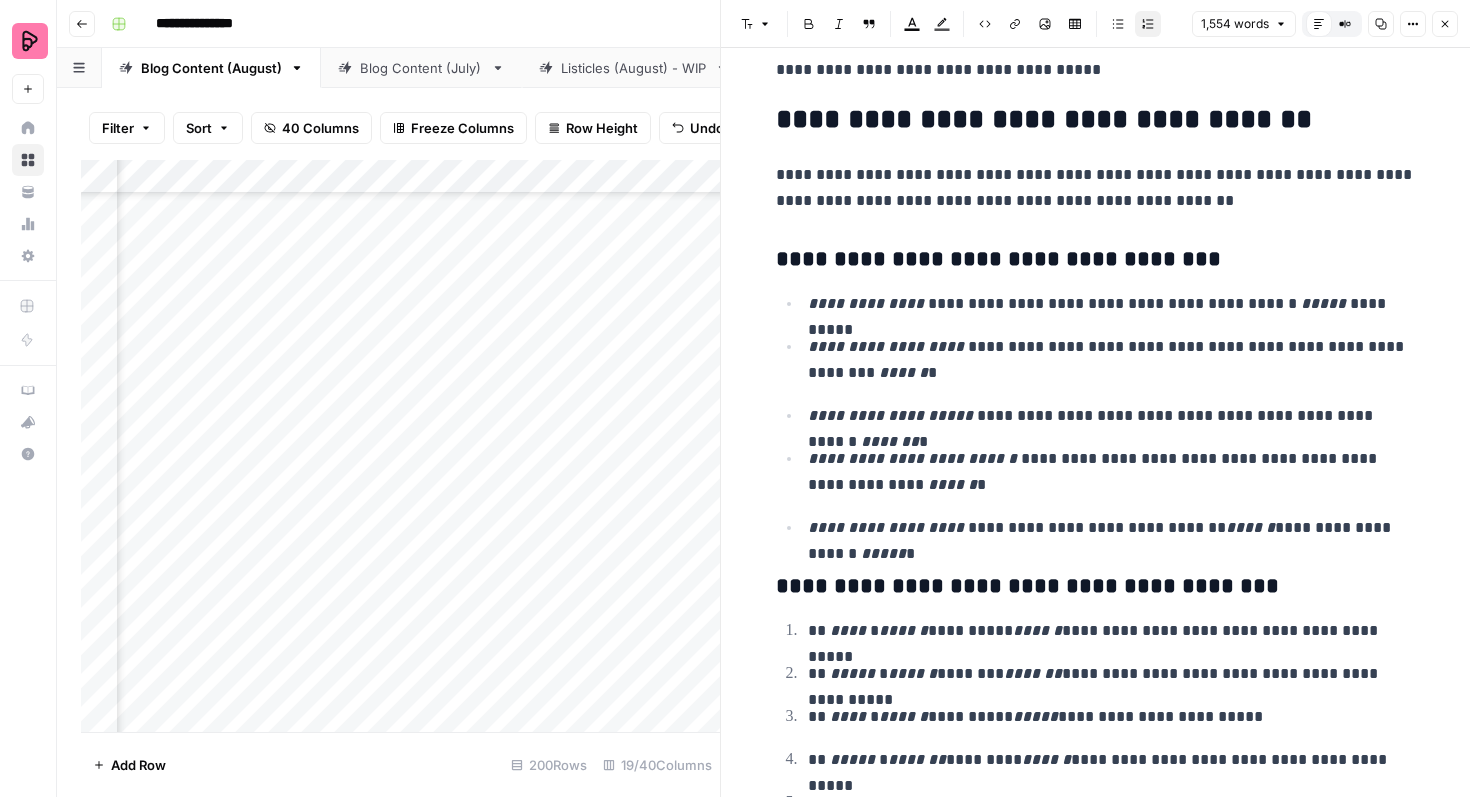 click on "Close" at bounding box center [1445, 24] 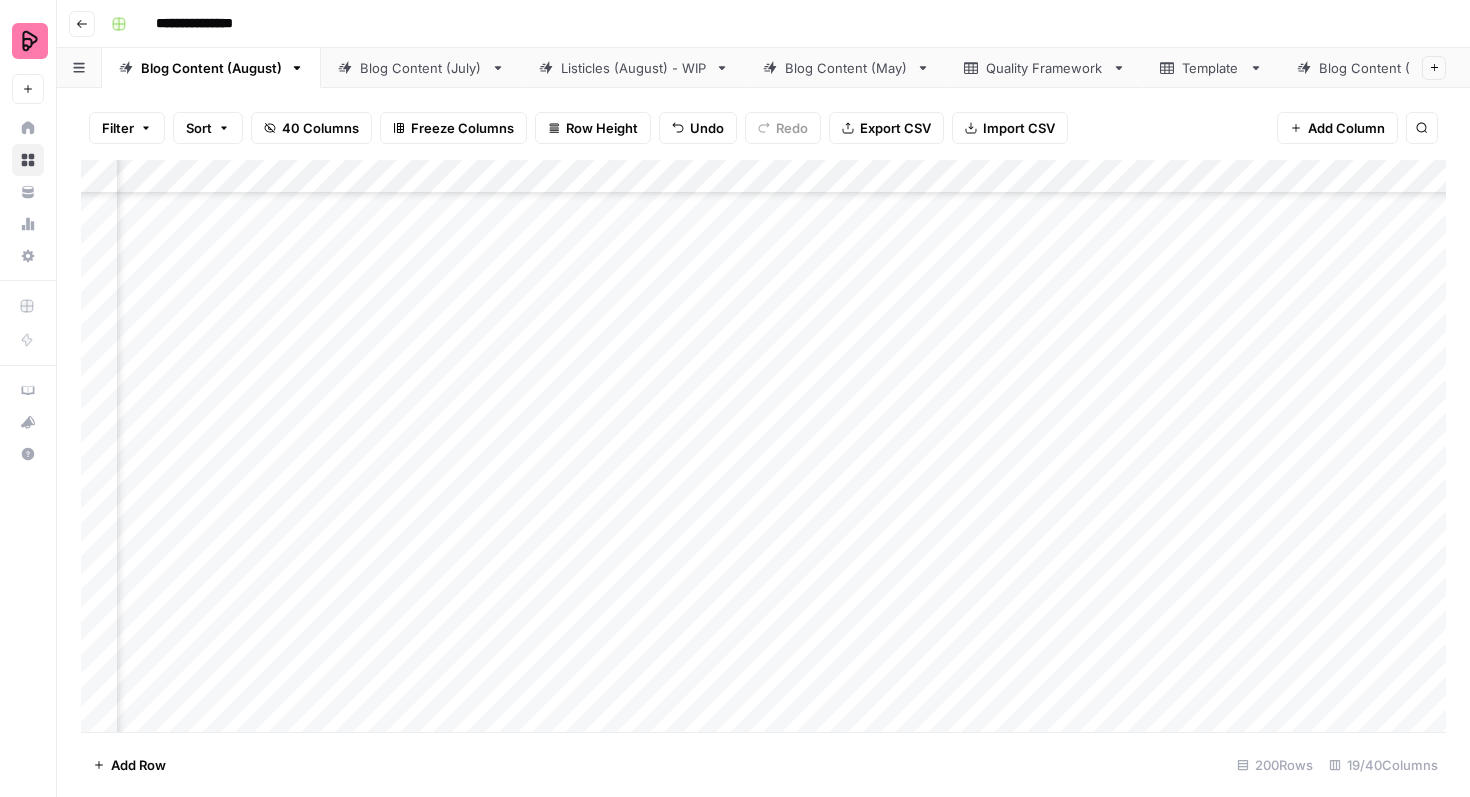 click on "Add Column" at bounding box center [763, 446] 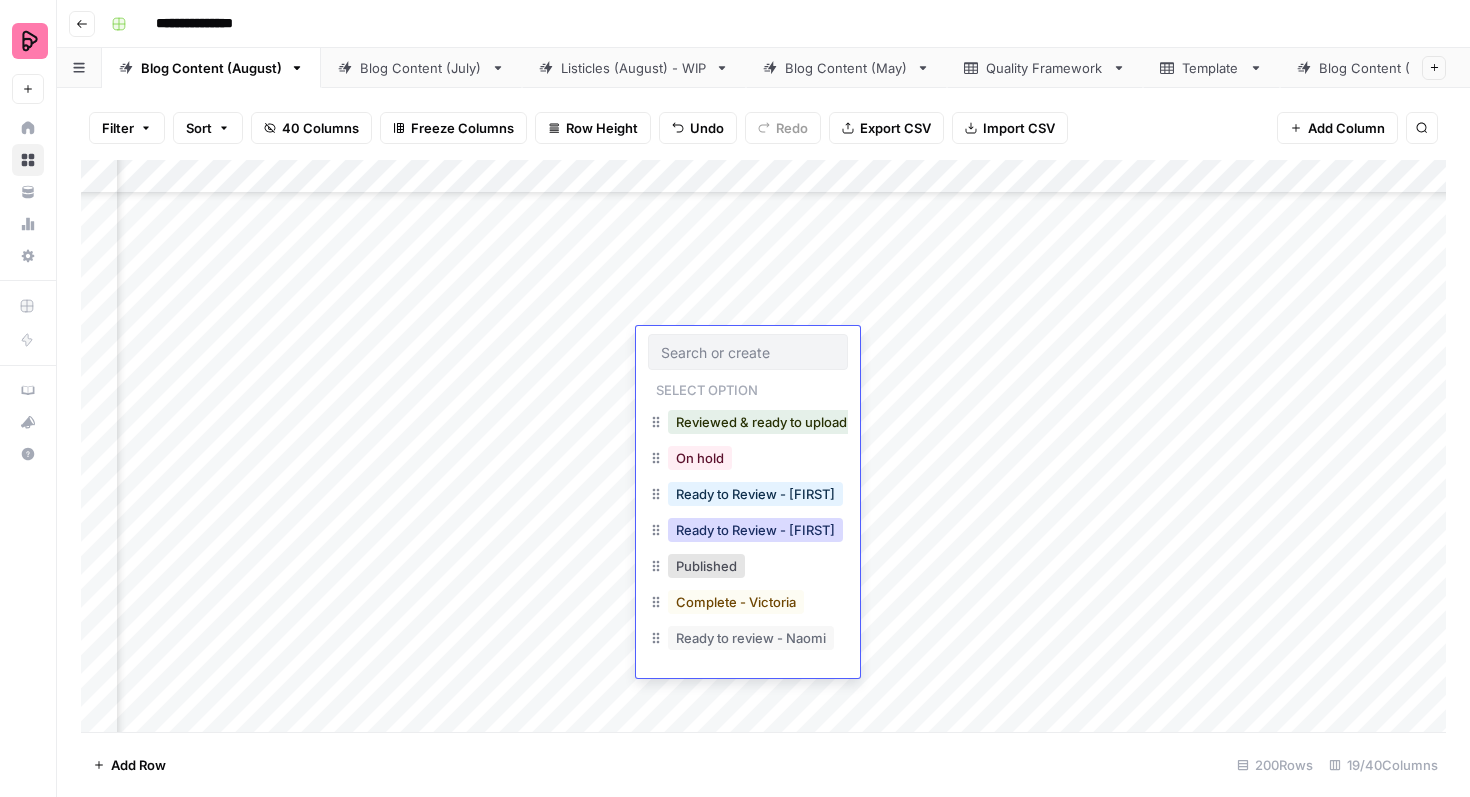 click on "Ready to Review - [FIRST]" at bounding box center [755, 530] 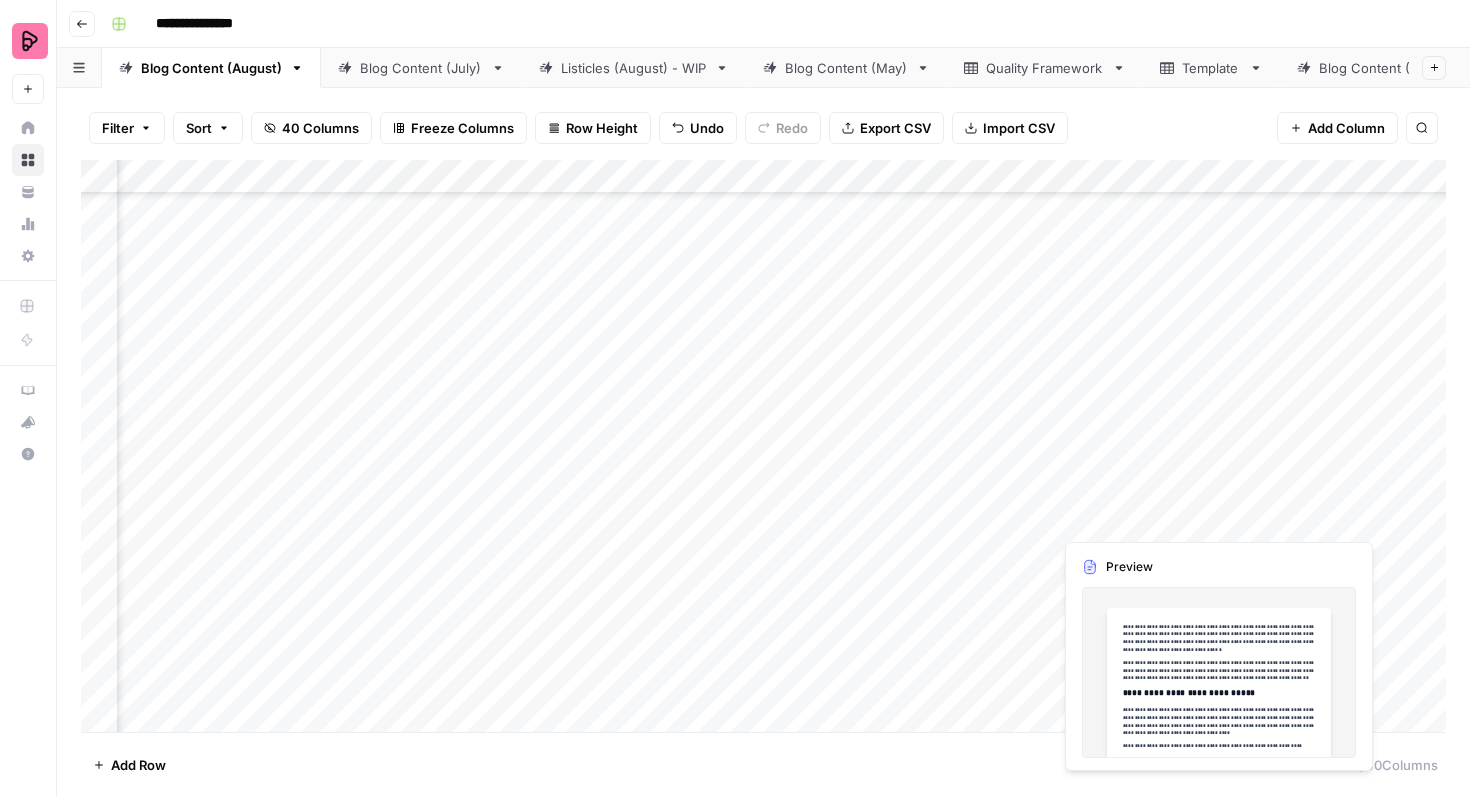 click on "Add Column" at bounding box center (763, 446) 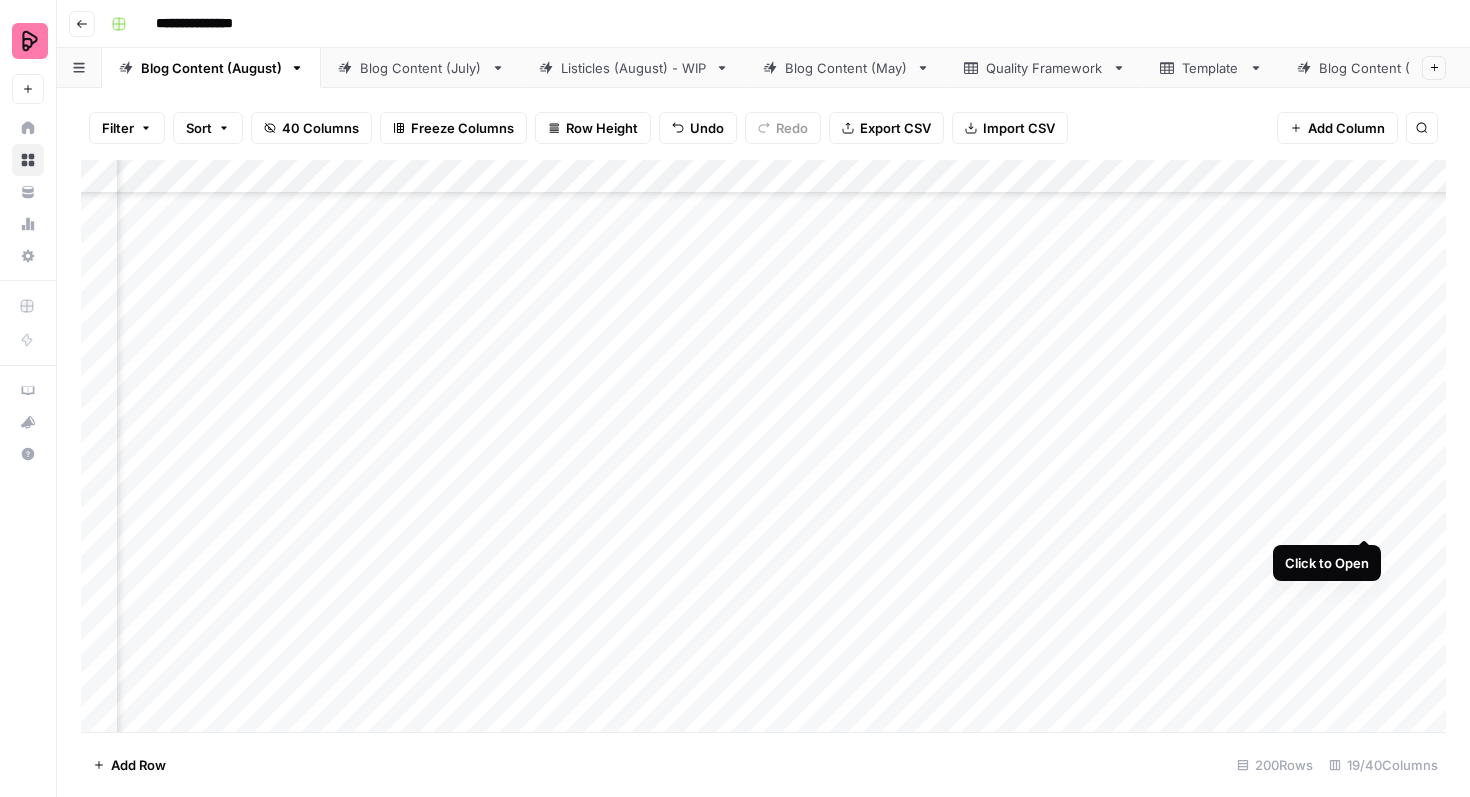 click on "Add Column" at bounding box center [763, 446] 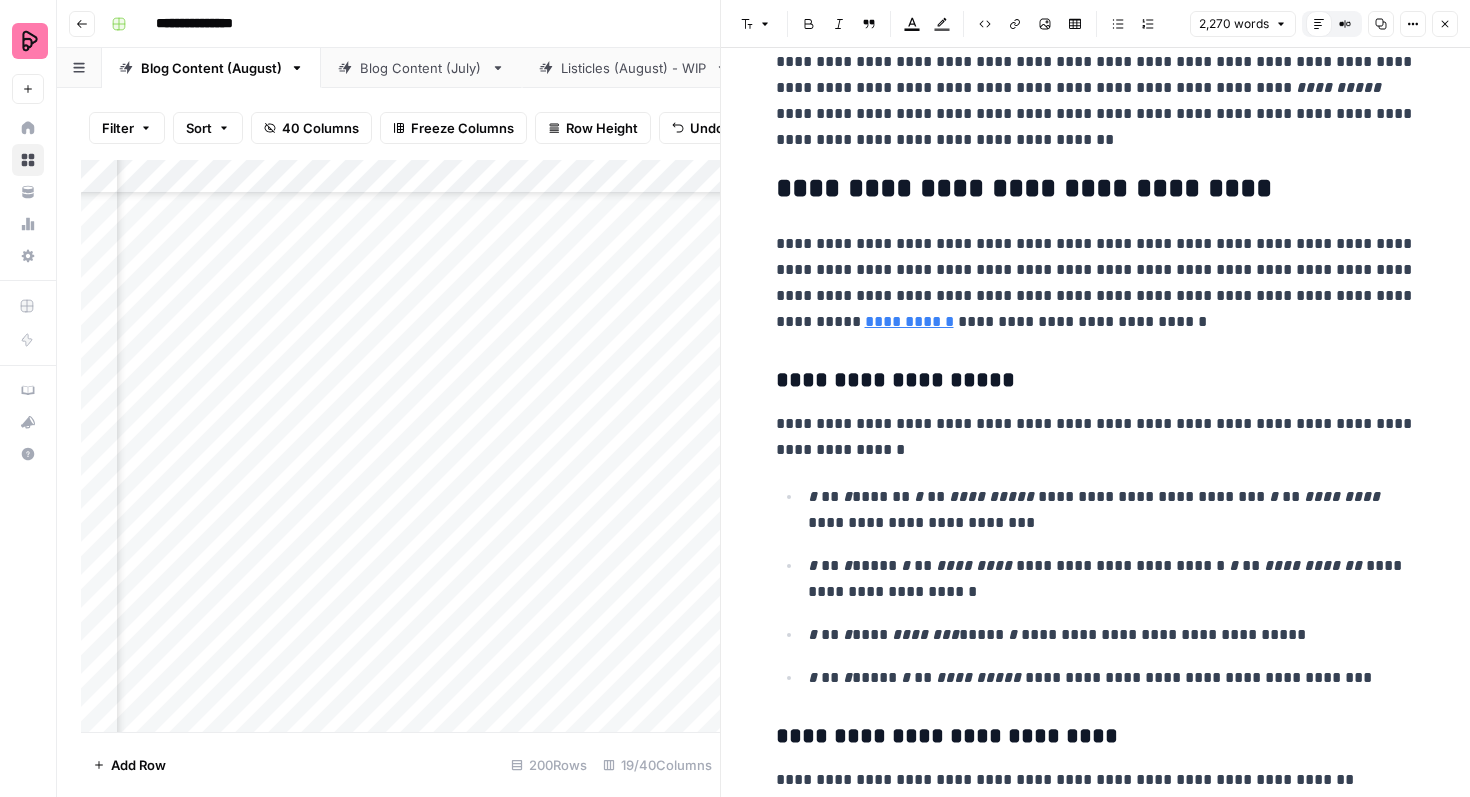 scroll, scrollTop: 1005, scrollLeft: 0, axis: vertical 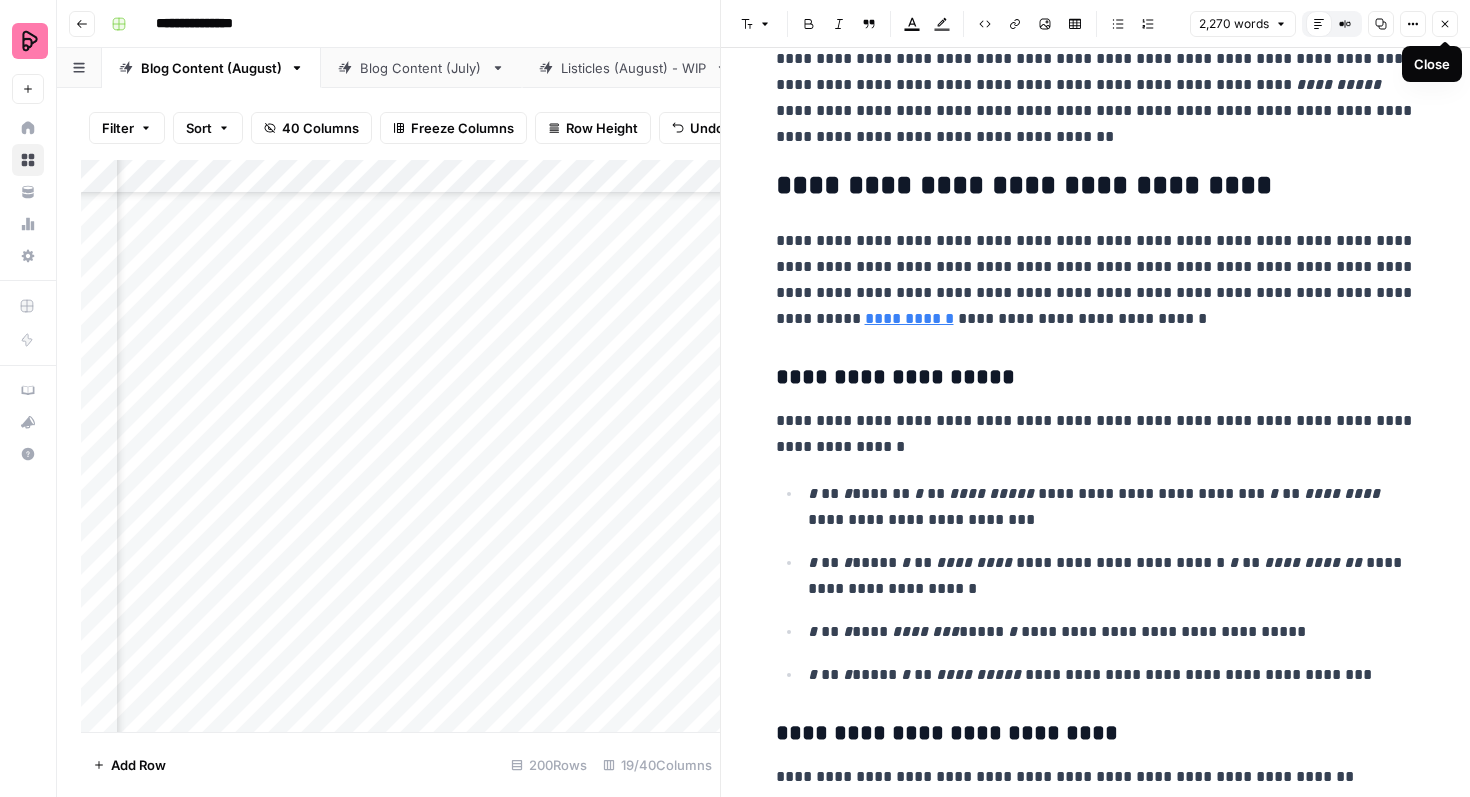 click 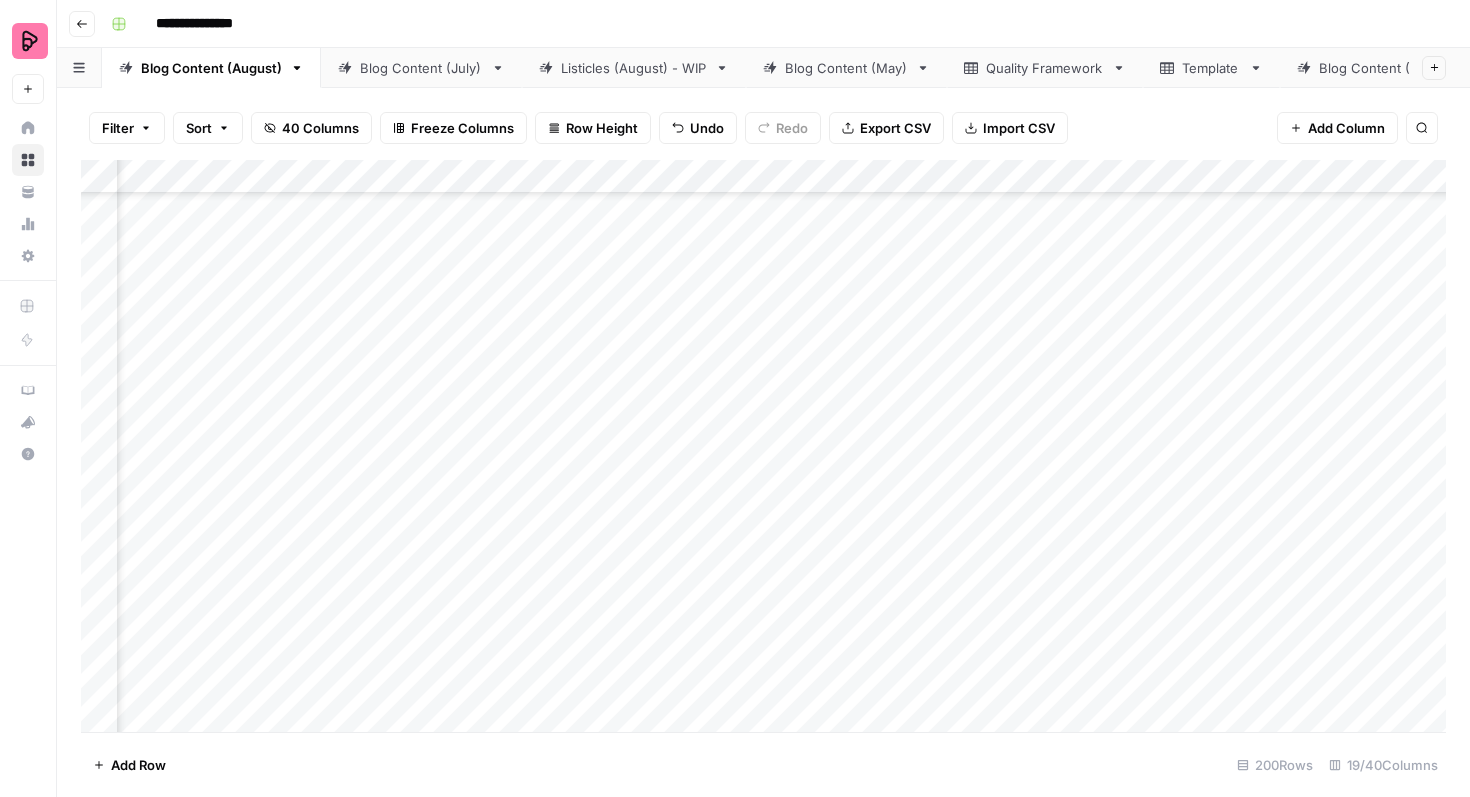 scroll, scrollTop: 333, scrollLeft: 347, axis: both 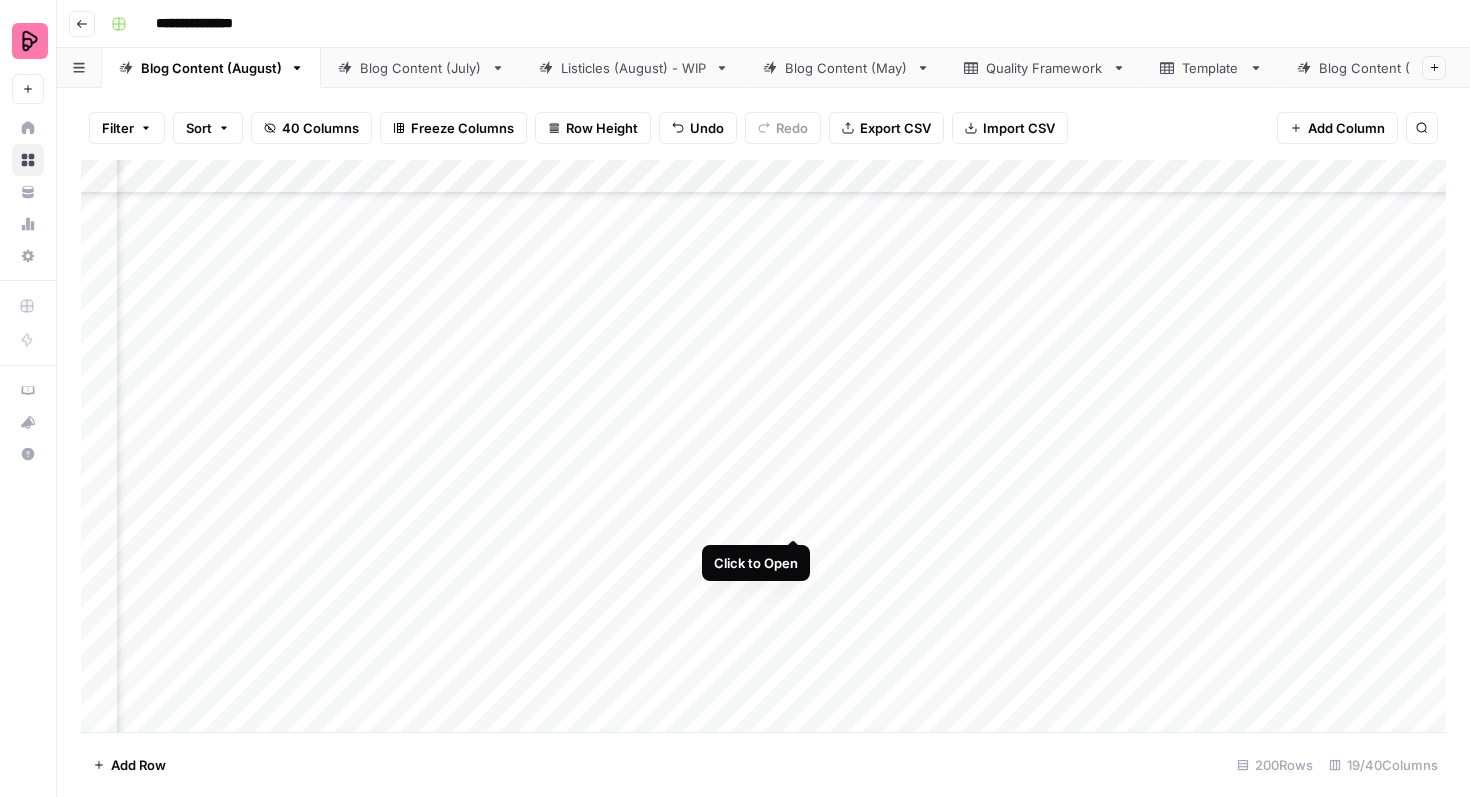 click on "Add Column" at bounding box center [763, 446] 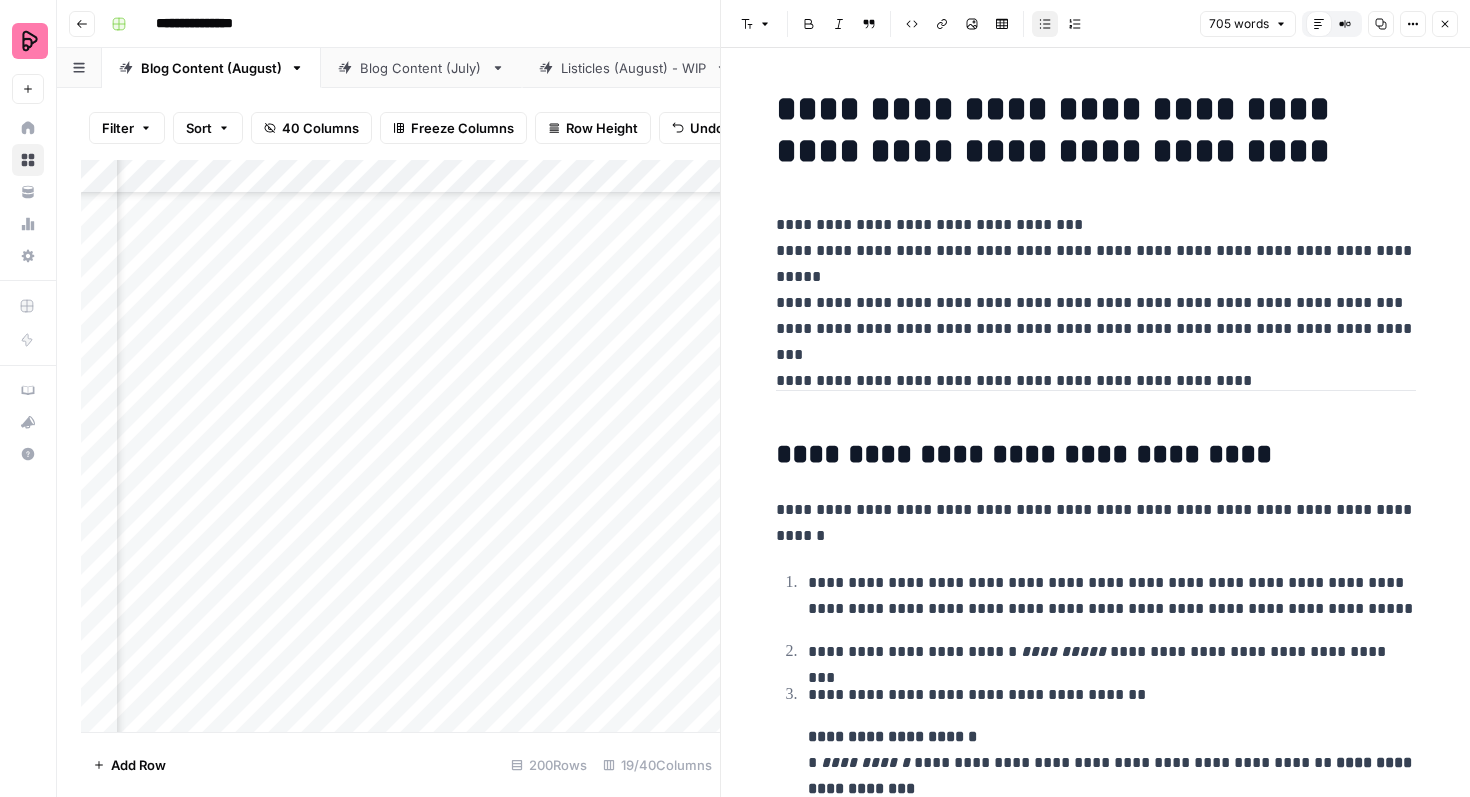 click on "**********" at bounding box center (1096, 277) 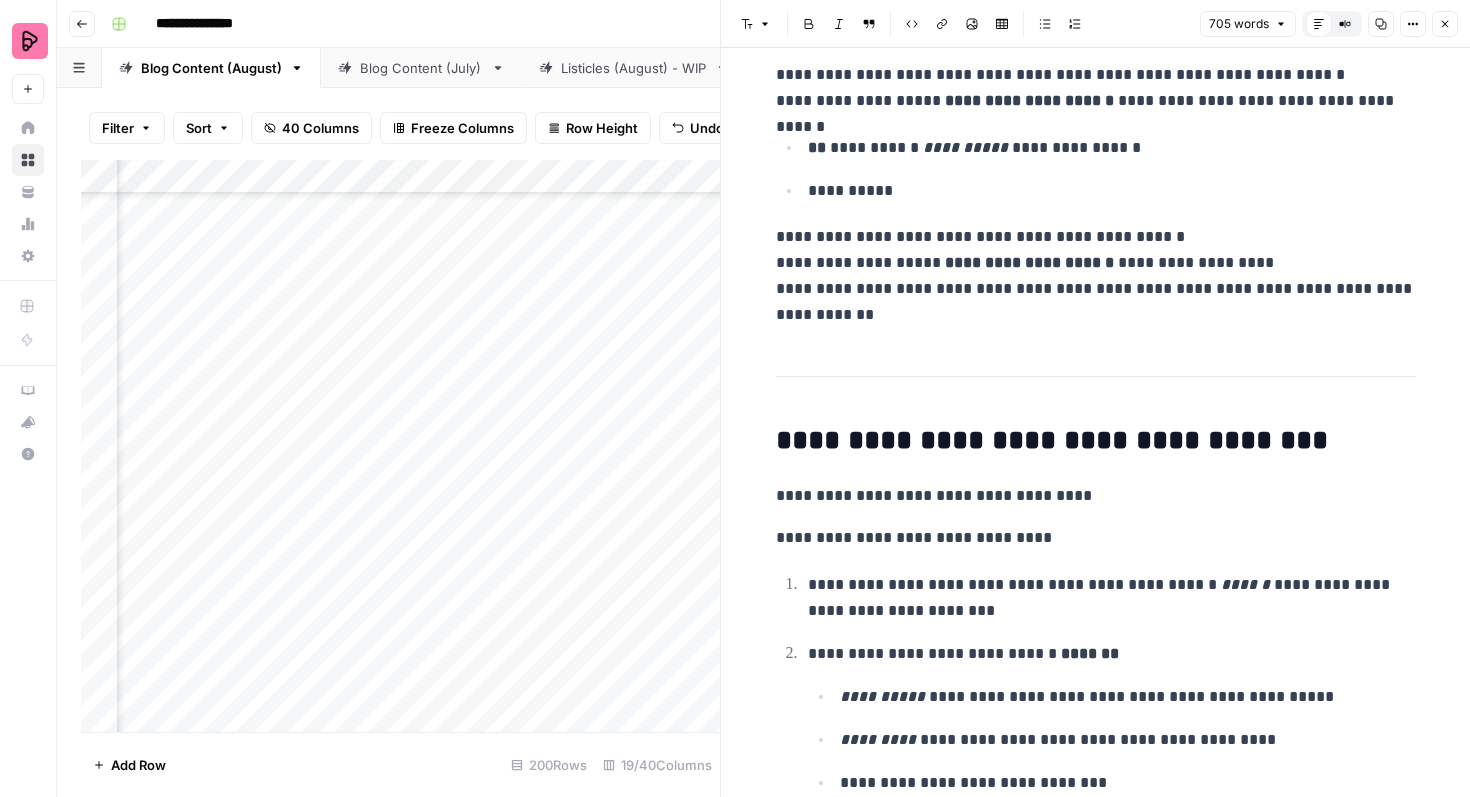 scroll, scrollTop: 1165, scrollLeft: 0, axis: vertical 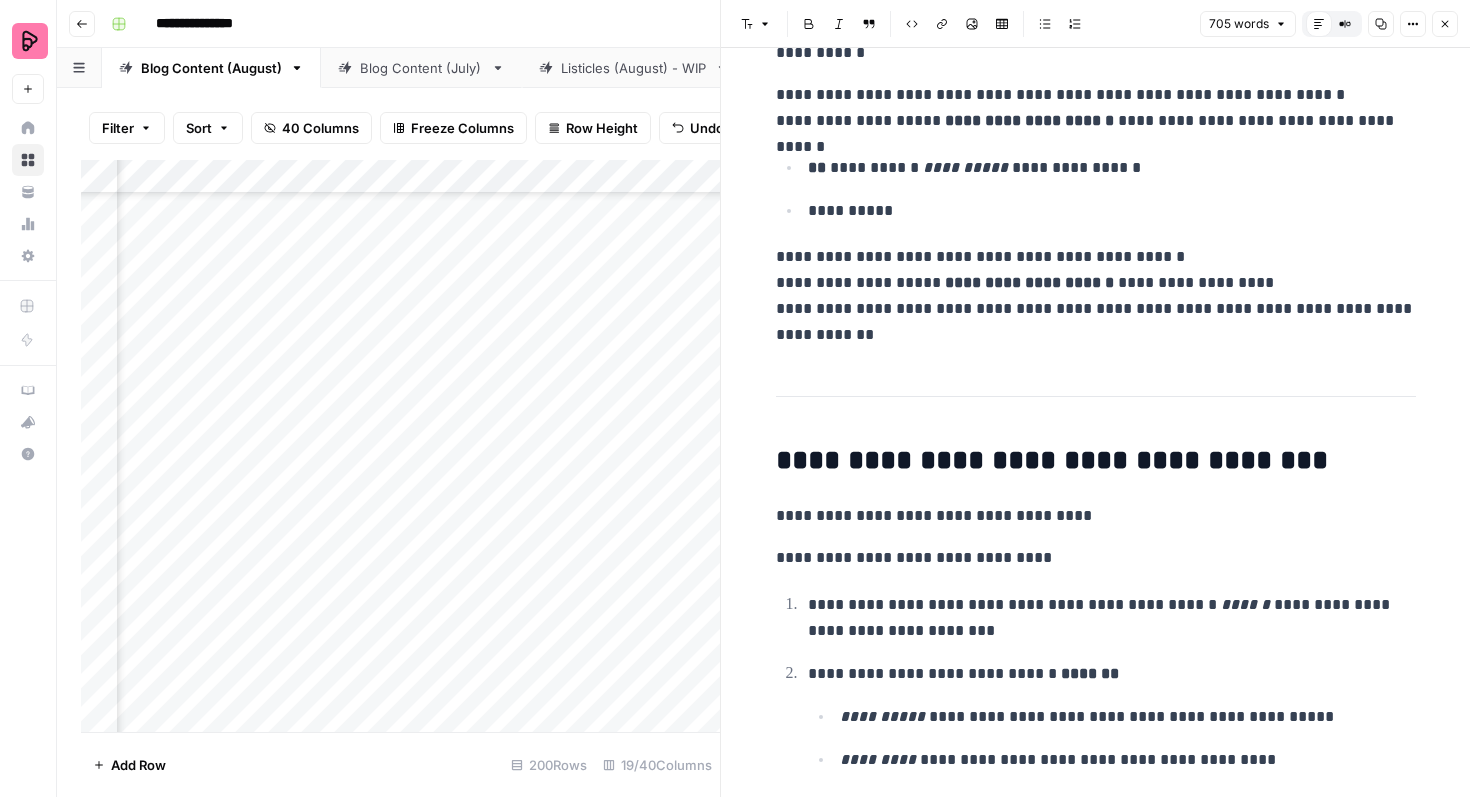click 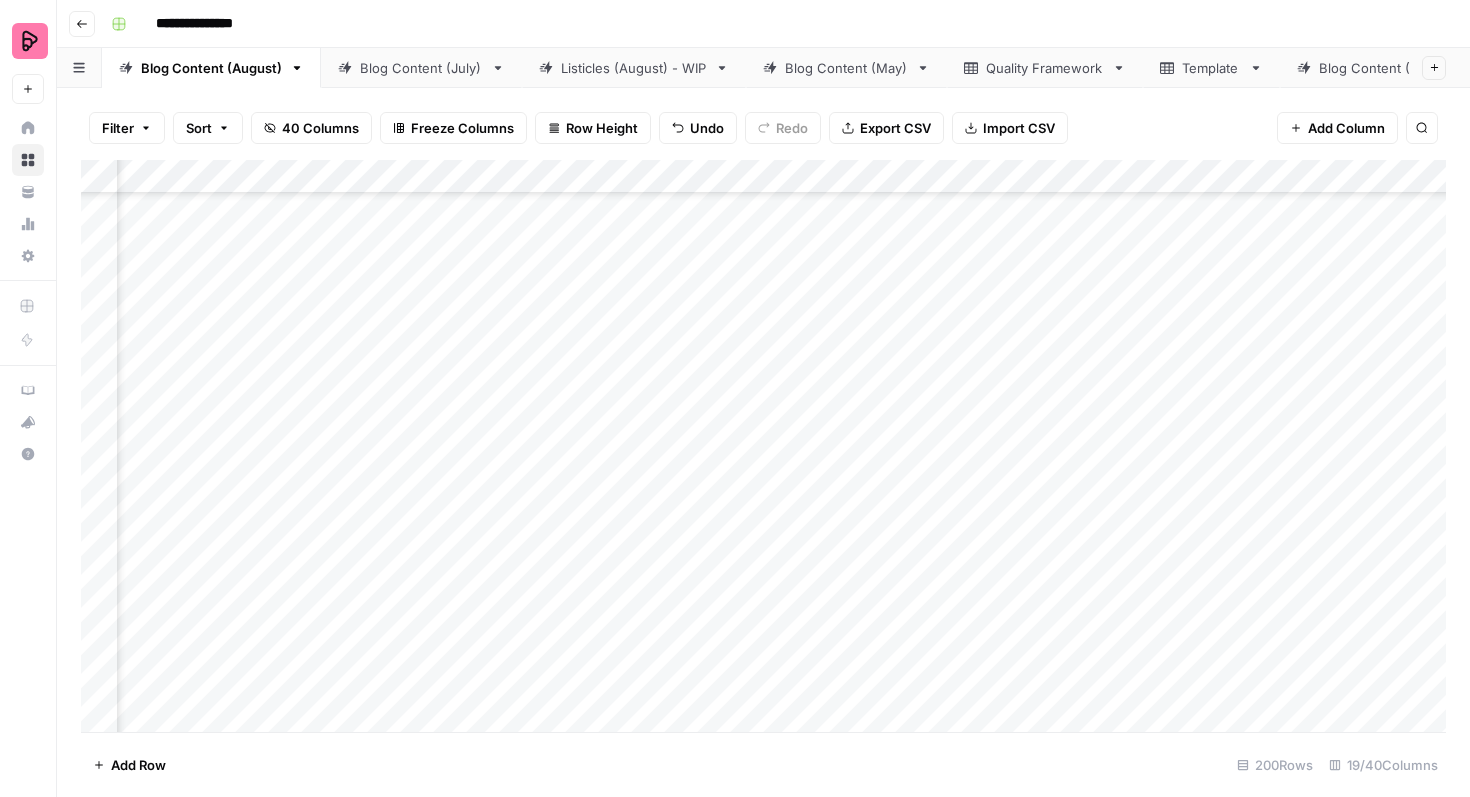 scroll, scrollTop: 331, scrollLeft: 1005, axis: both 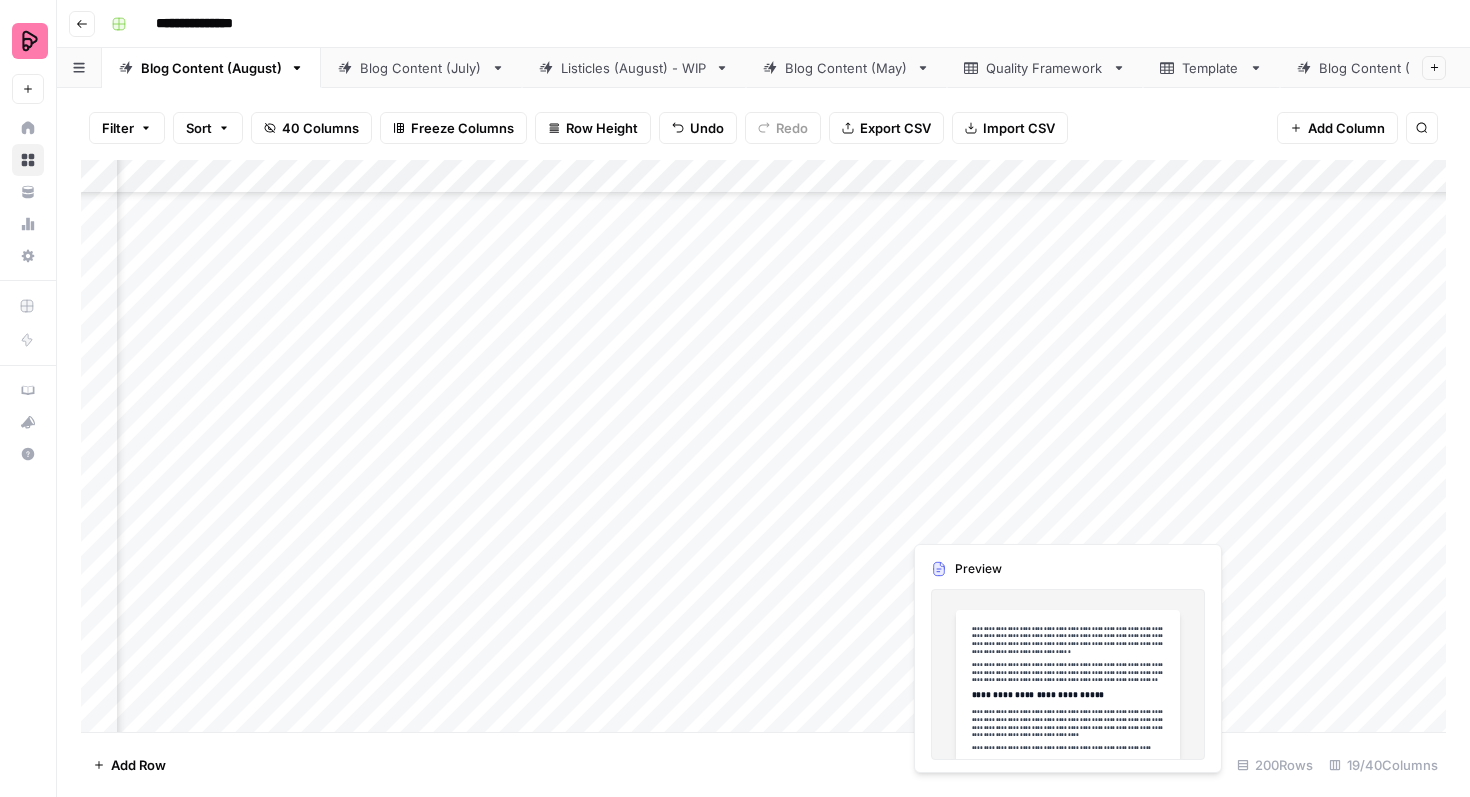 click on "Add Column" at bounding box center (763, 446) 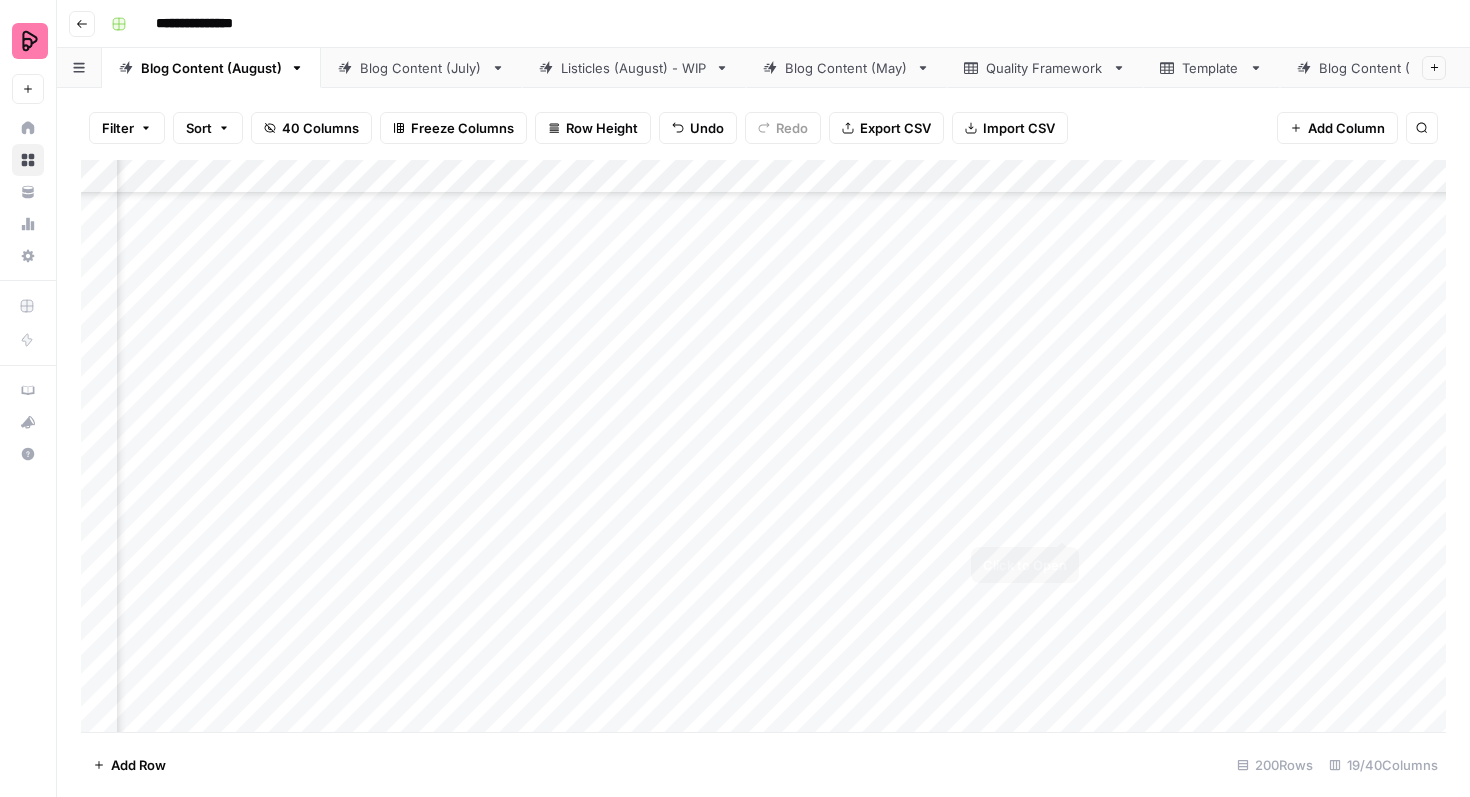 click on "Add Column" at bounding box center (763, 446) 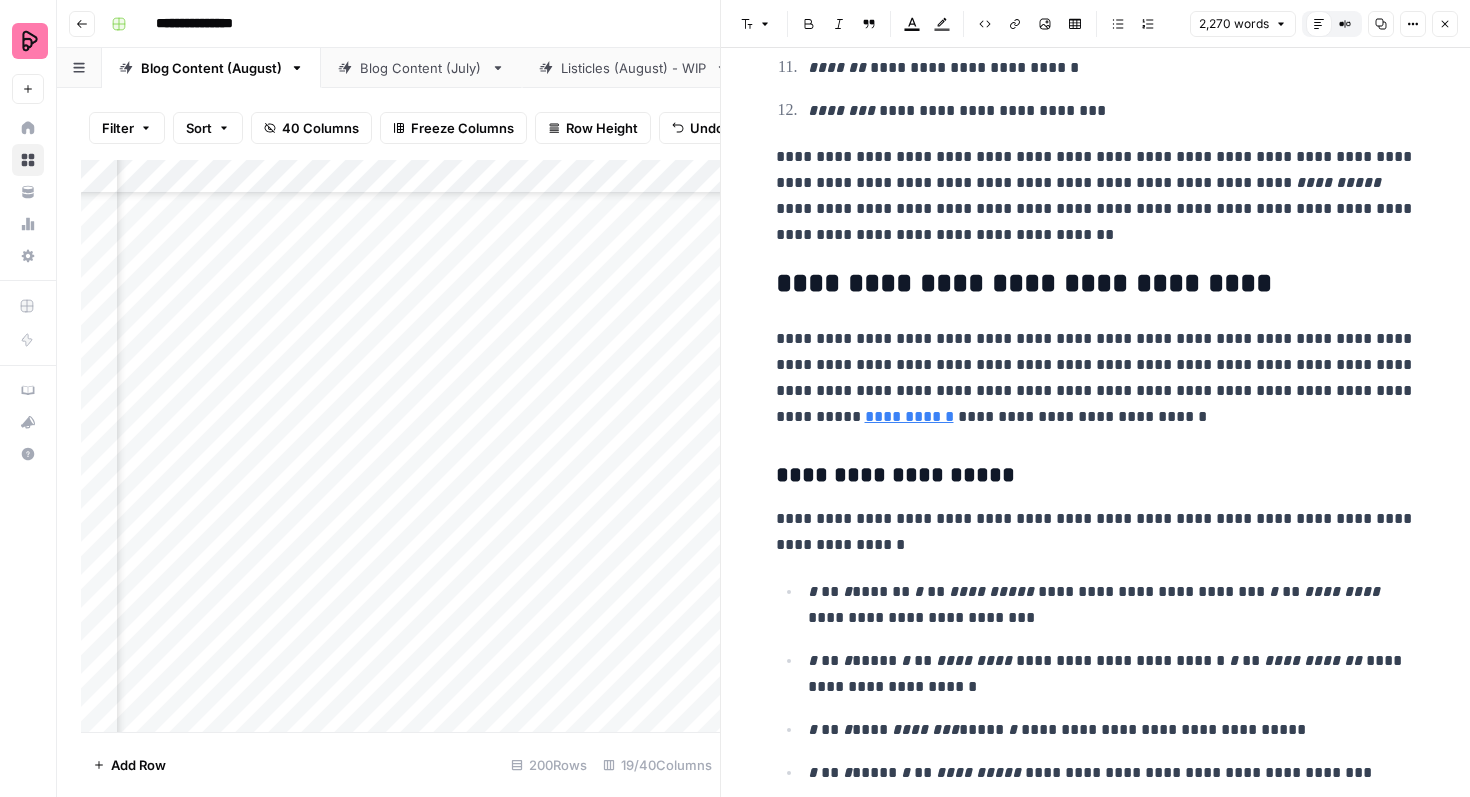 scroll, scrollTop: 909, scrollLeft: 0, axis: vertical 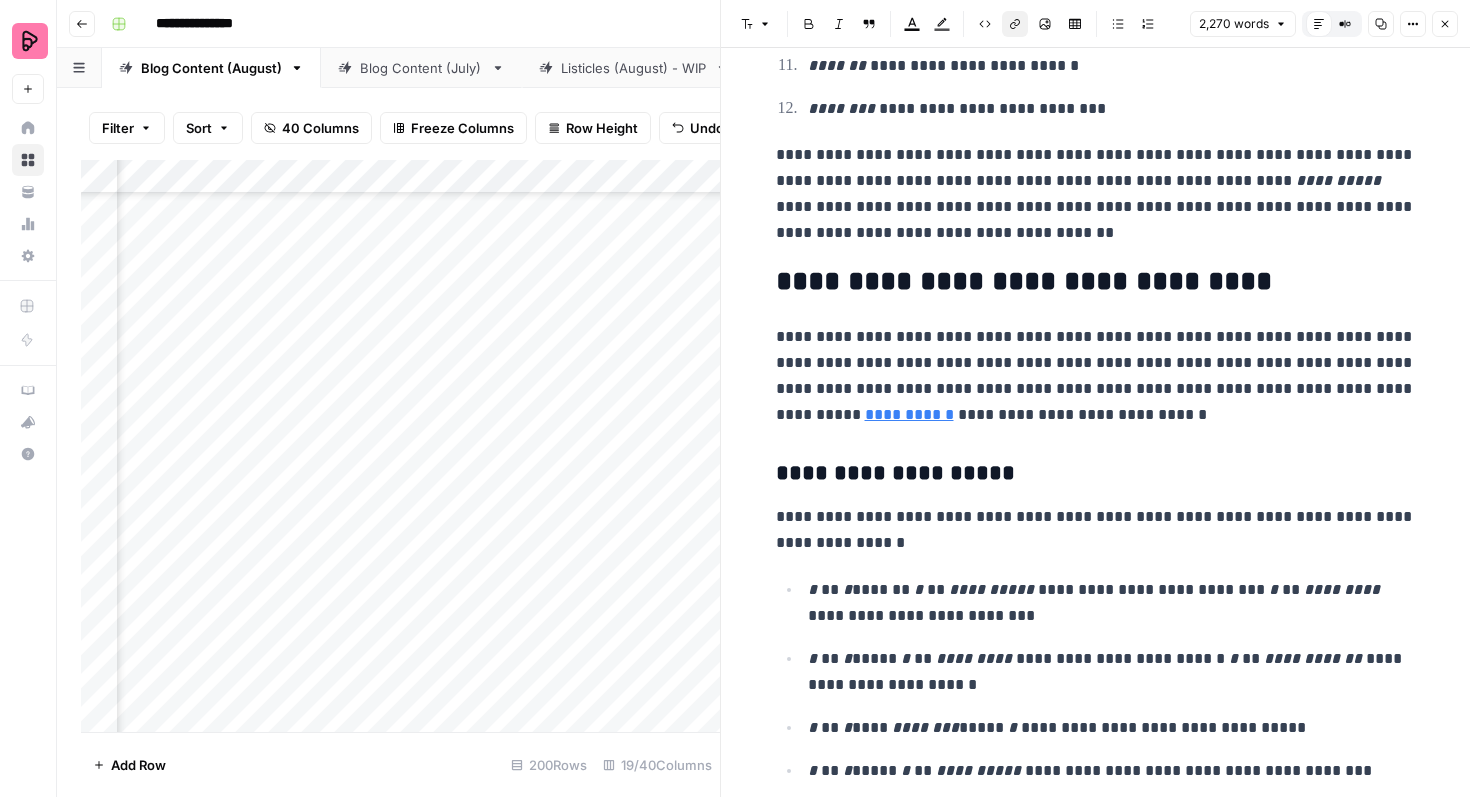 click on "**********" at bounding box center (909, 414) 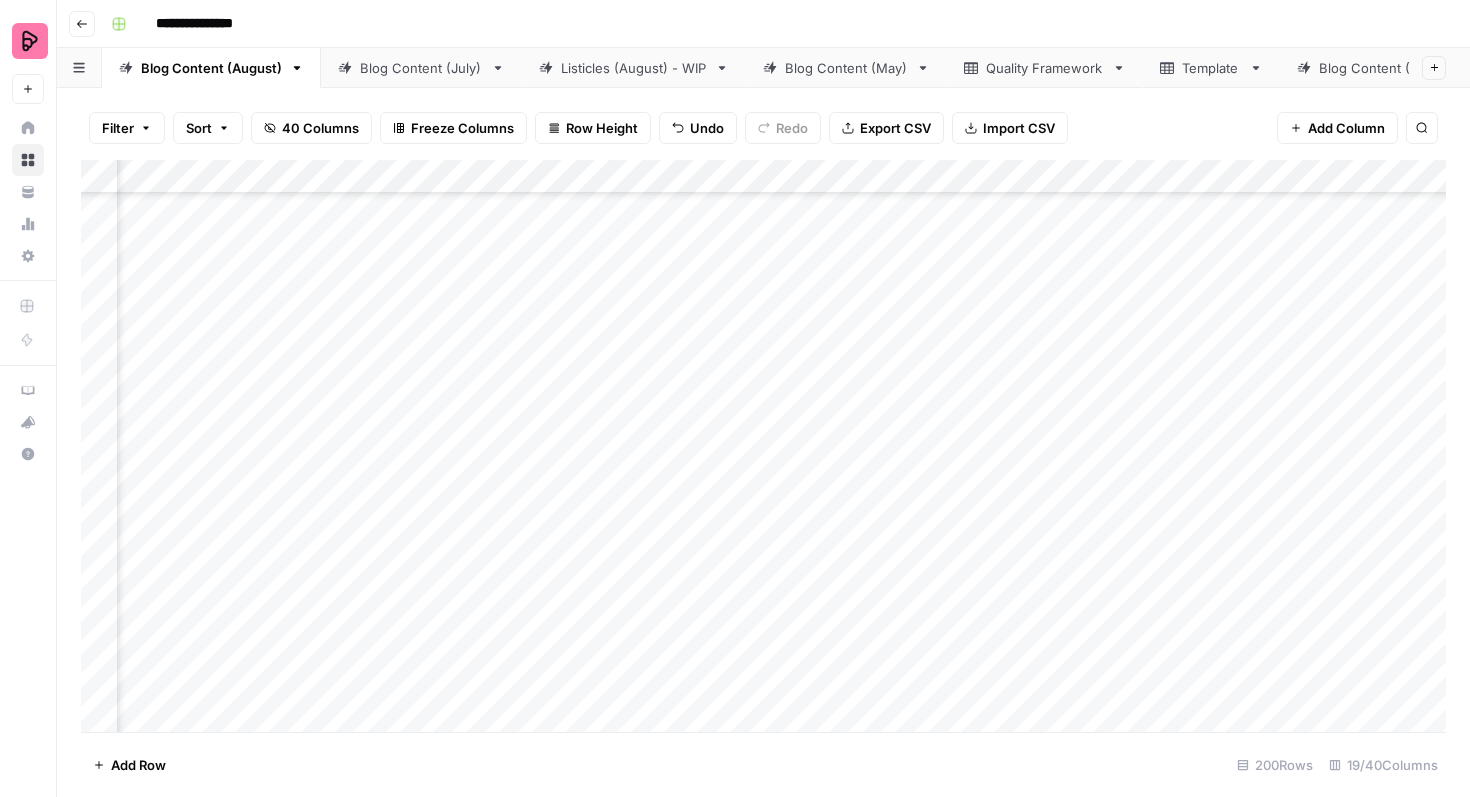 scroll, scrollTop: 331, scrollLeft: 522, axis: both 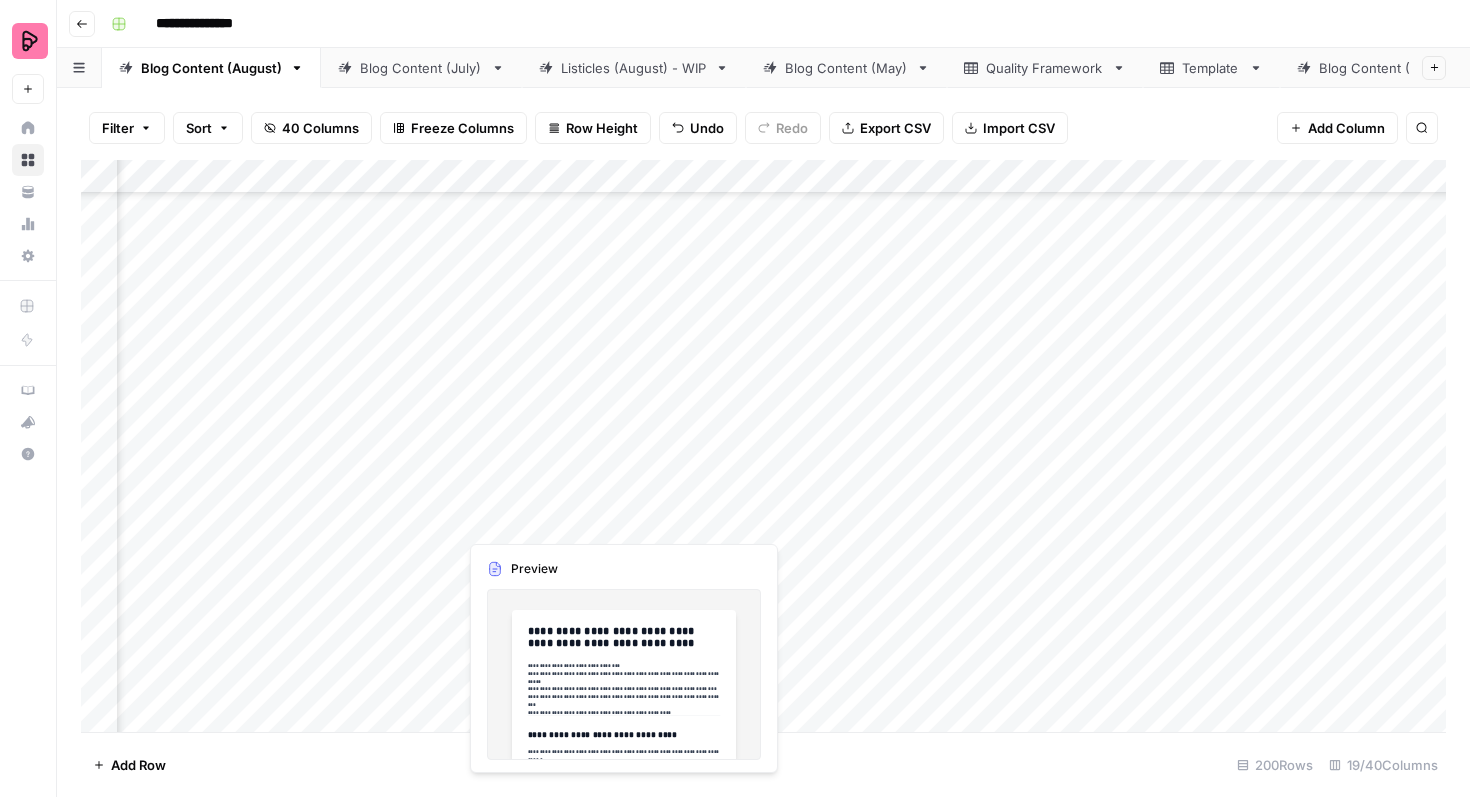 click on "Add Column" at bounding box center [763, 446] 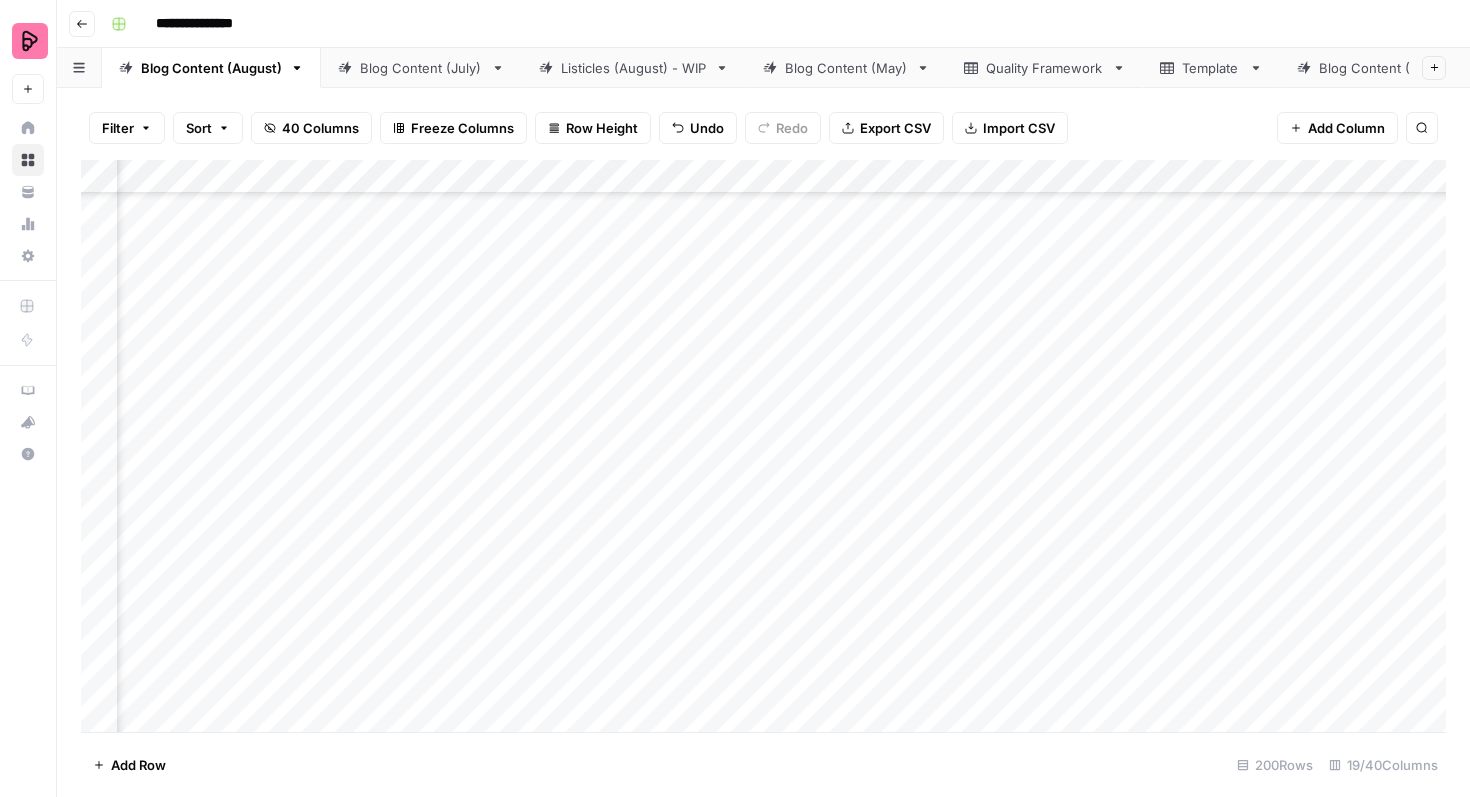 click on "Add Column" at bounding box center (763, 446) 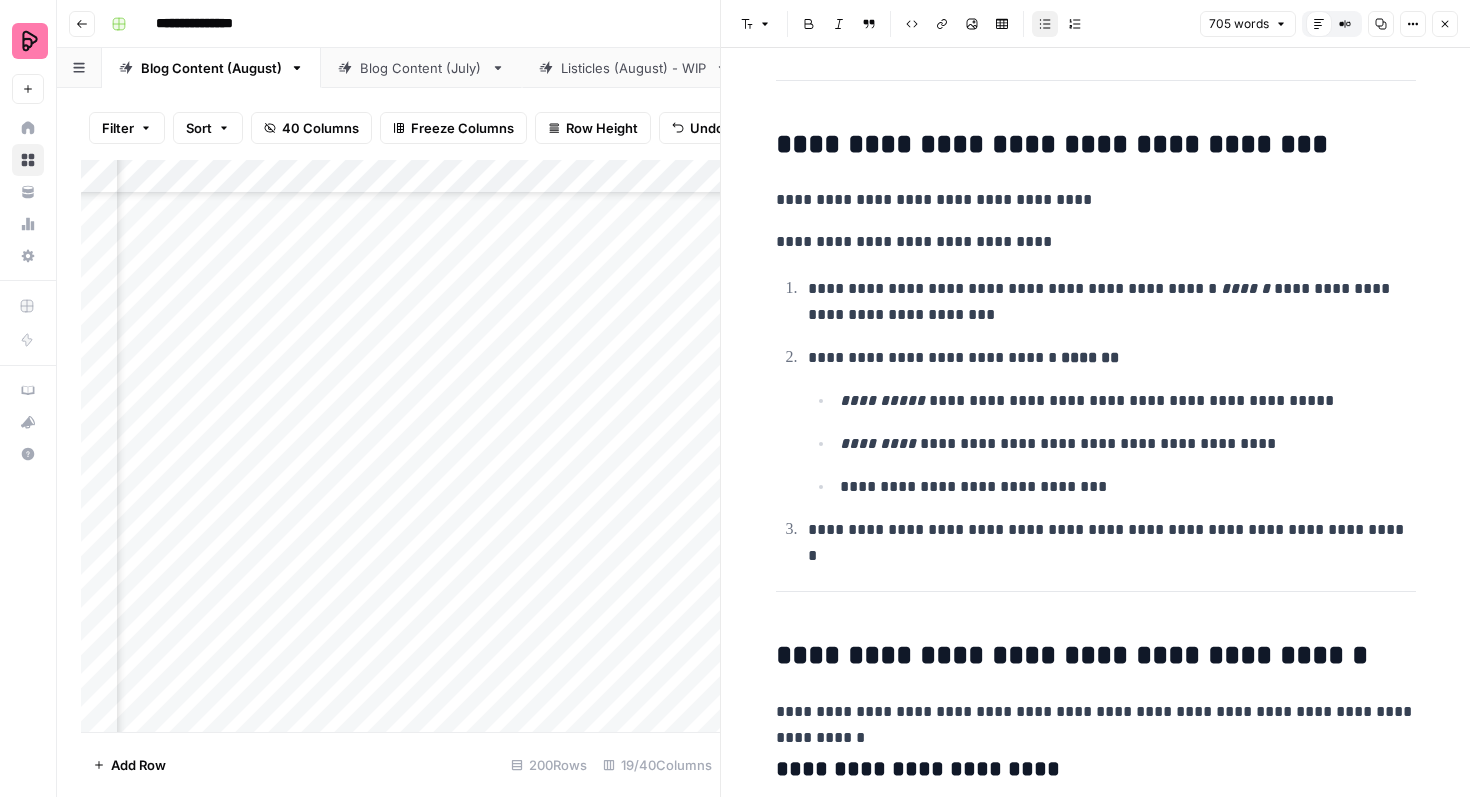 scroll, scrollTop: 1507, scrollLeft: 0, axis: vertical 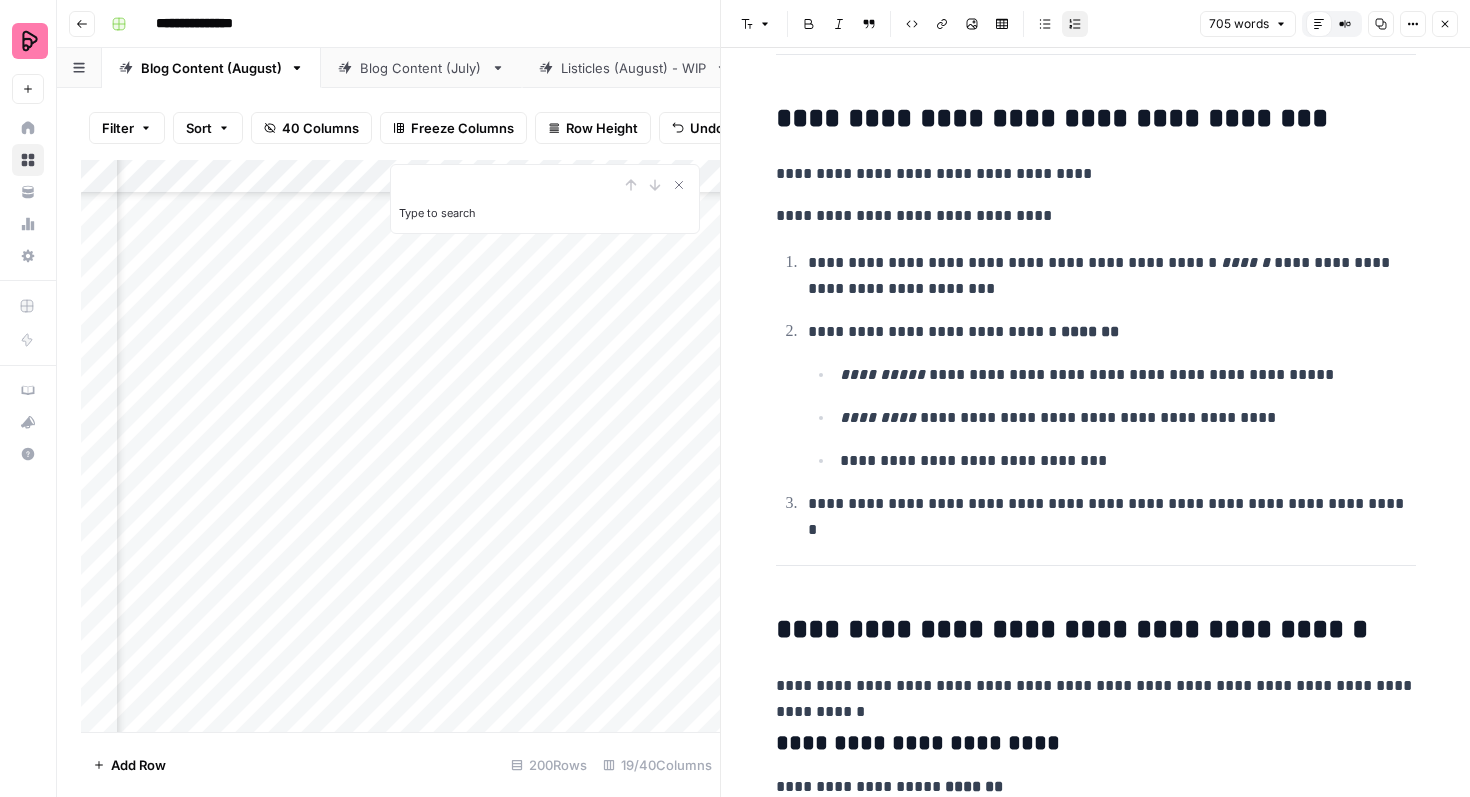 click on "**********" at bounding box center [1112, 504] 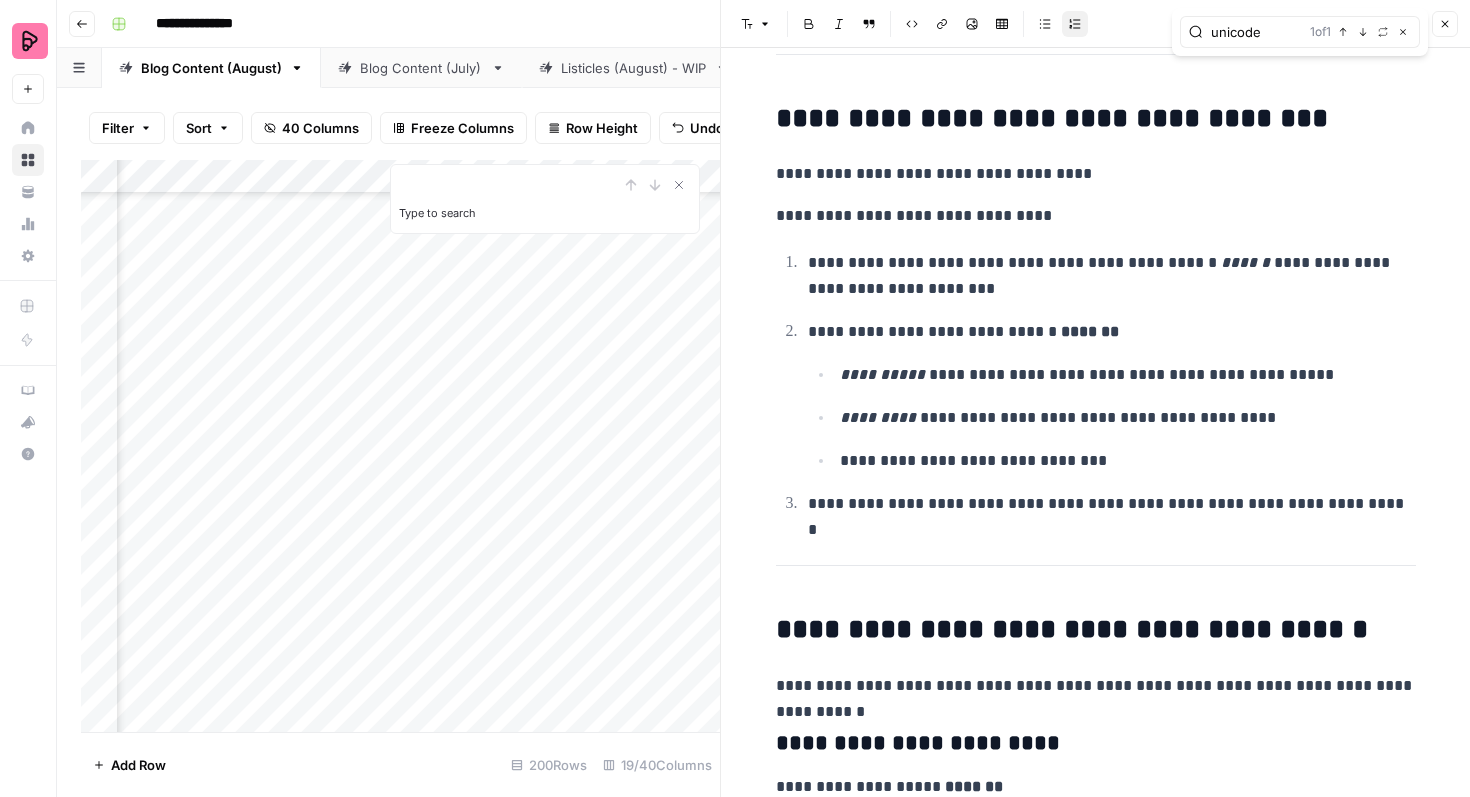 type on "unicode" 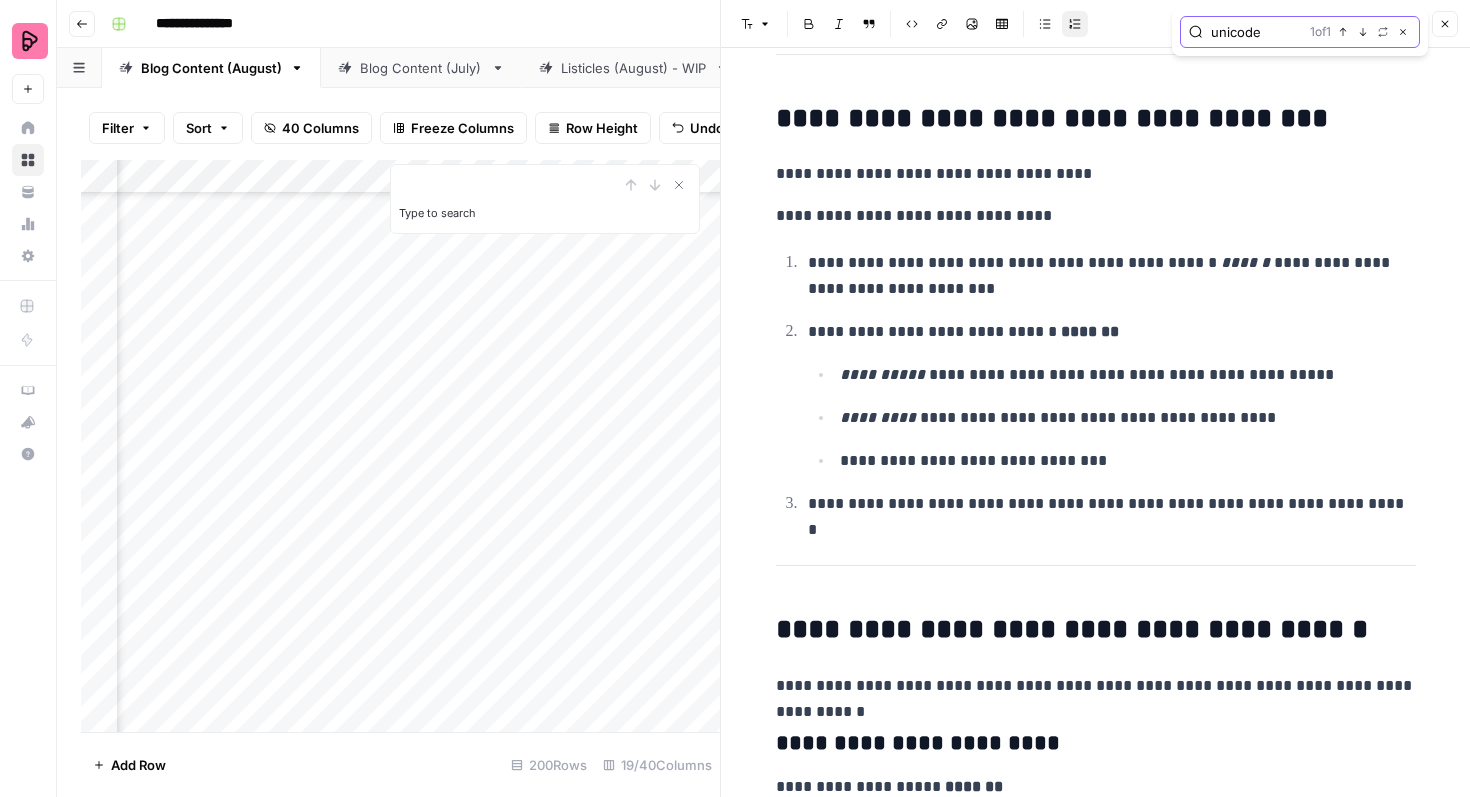 click 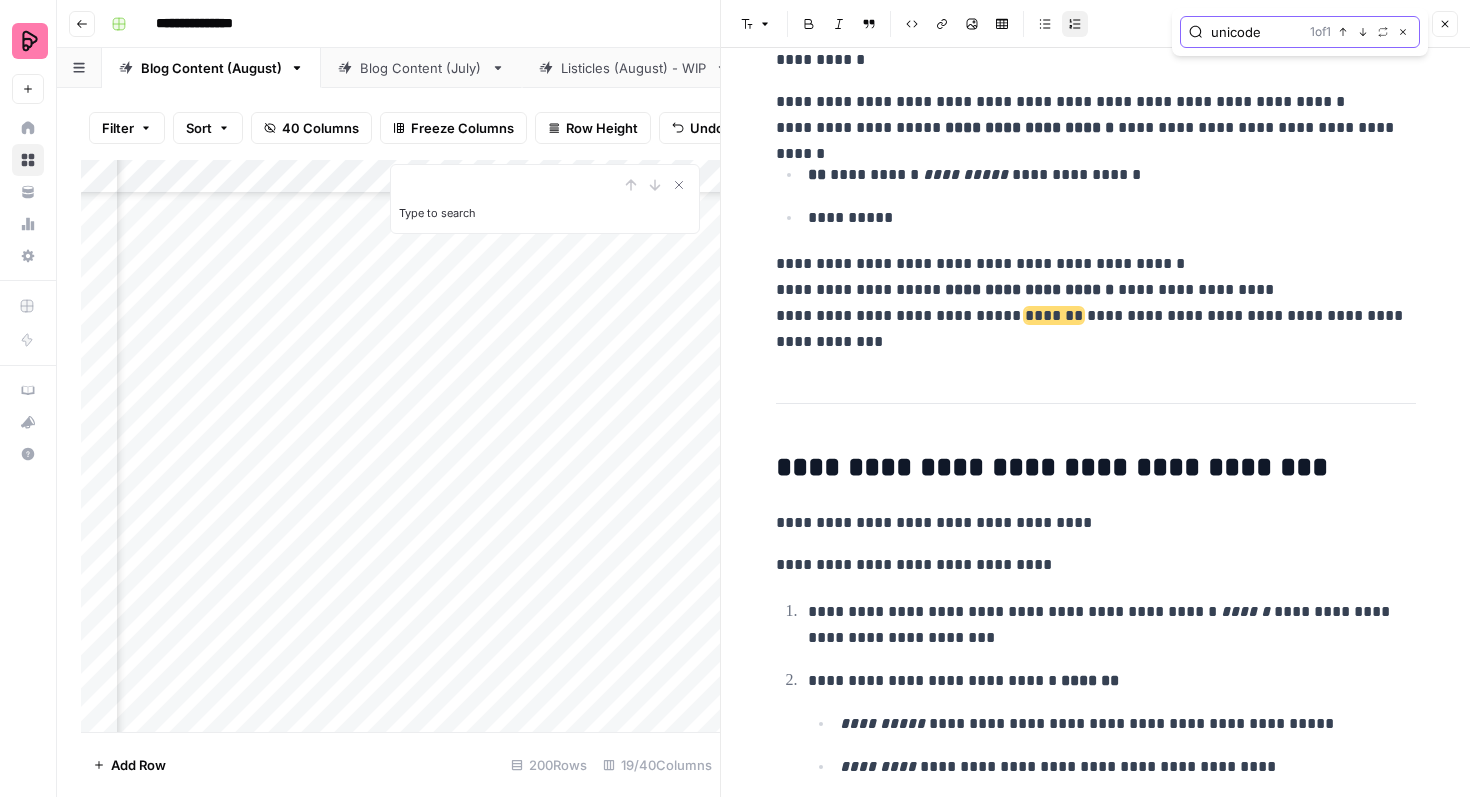 scroll, scrollTop: 1120, scrollLeft: 0, axis: vertical 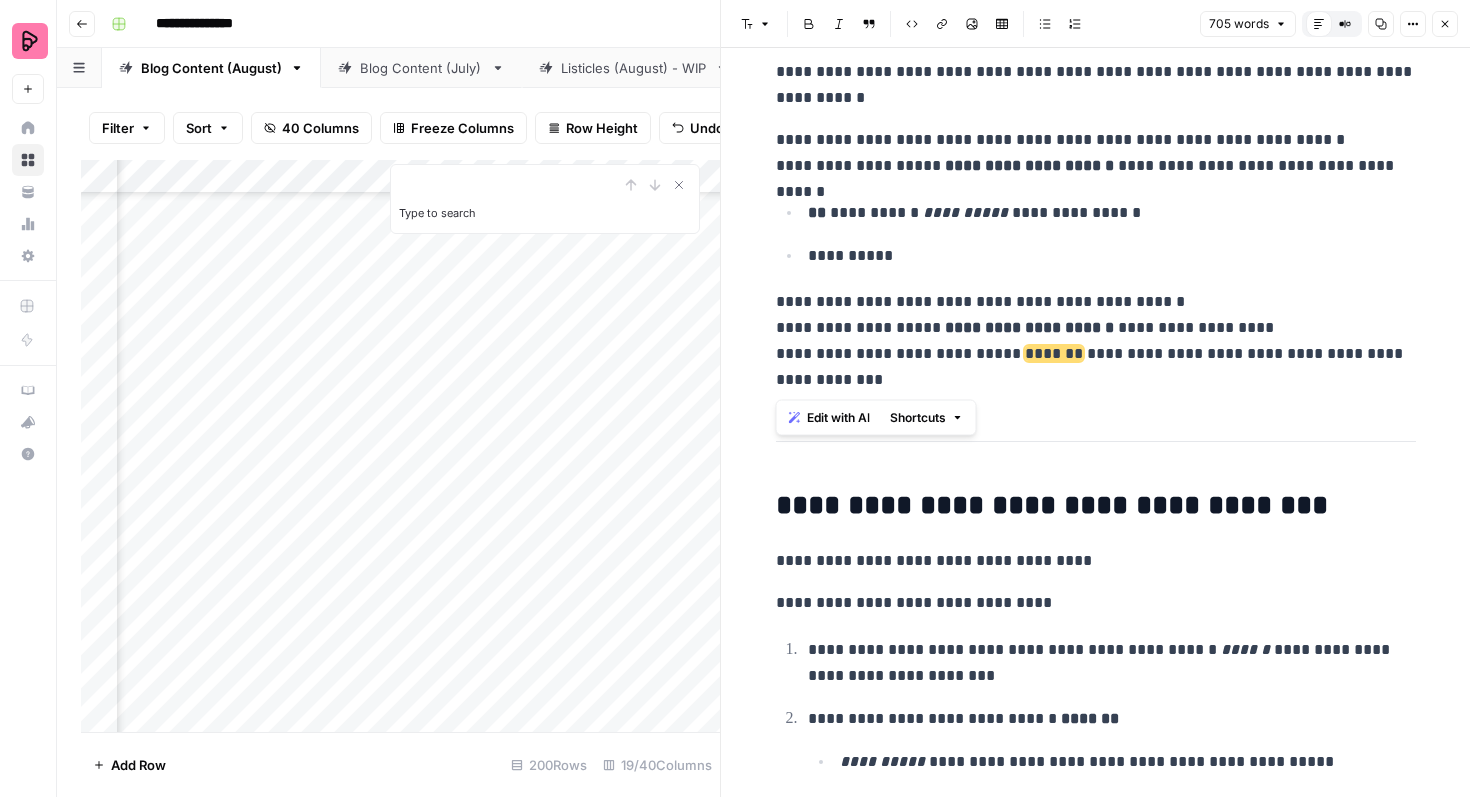 drag, startPoint x: 883, startPoint y: 385, endPoint x: 776, endPoint y: 355, distance: 111.12605 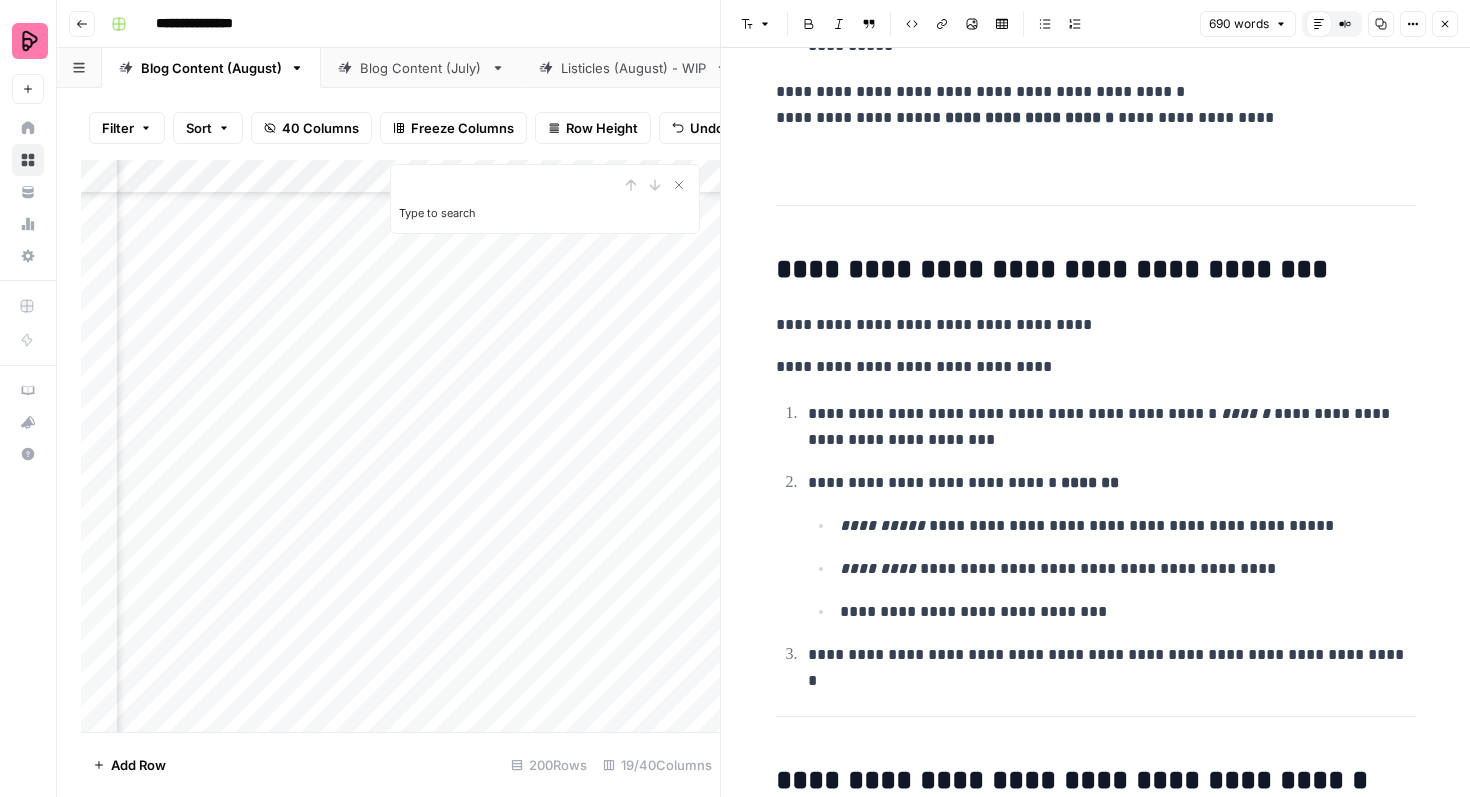 scroll, scrollTop: 874, scrollLeft: 0, axis: vertical 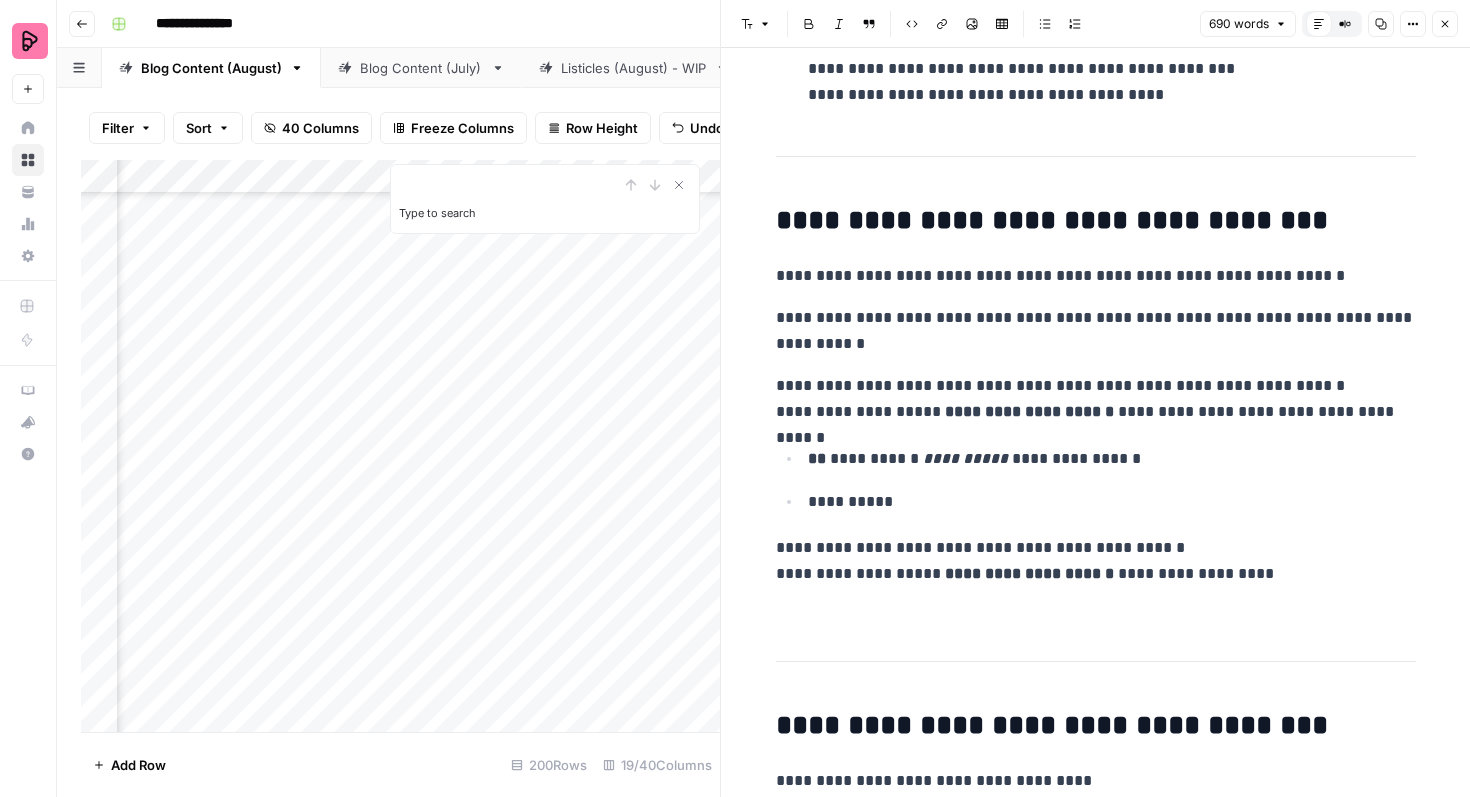 click on "Close" at bounding box center (1445, 24) 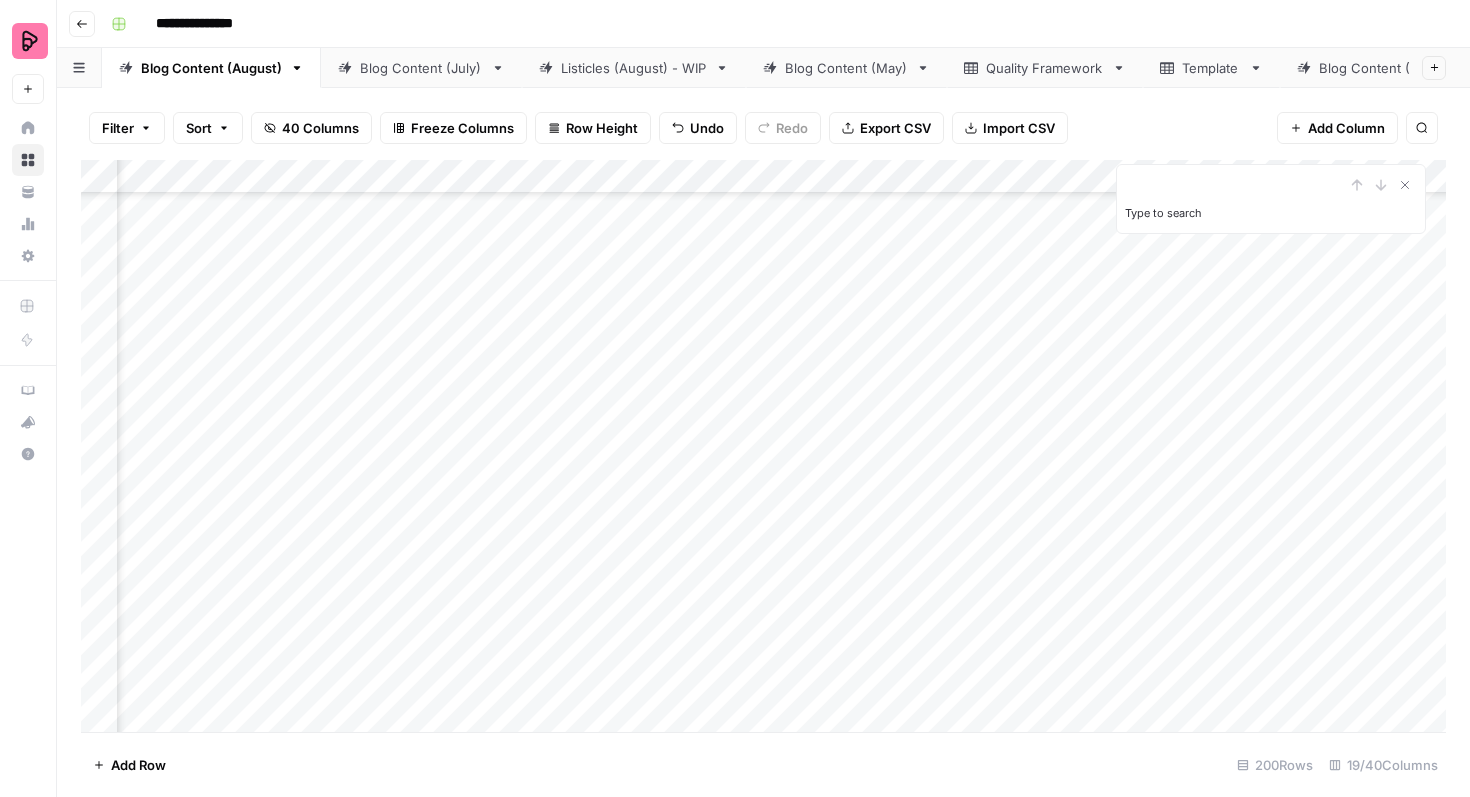 scroll, scrollTop: 331, scrollLeft: 663, axis: both 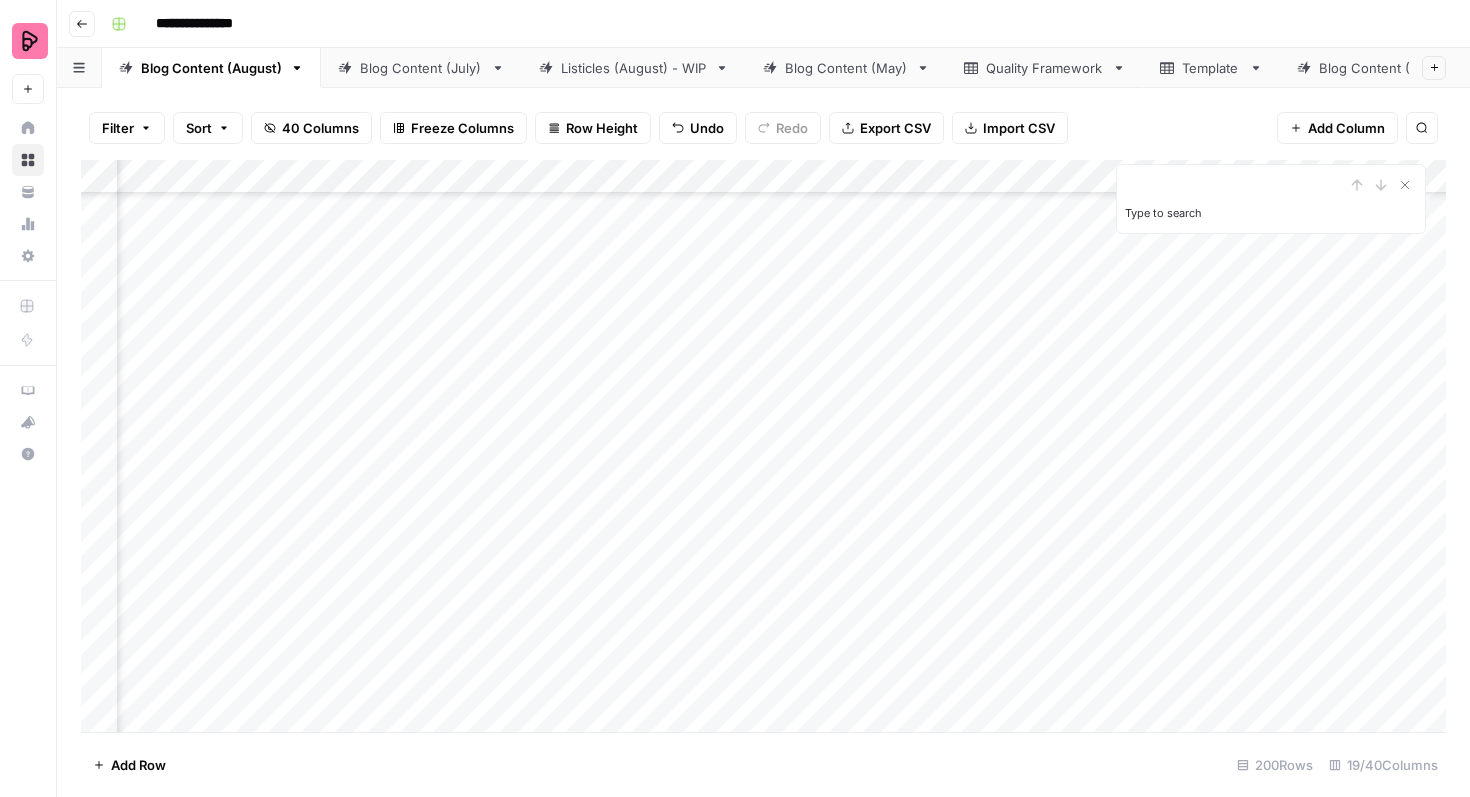 click on "Add Column" at bounding box center [763, 446] 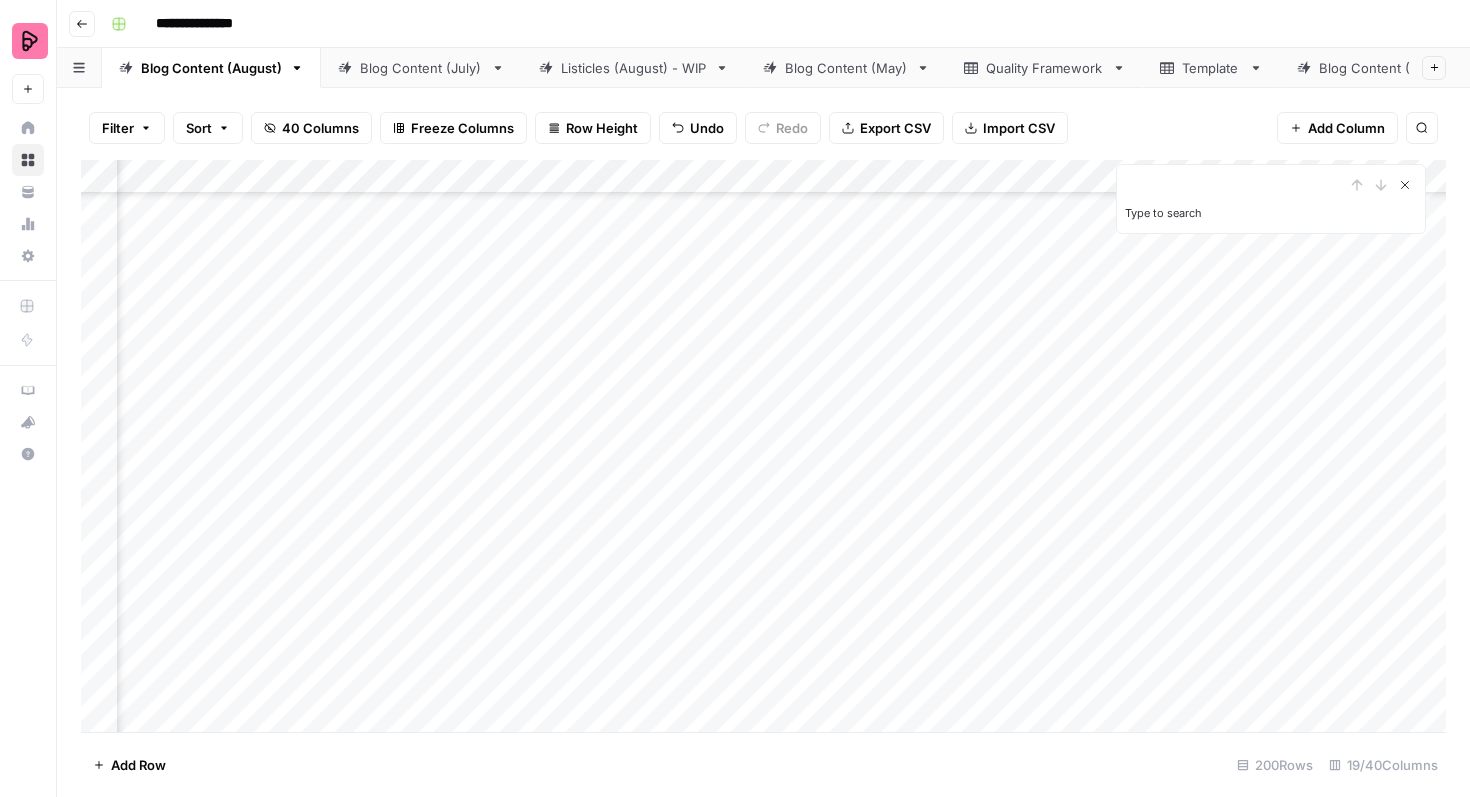 click 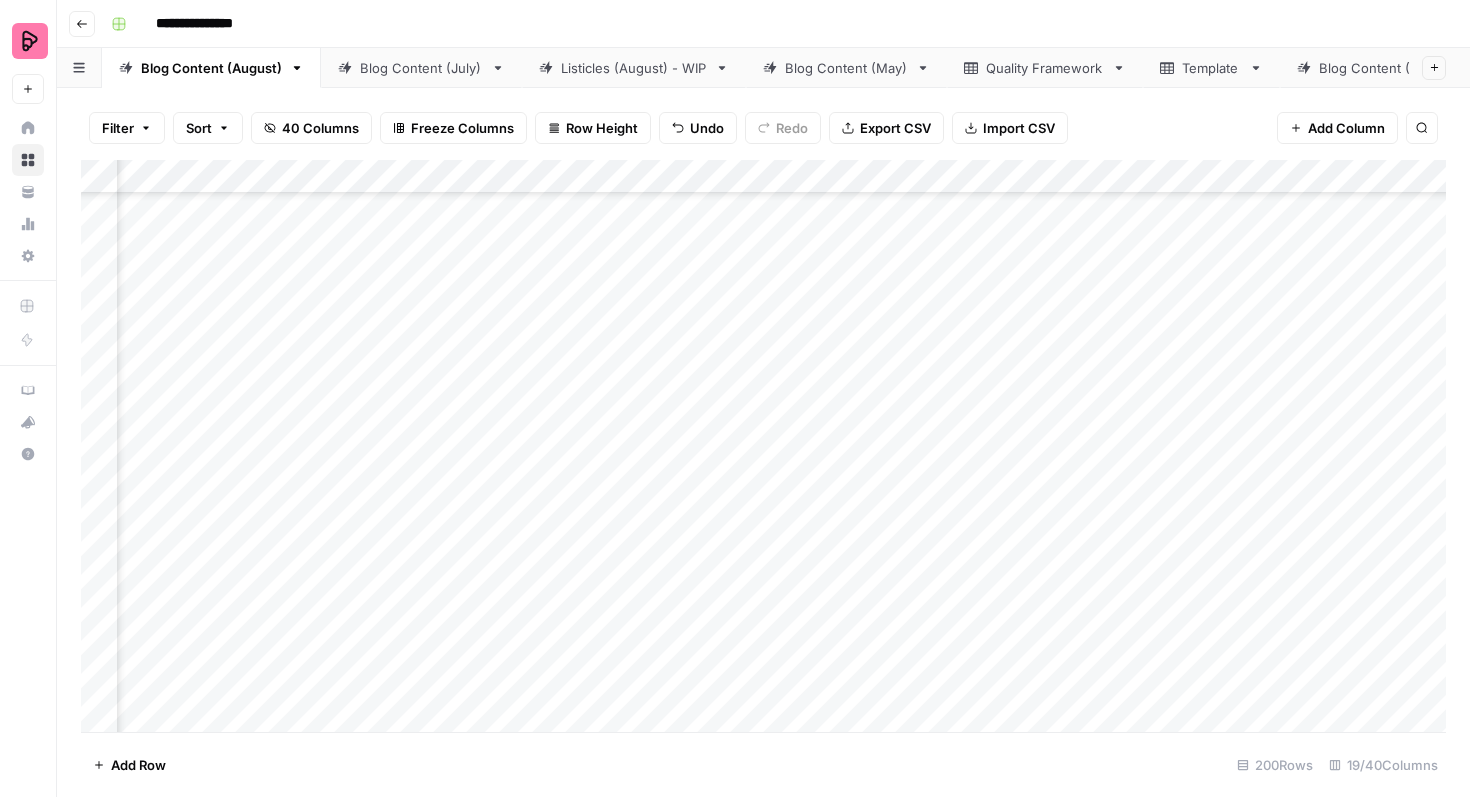 click on "Add Column" at bounding box center (763, 446) 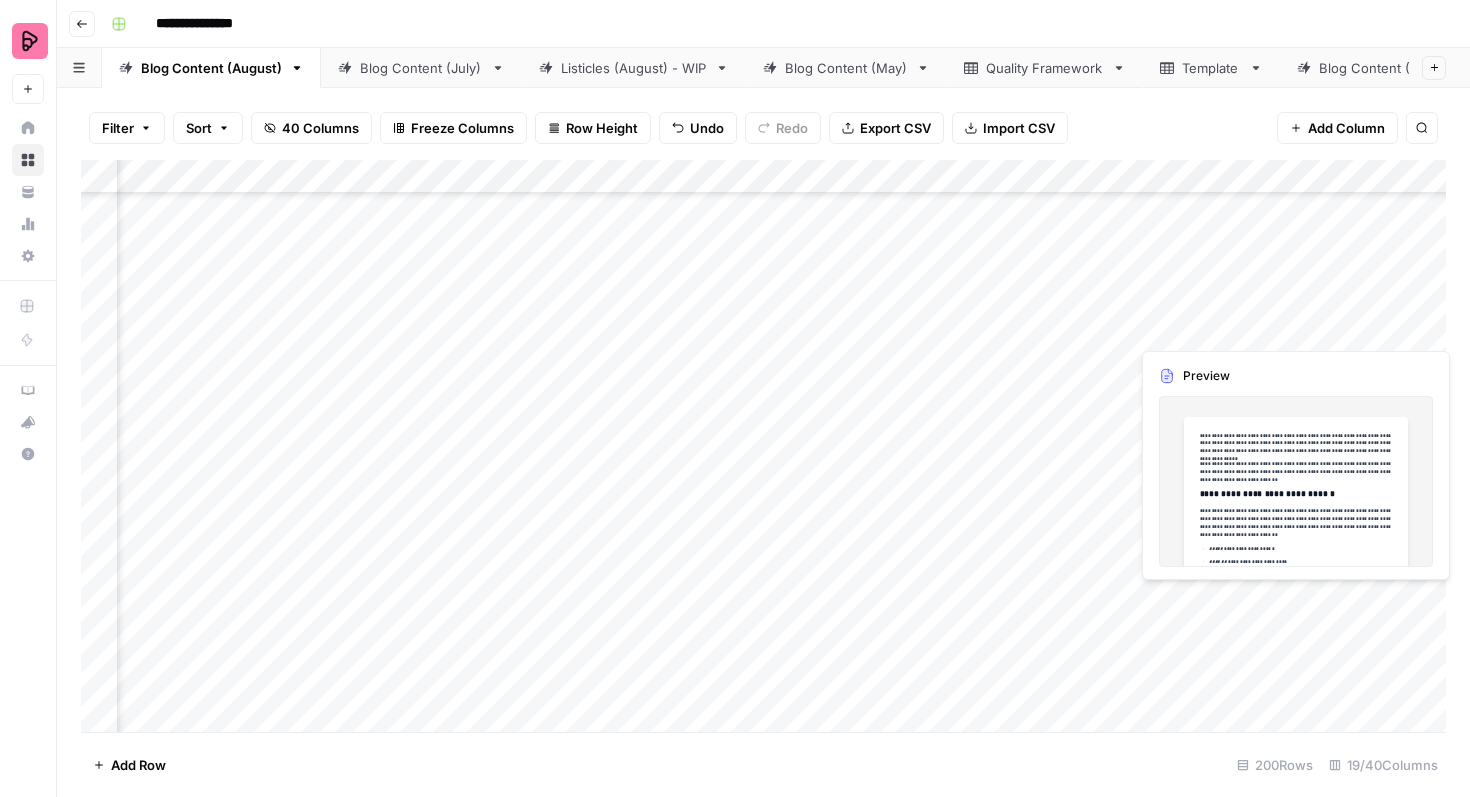 click on "Add Column" at bounding box center [763, 446] 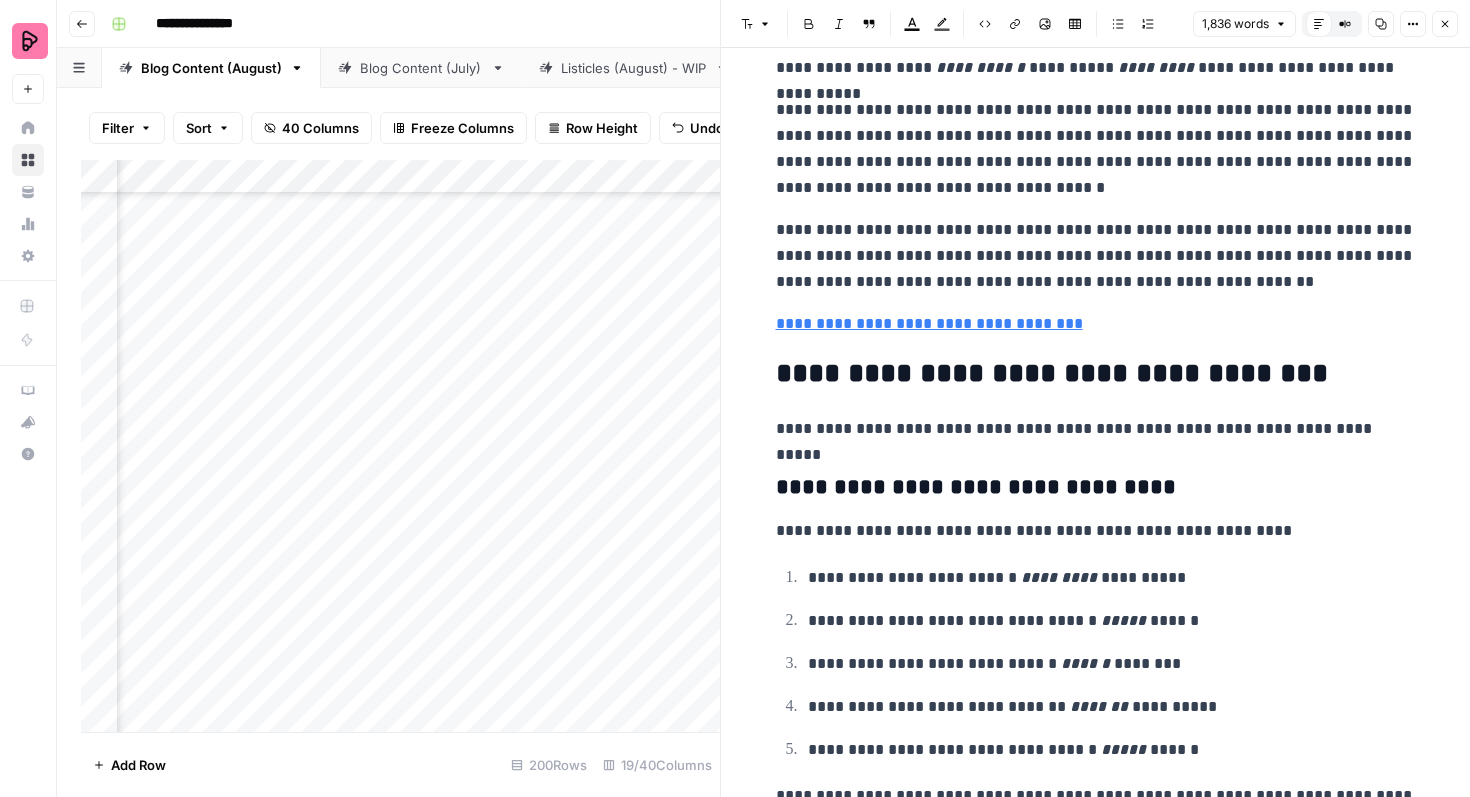 scroll, scrollTop: 7361, scrollLeft: 0, axis: vertical 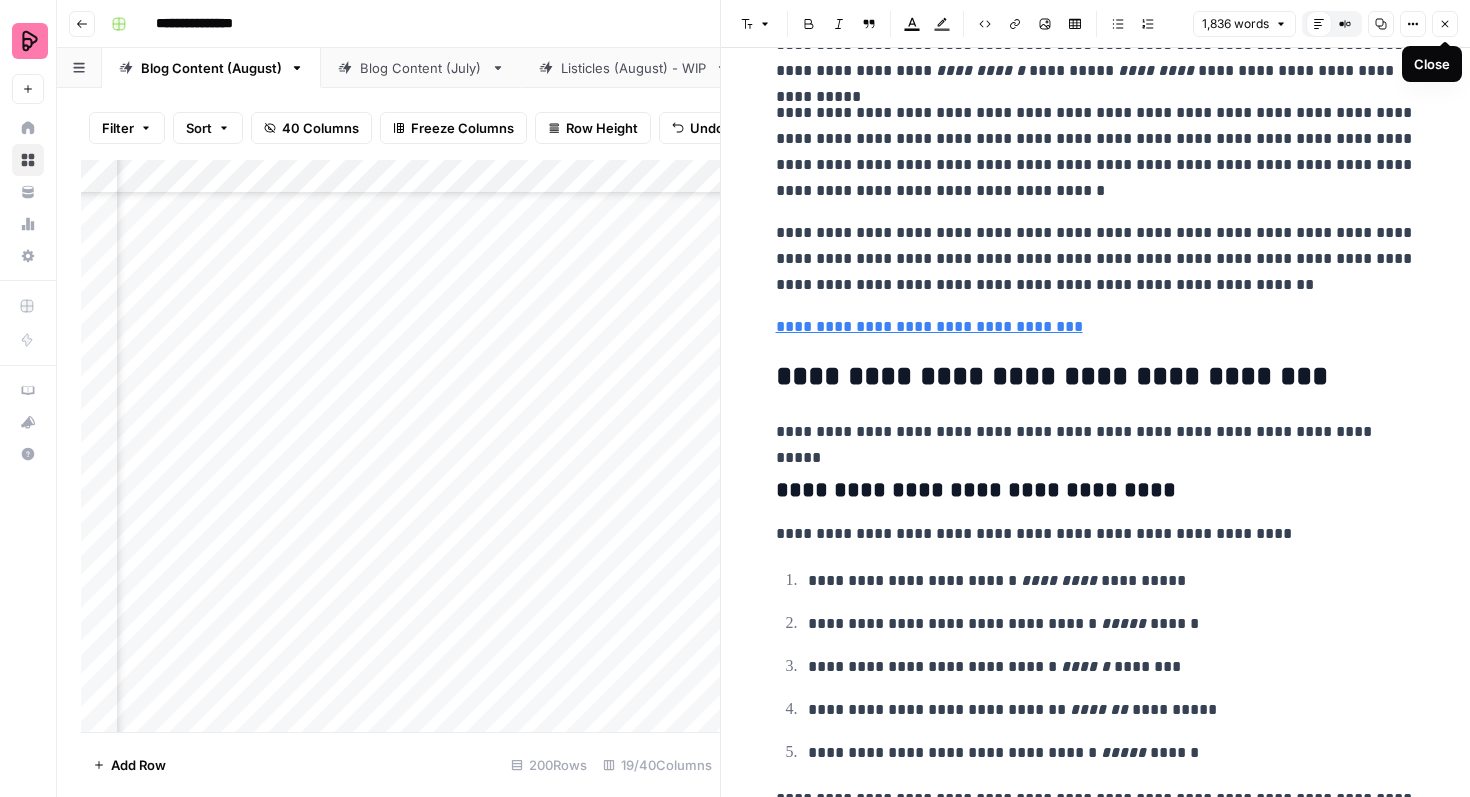 click 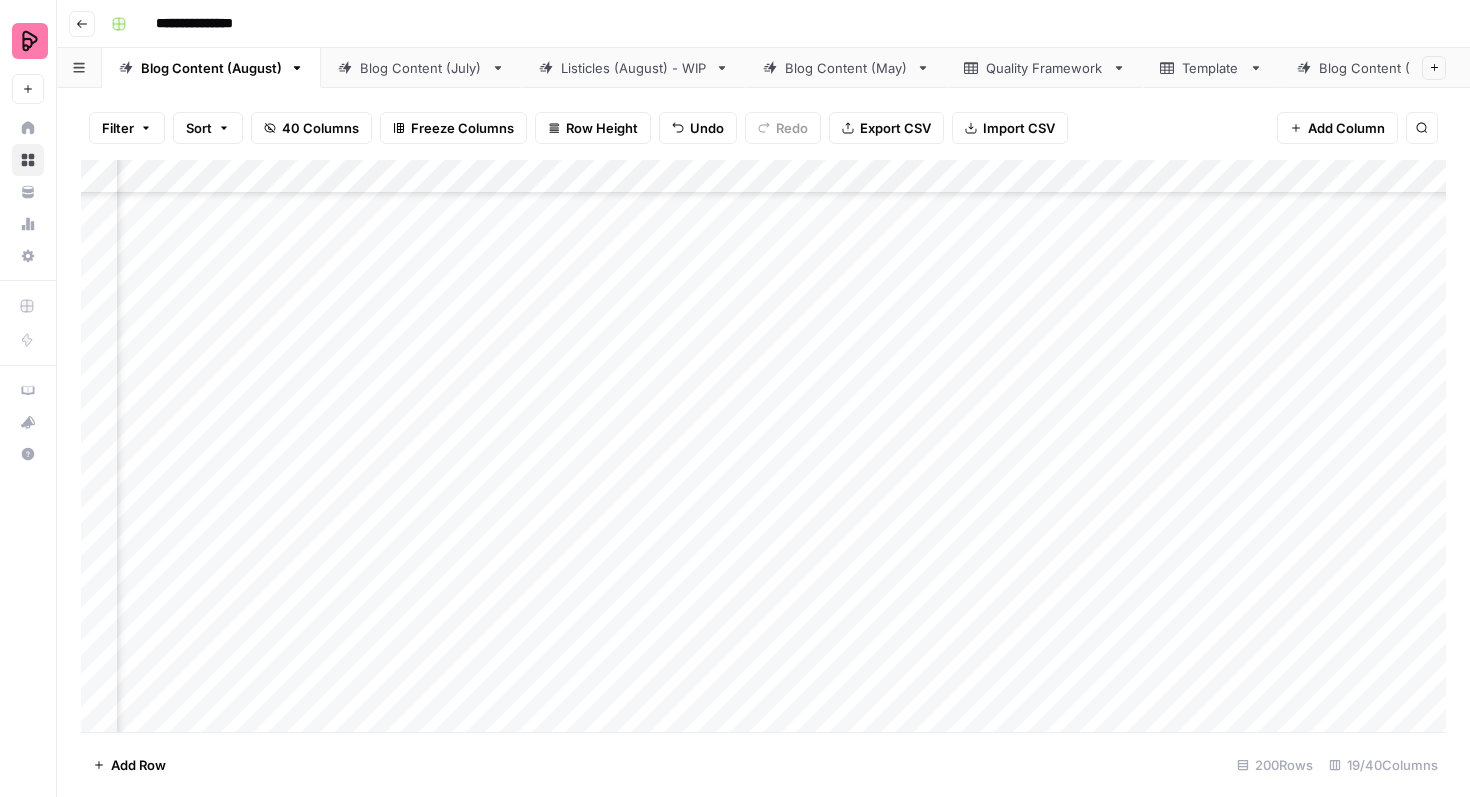 click on "Add Column" at bounding box center (763, 446) 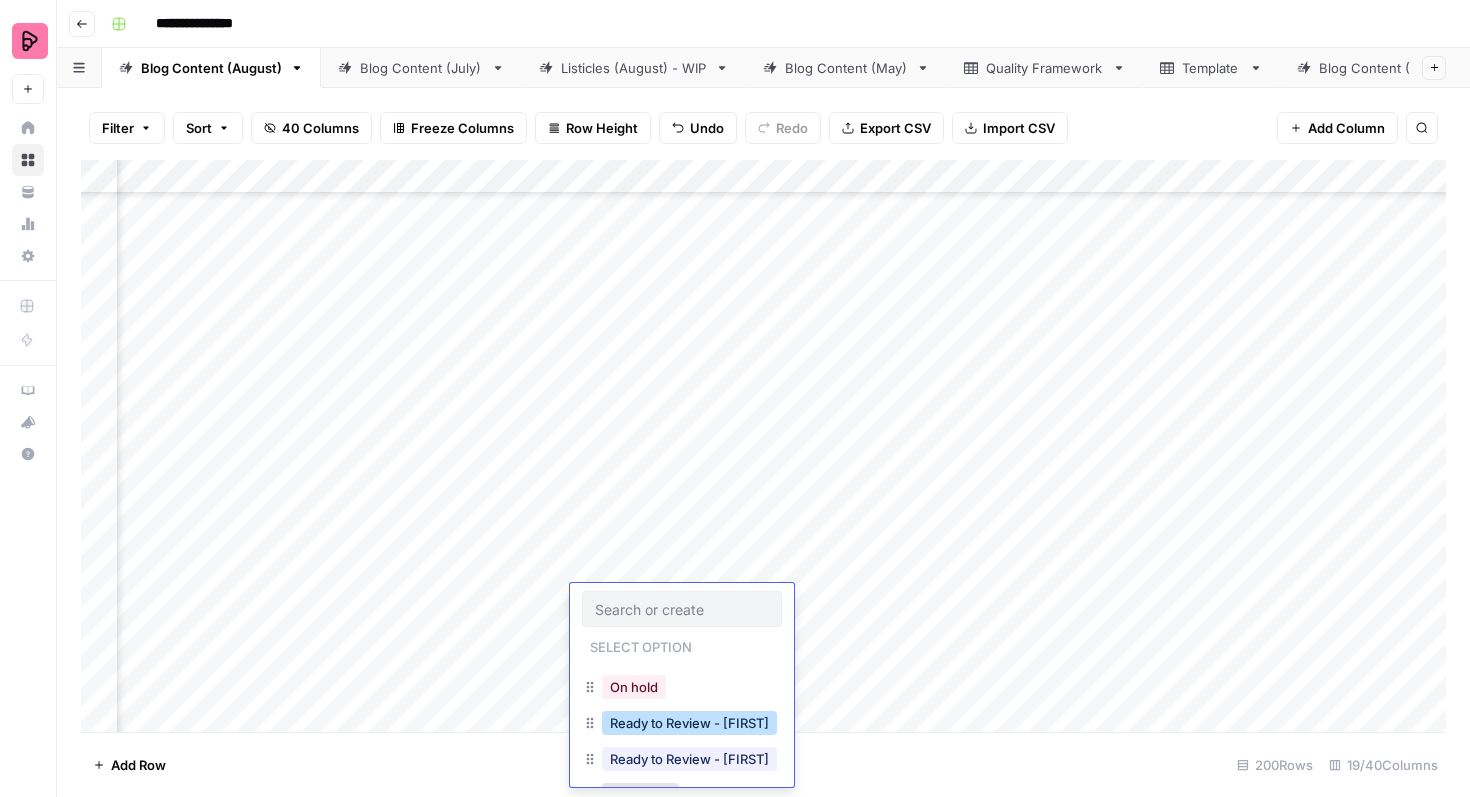 scroll, scrollTop: 32, scrollLeft: 0, axis: vertical 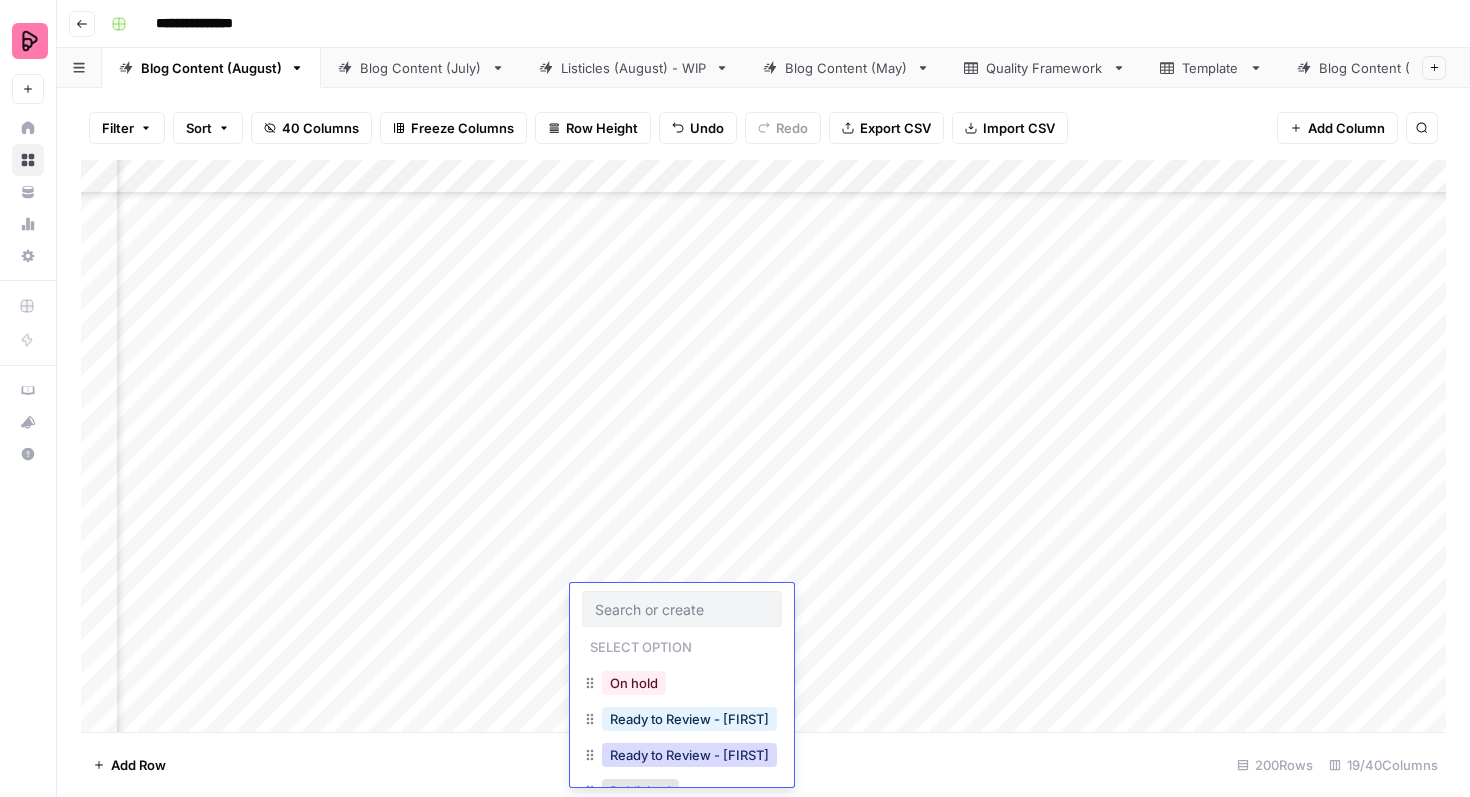 click on "Ready to Review - [FIRST]" at bounding box center (689, 755) 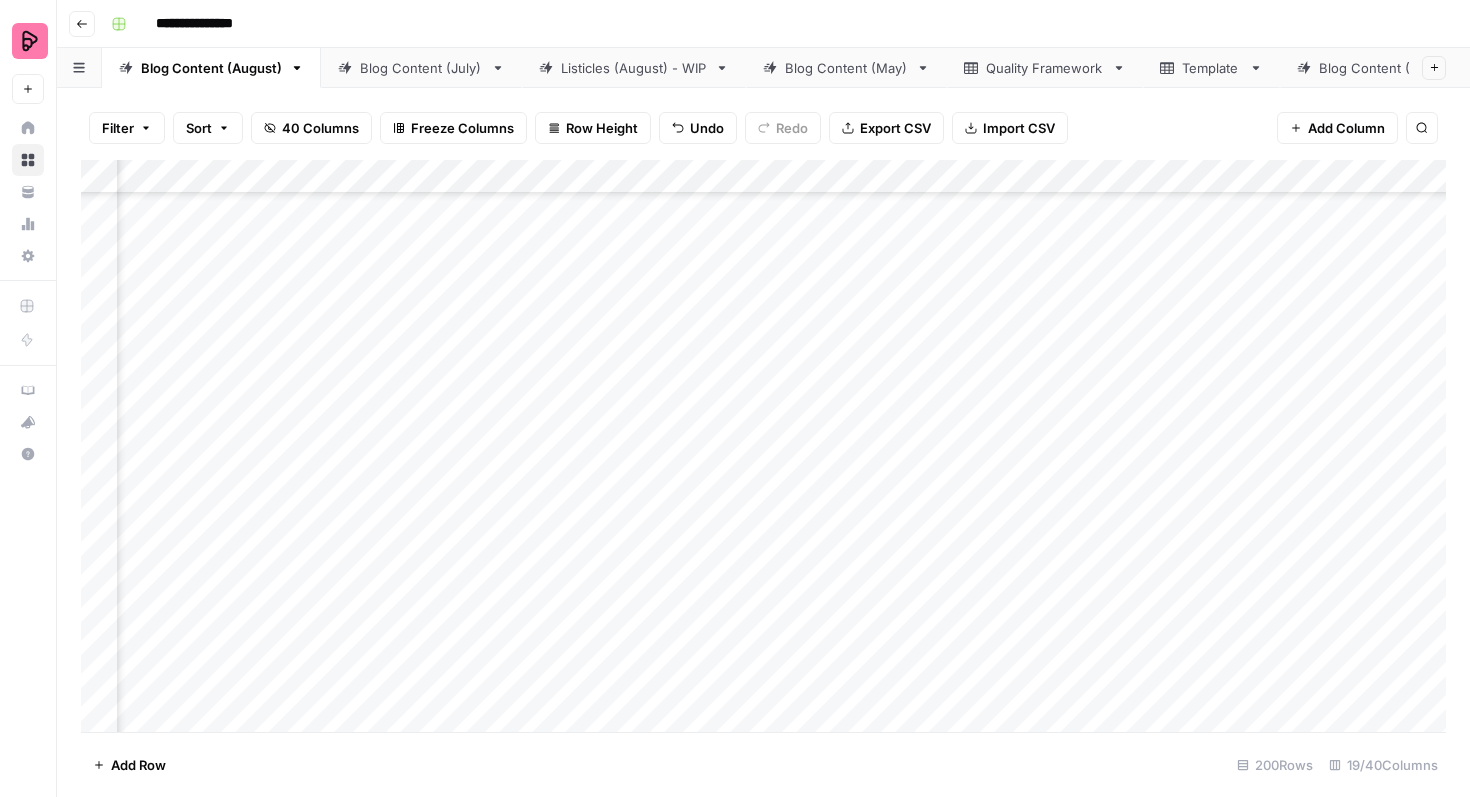 scroll, scrollTop: 284, scrollLeft: 298, axis: both 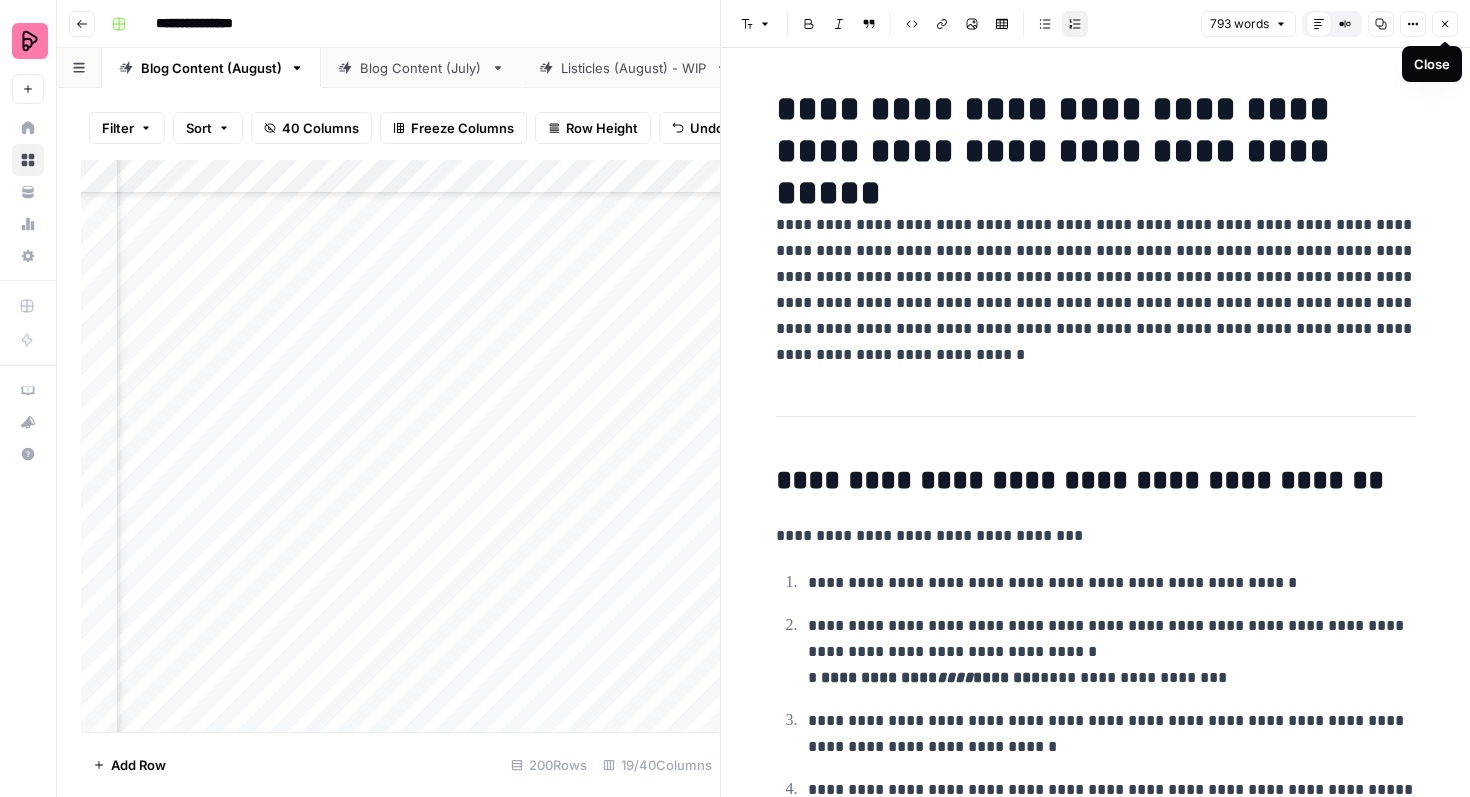 click 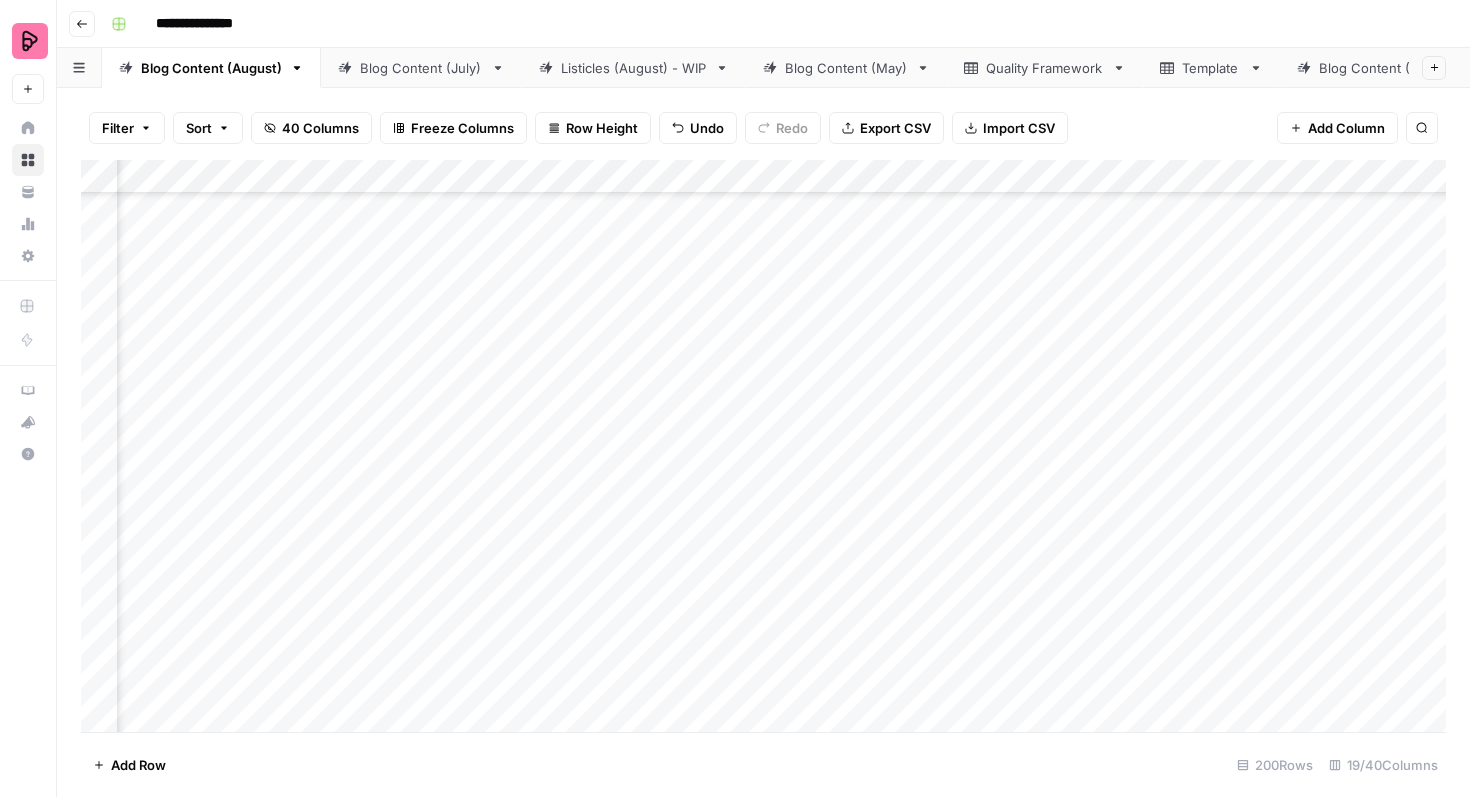 scroll, scrollTop: 122, scrollLeft: 602, axis: both 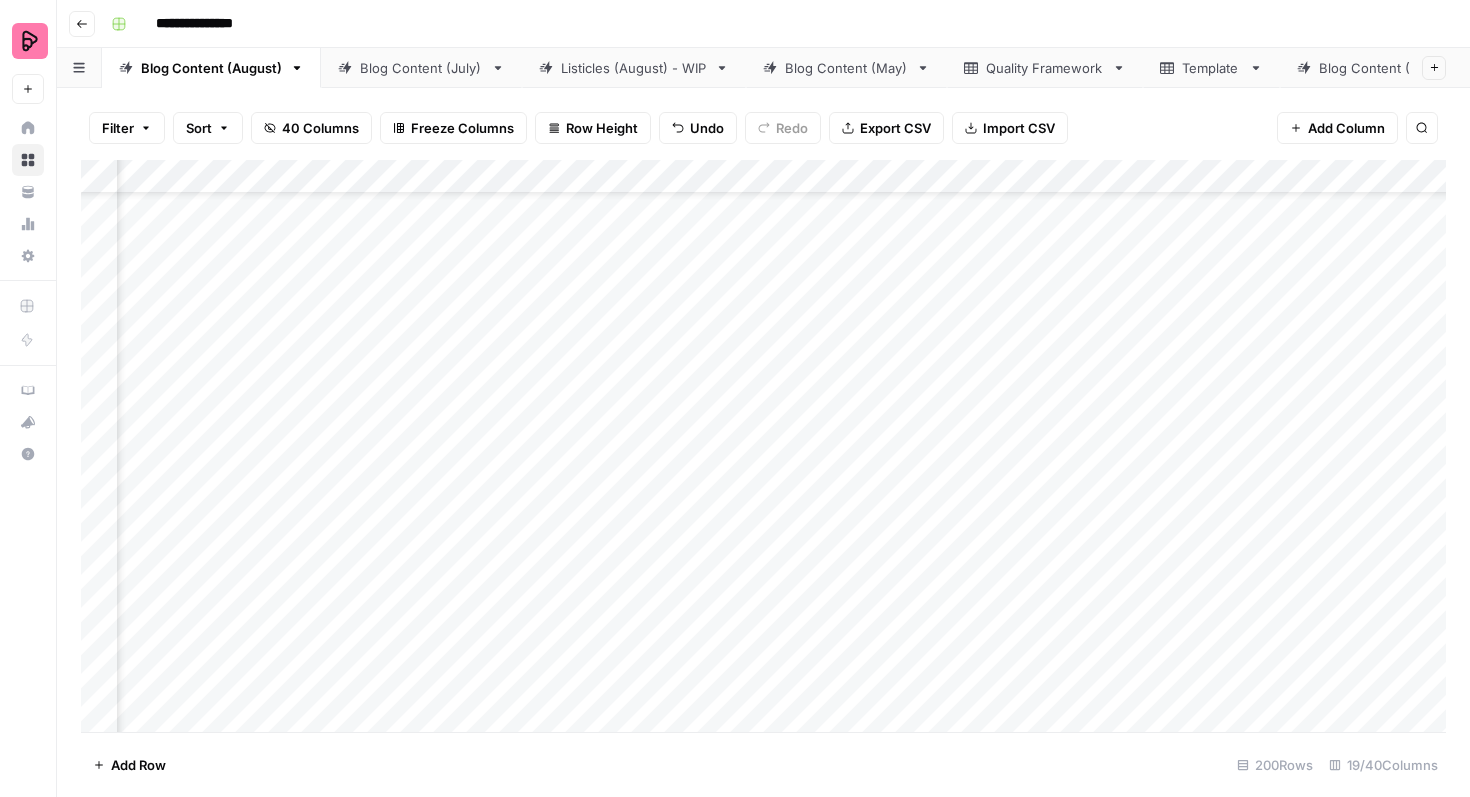 click on "Add Column" at bounding box center [763, 446] 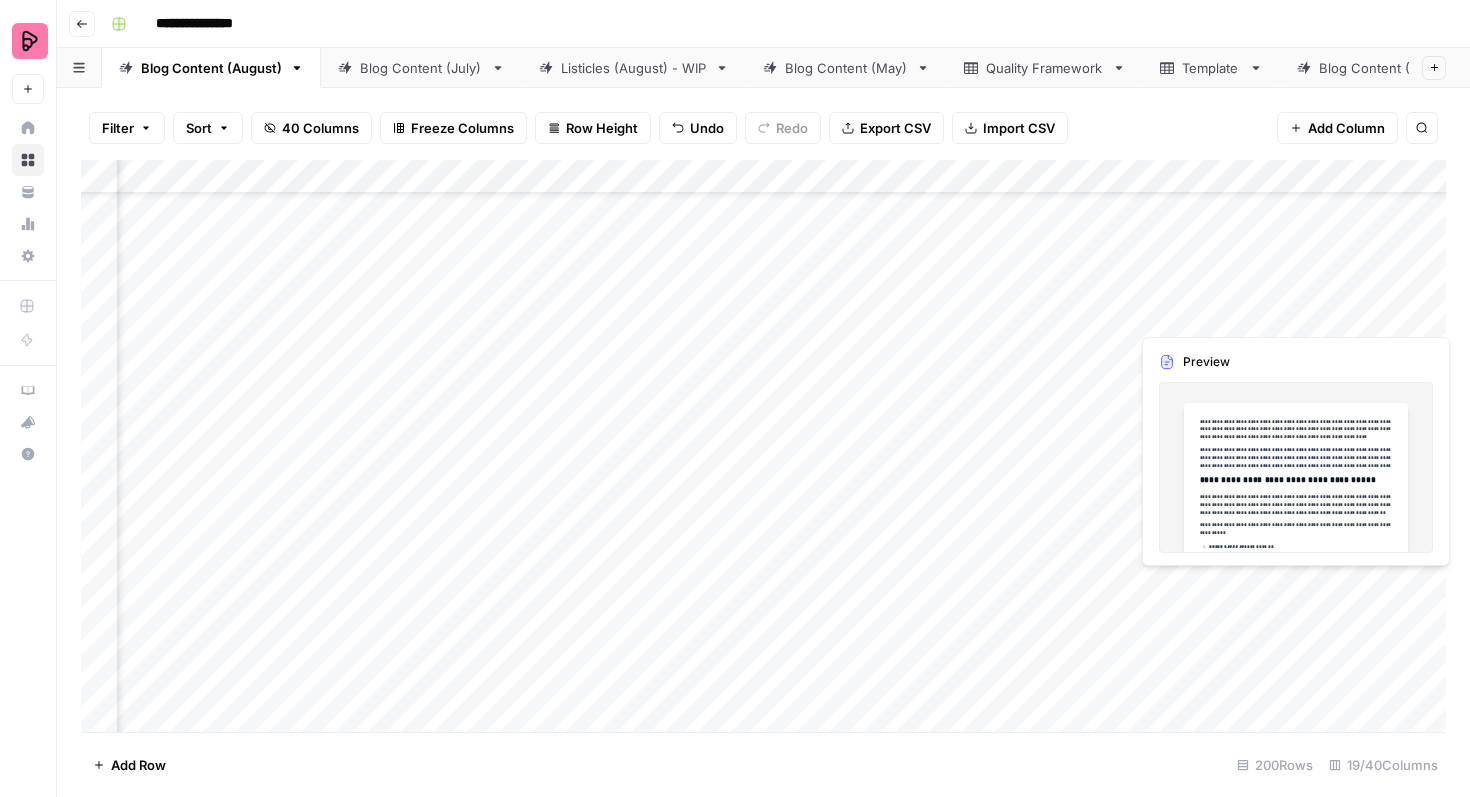 click on "Add Column" at bounding box center (763, 446) 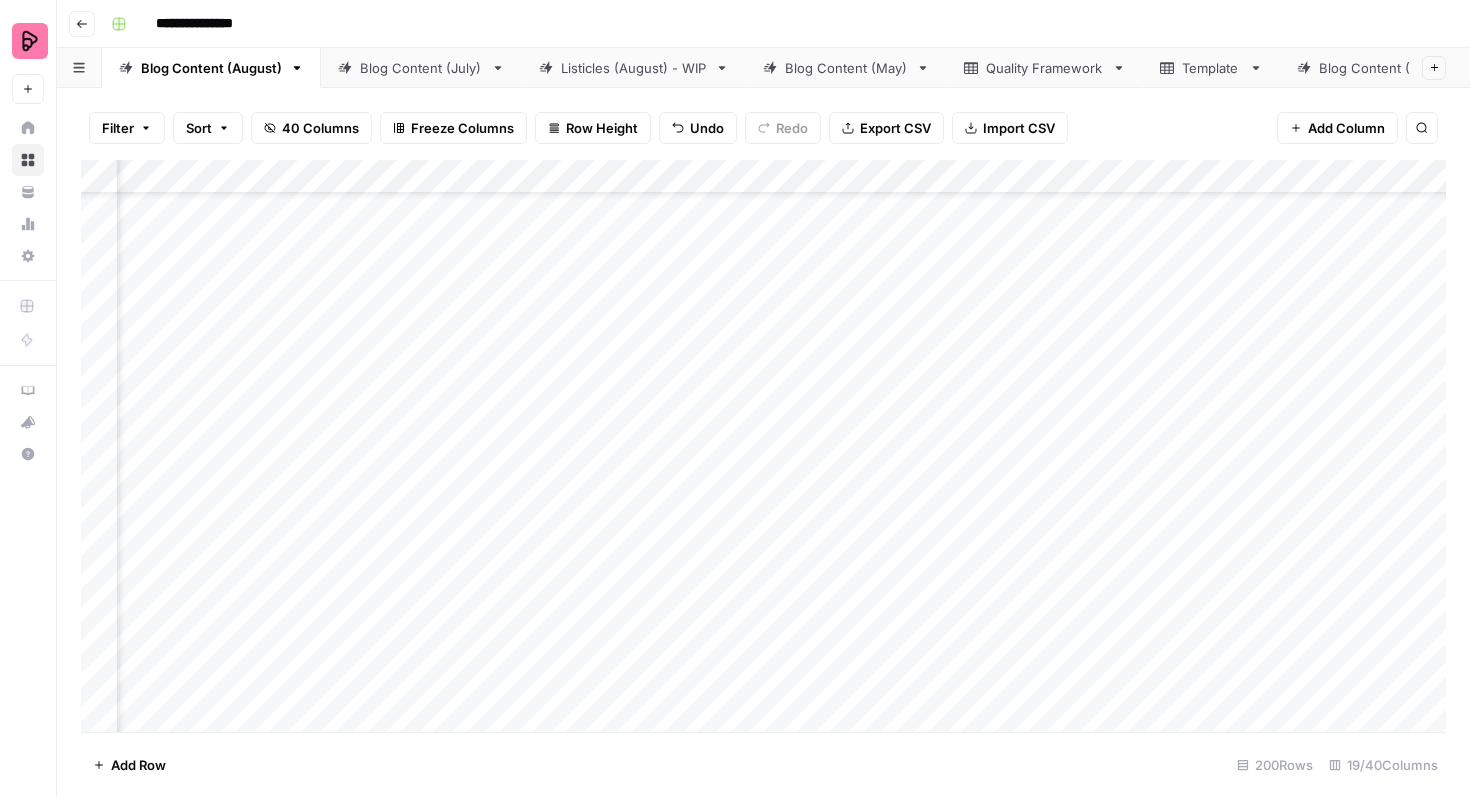 click on "Add Column" at bounding box center [763, 446] 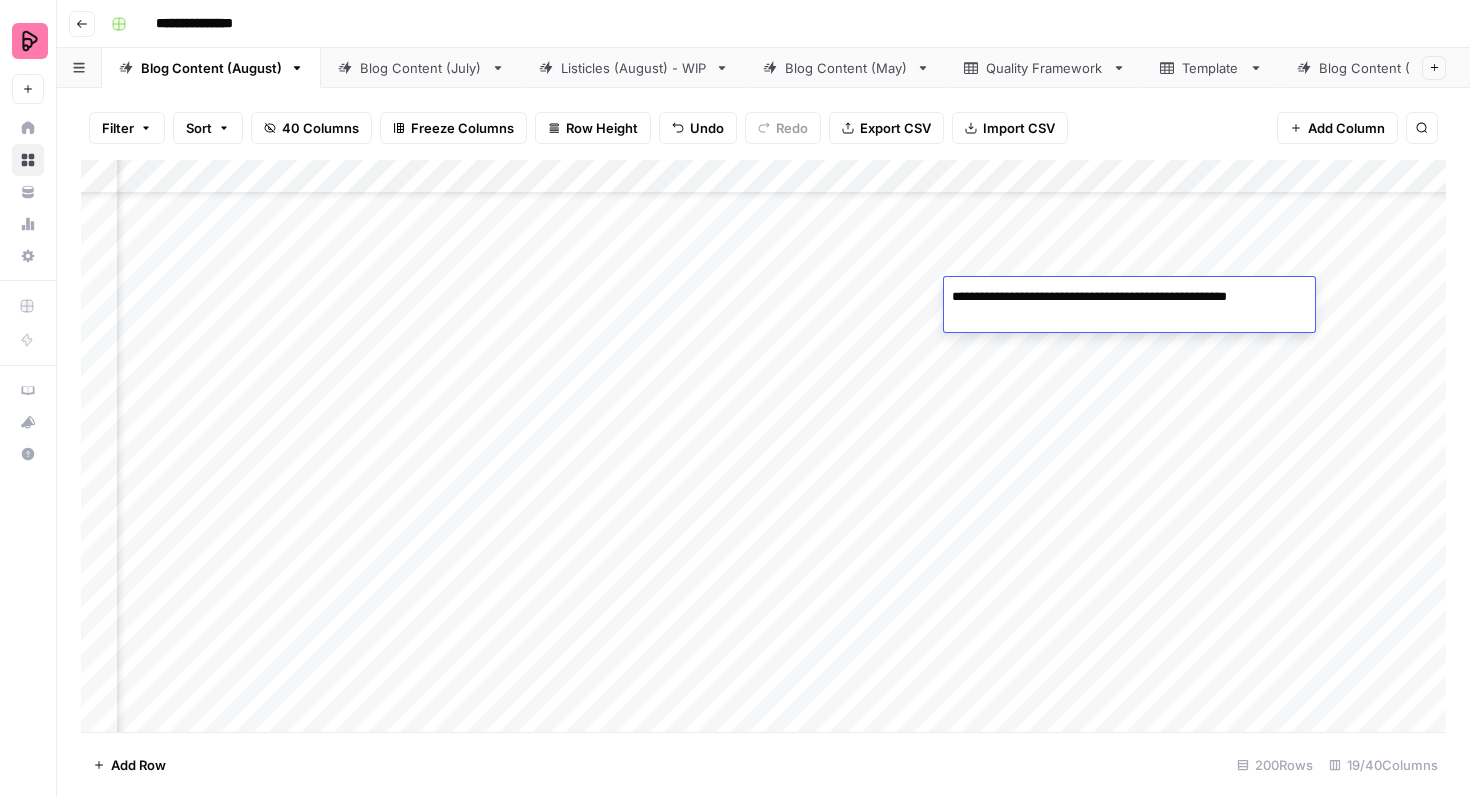 click on "**********" at bounding box center (1126, 297) 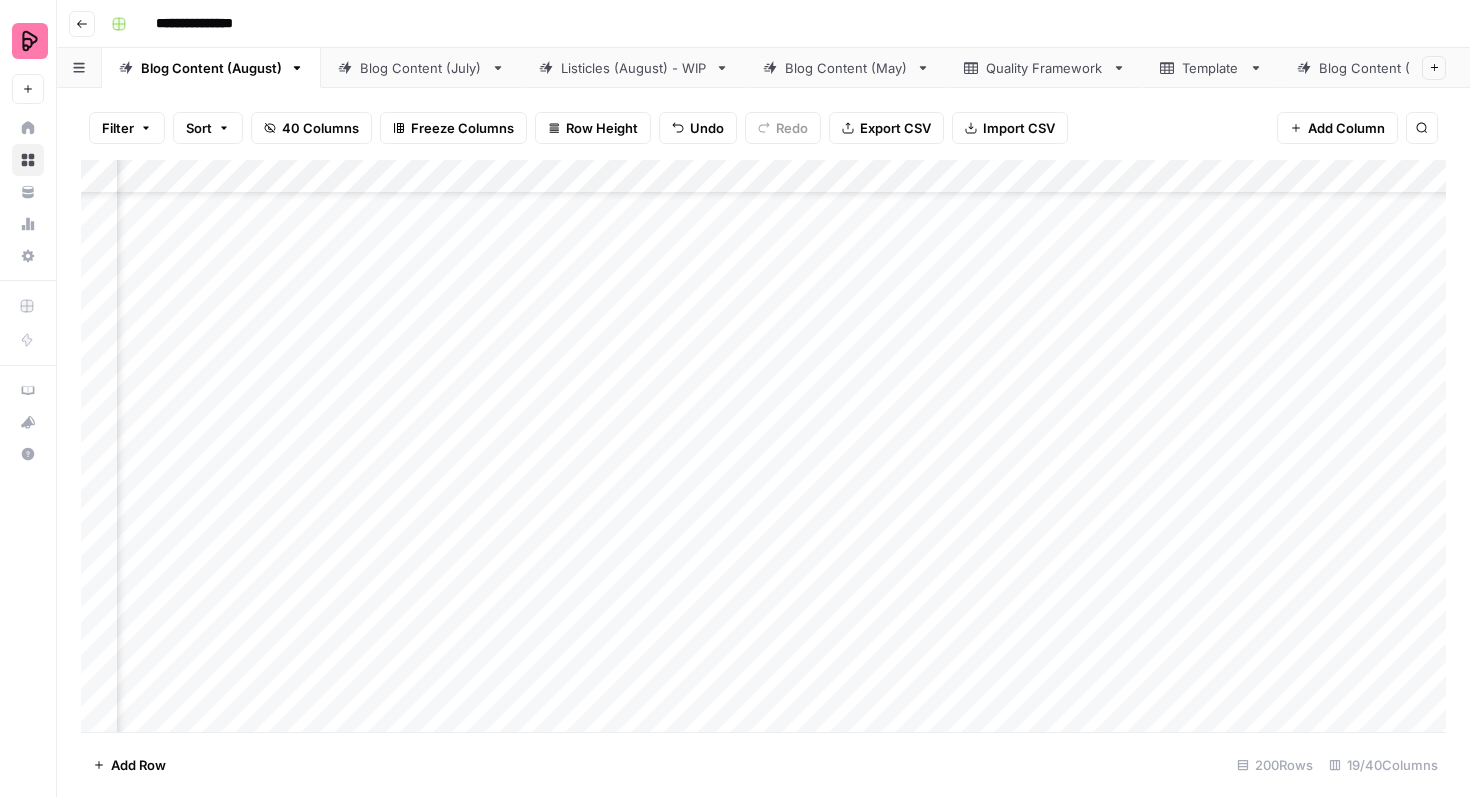 click on "Add Column" at bounding box center (763, 446) 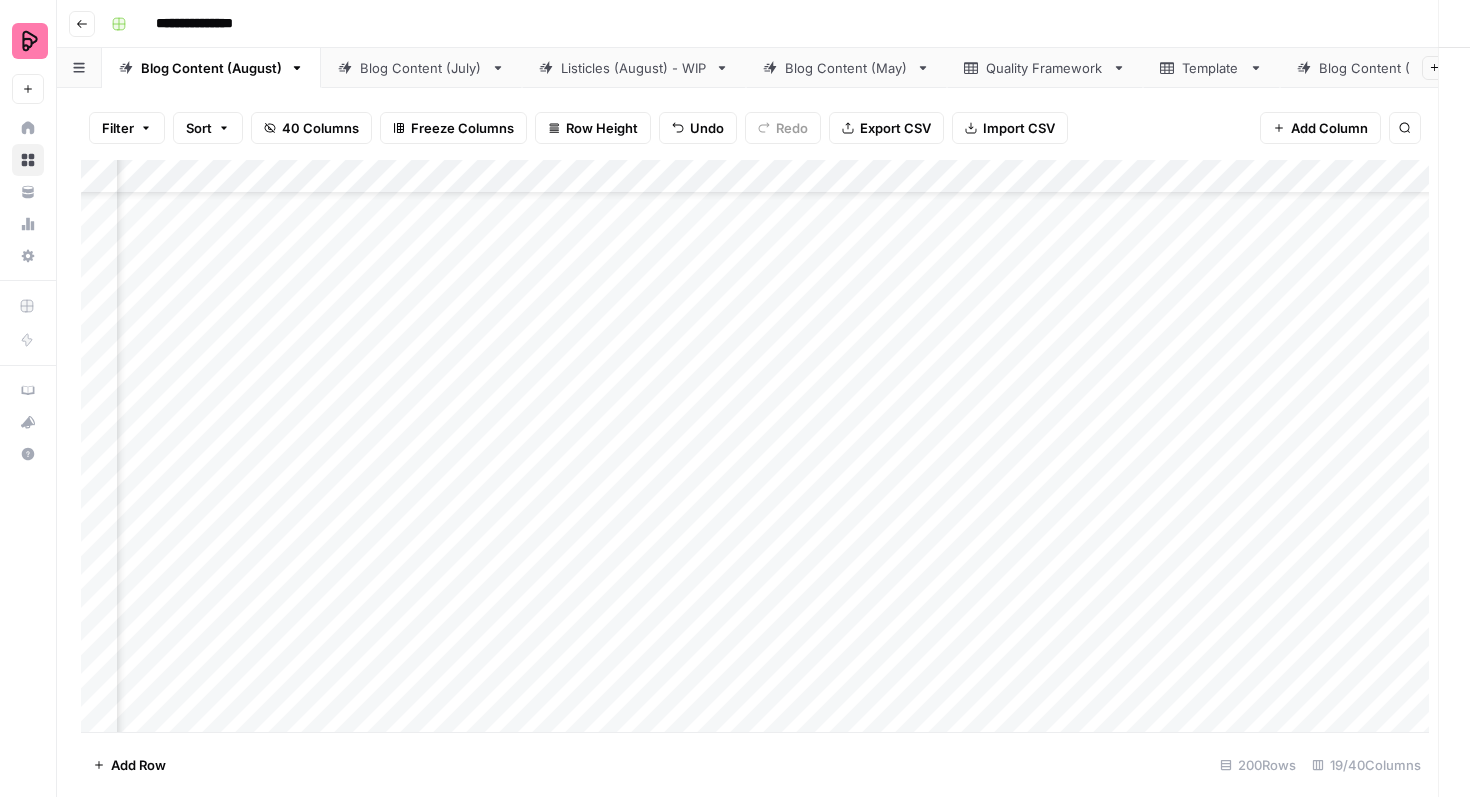 click at bounding box center [468, 616] 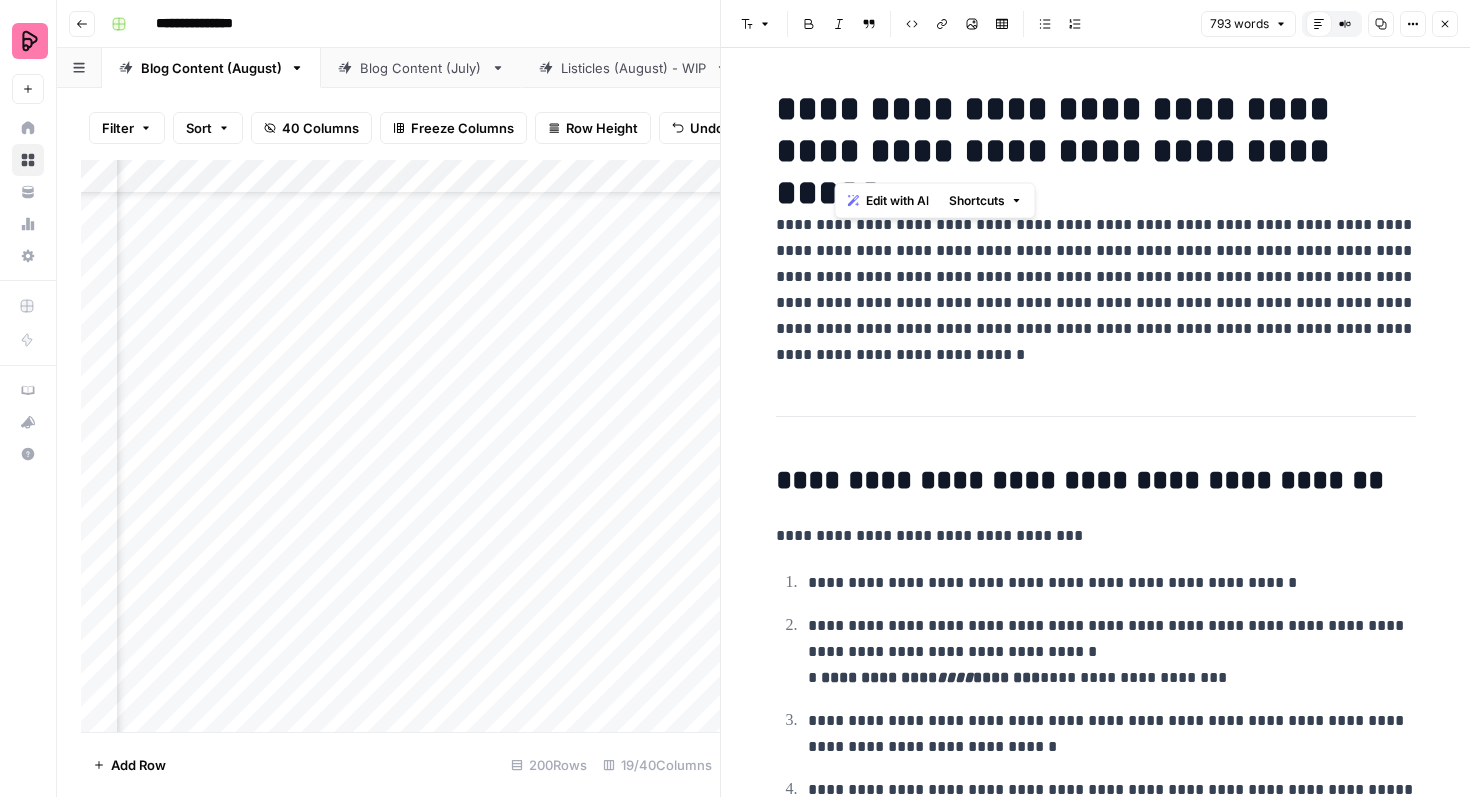 drag, startPoint x: 1259, startPoint y: 143, endPoint x: 832, endPoint y: 115, distance: 427.91705 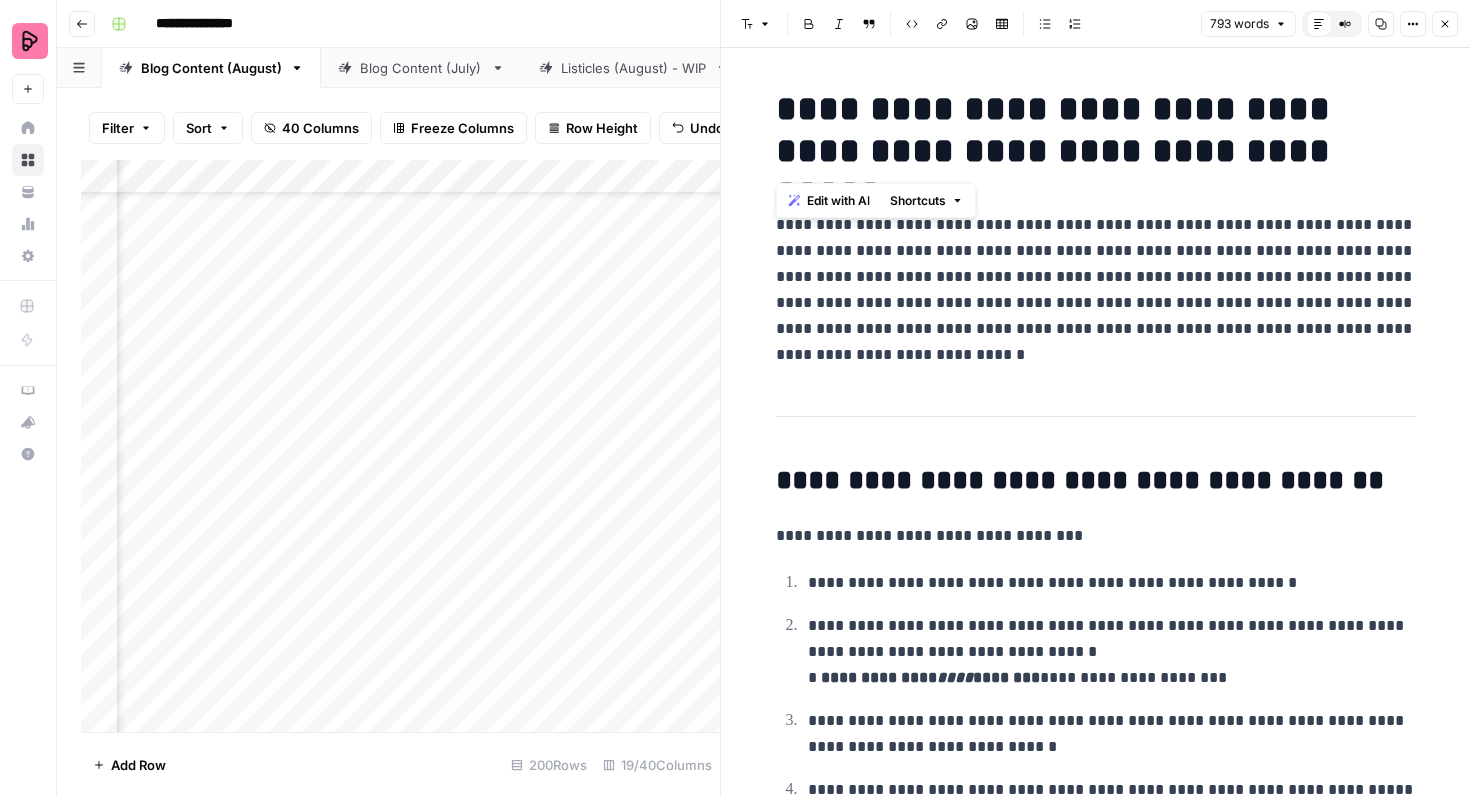 drag, startPoint x: 777, startPoint y: 112, endPoint x: 1327, endPoint y: 152, distance: 551.45264 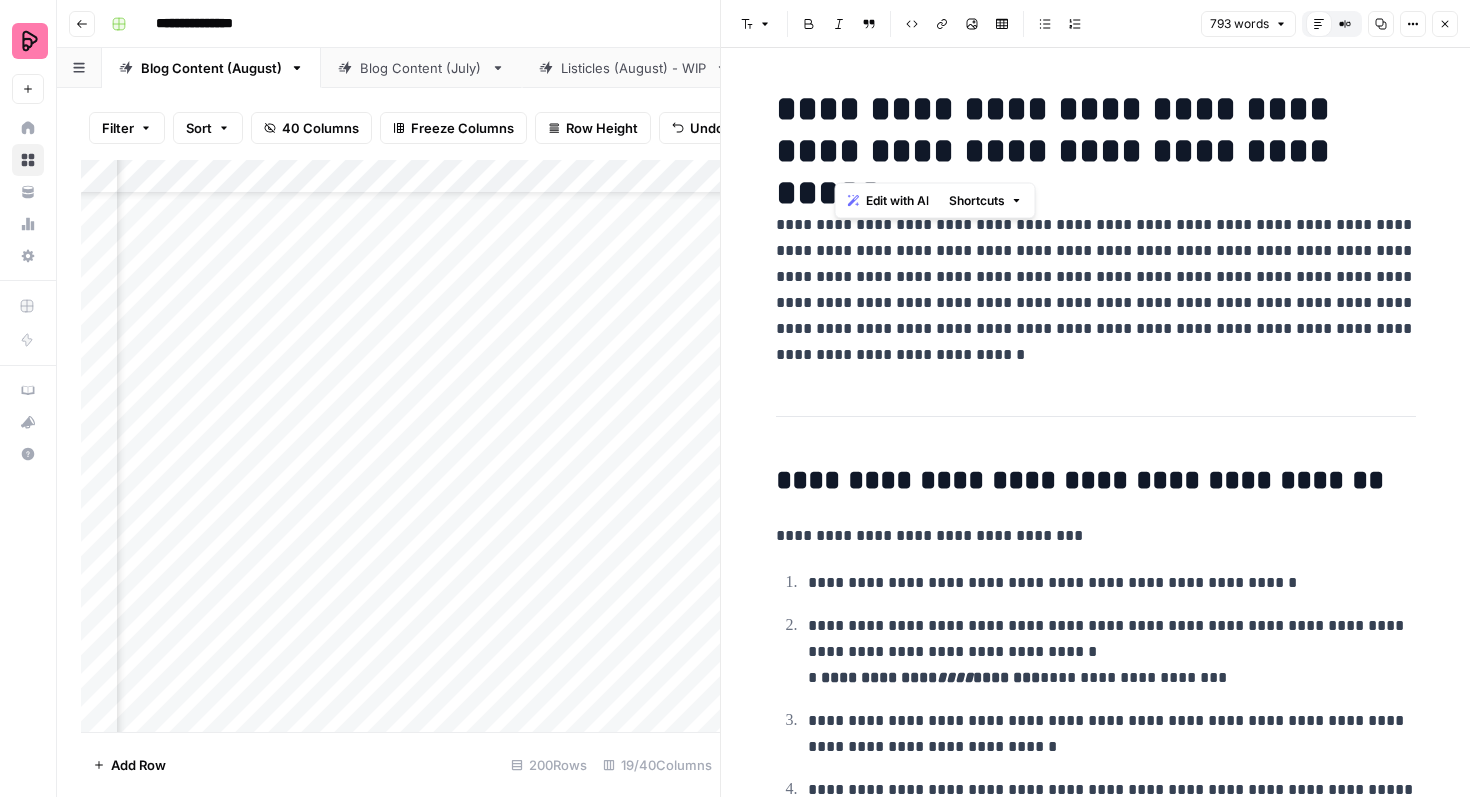 drag, startPoint x: 1336, startPoint y: 154, endPoint x: 838, endPoint y: 116, distance: 499.4477 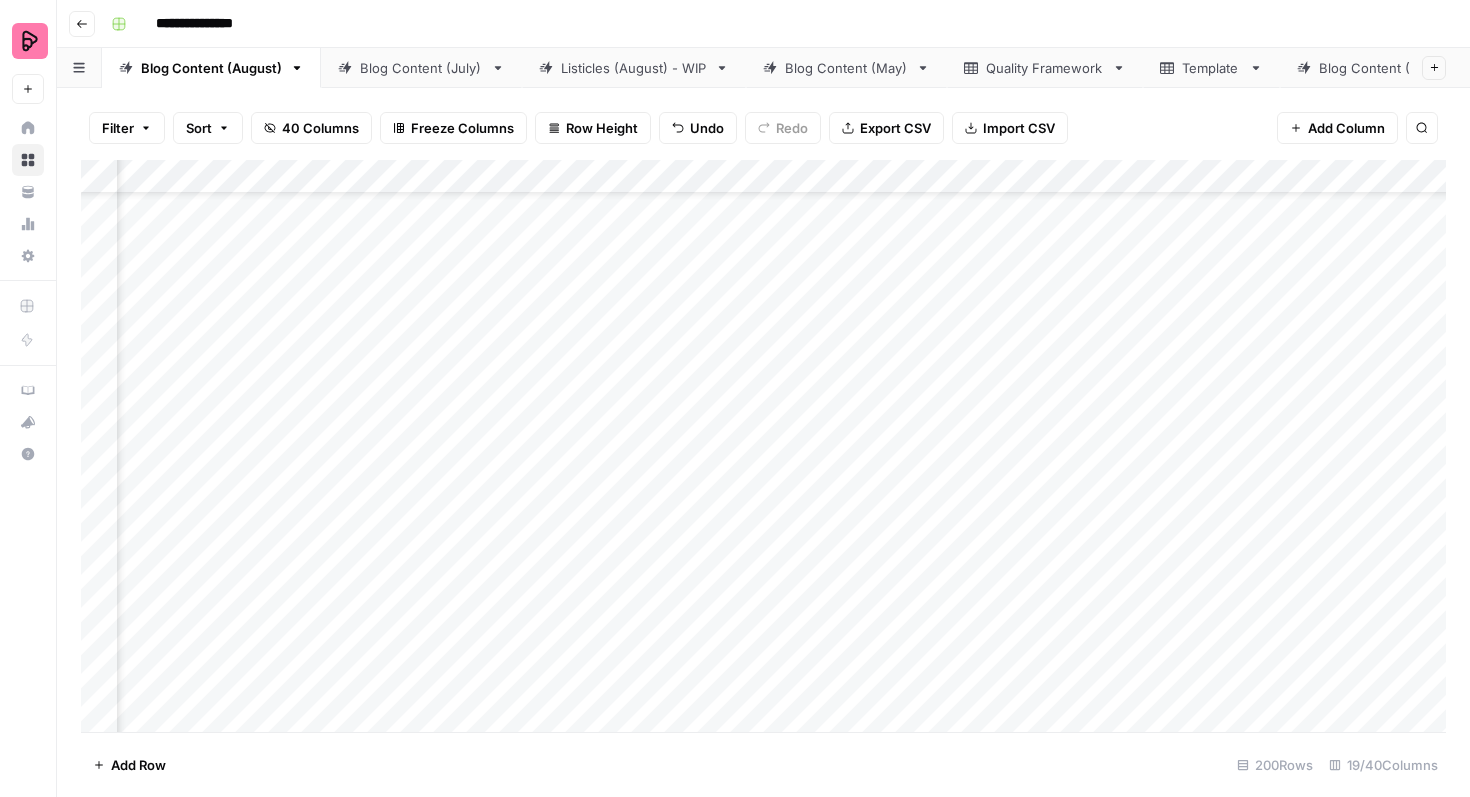 click on "Add Column" at bounding box center (763, 446) 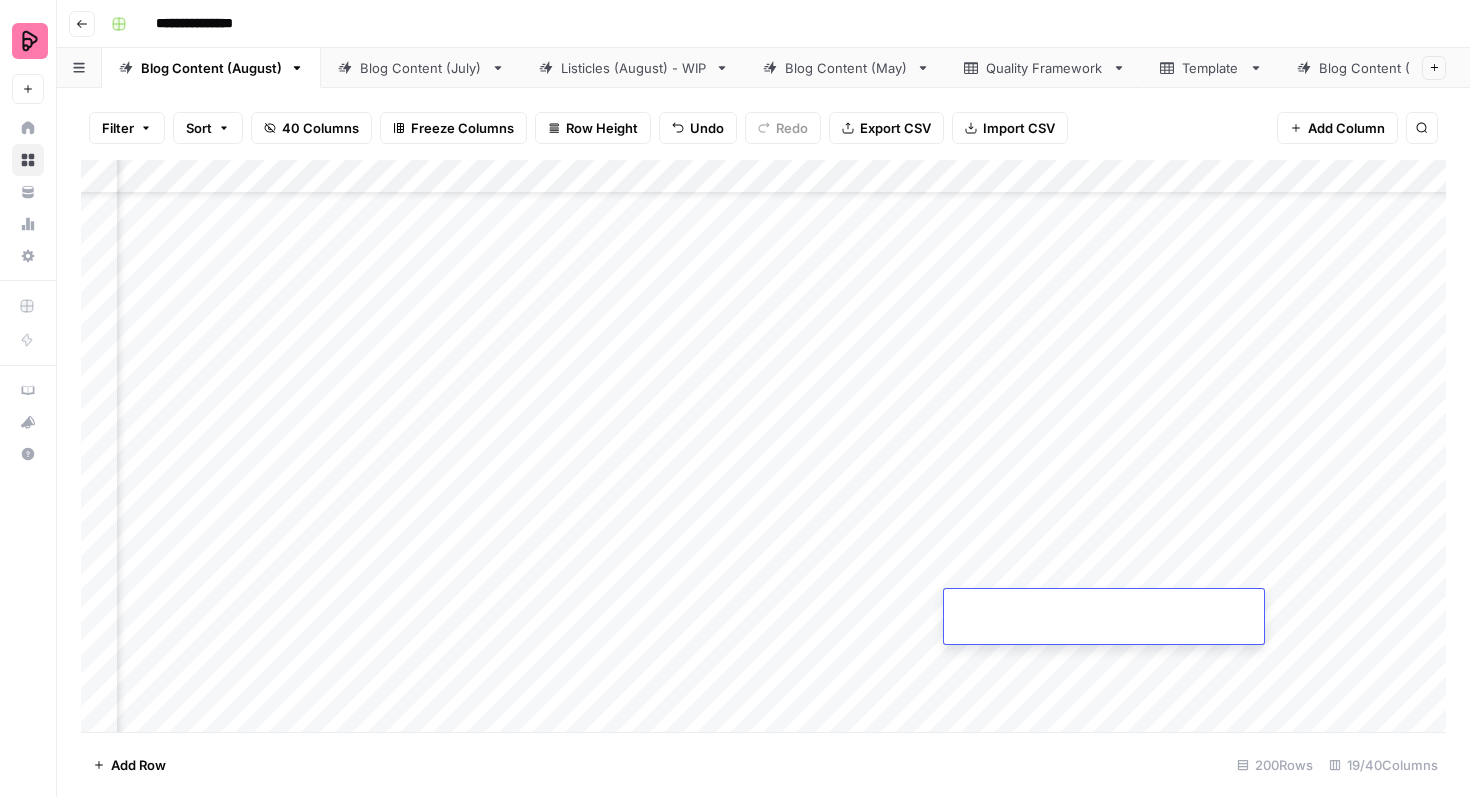 type on "**********" 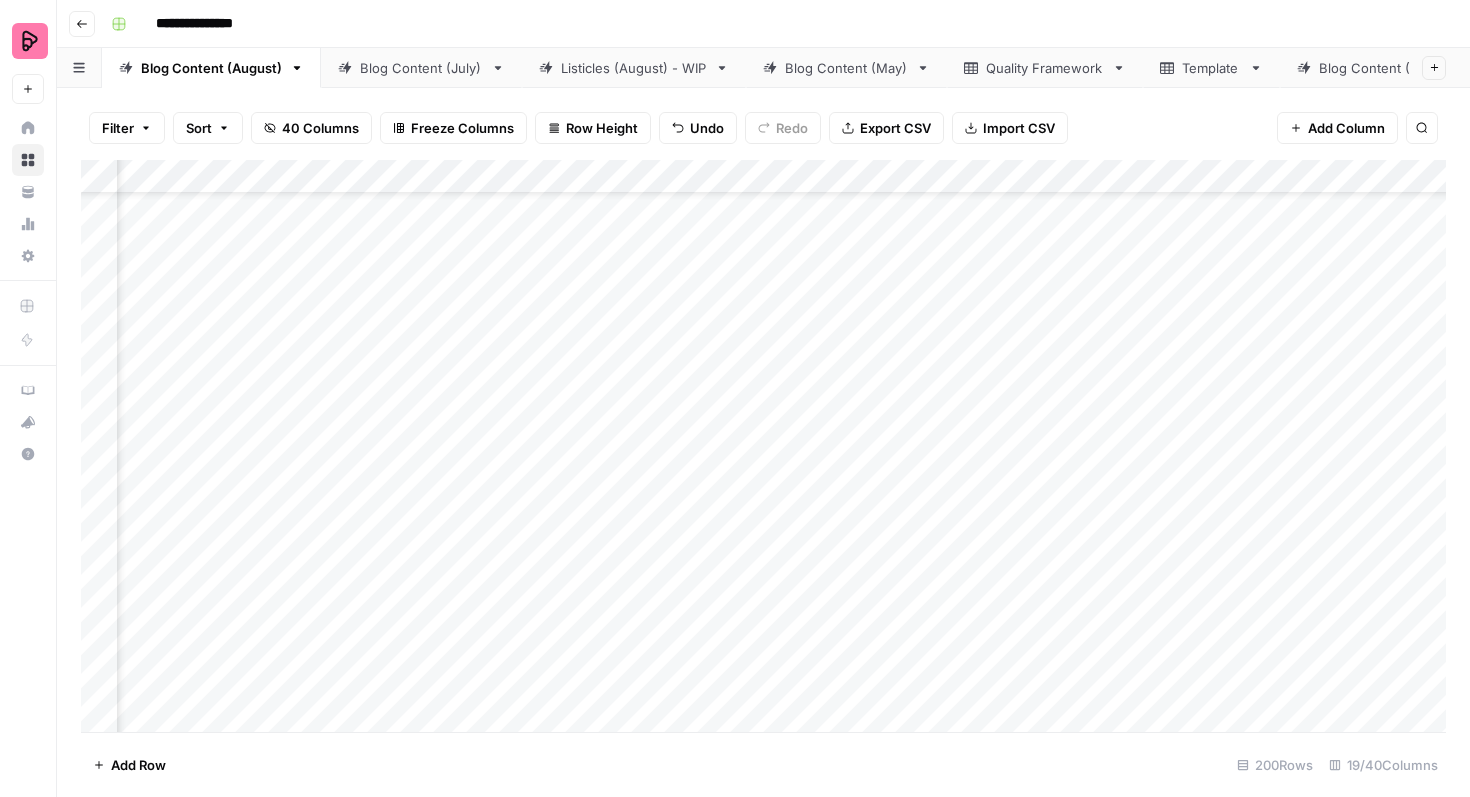 click on "Add Column" at bounding box center (763, 446) 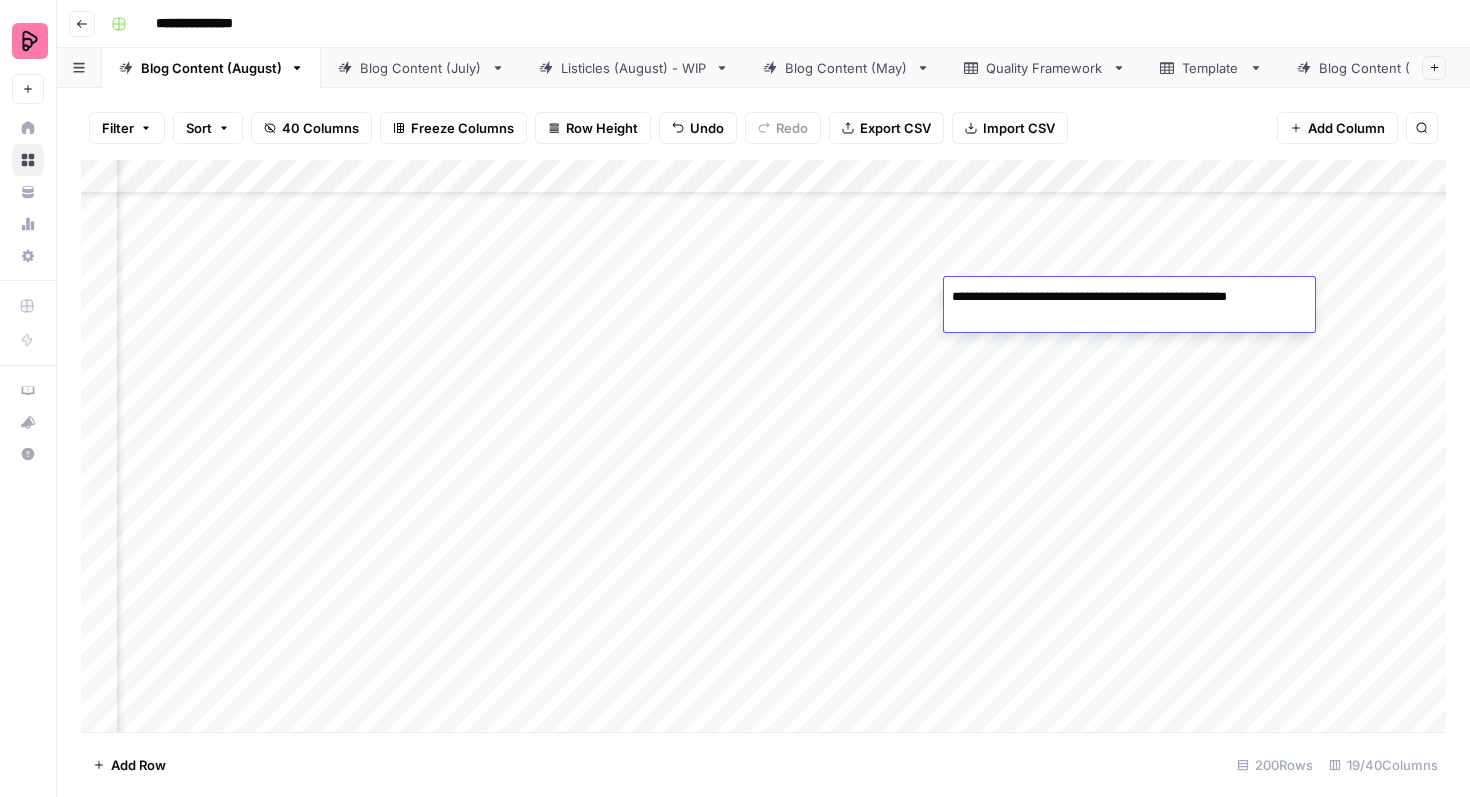 click on "Add Column" at bounding box center [763, 446] 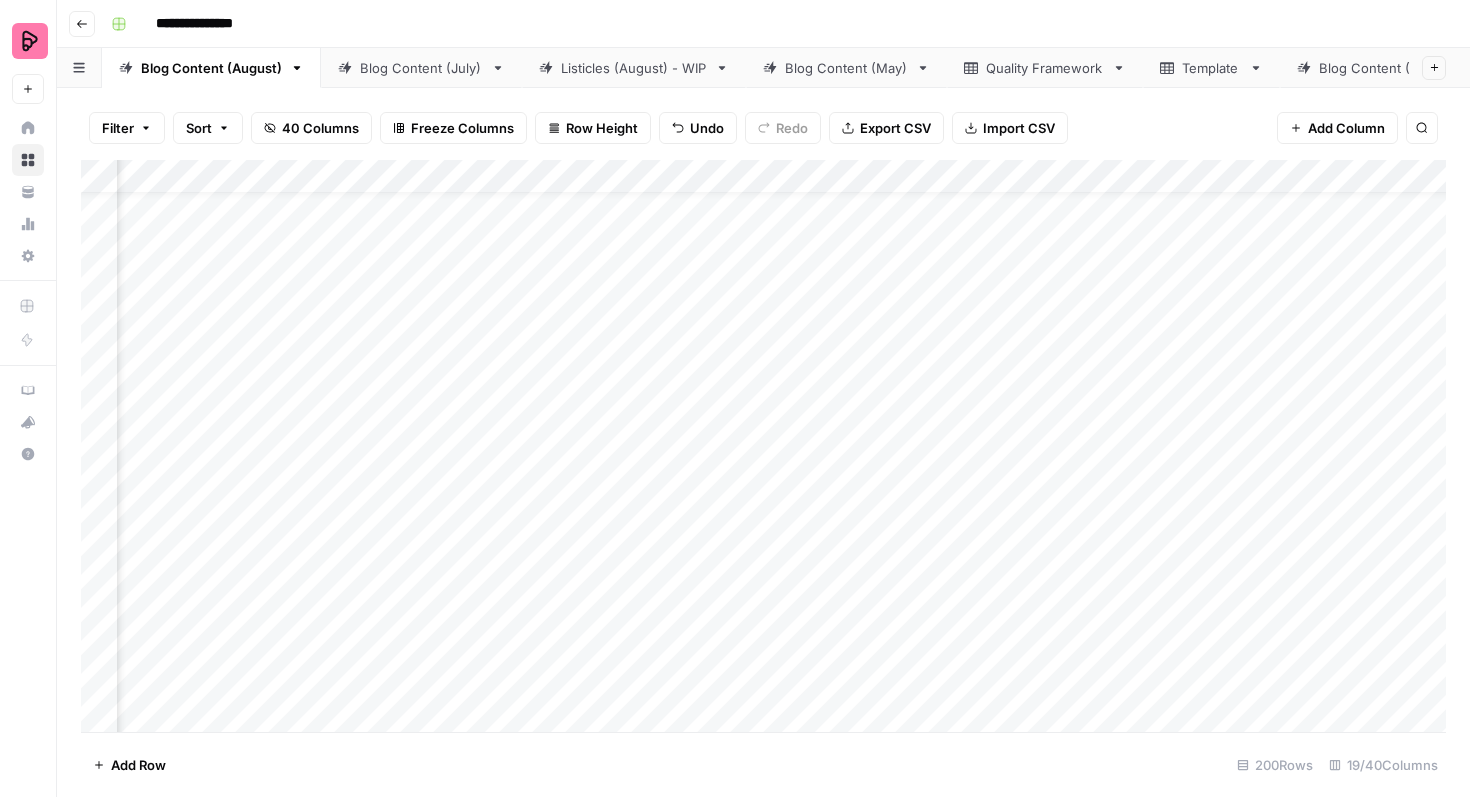 scroll, scrollTop: 38, scrollLeft: 602, axis: both 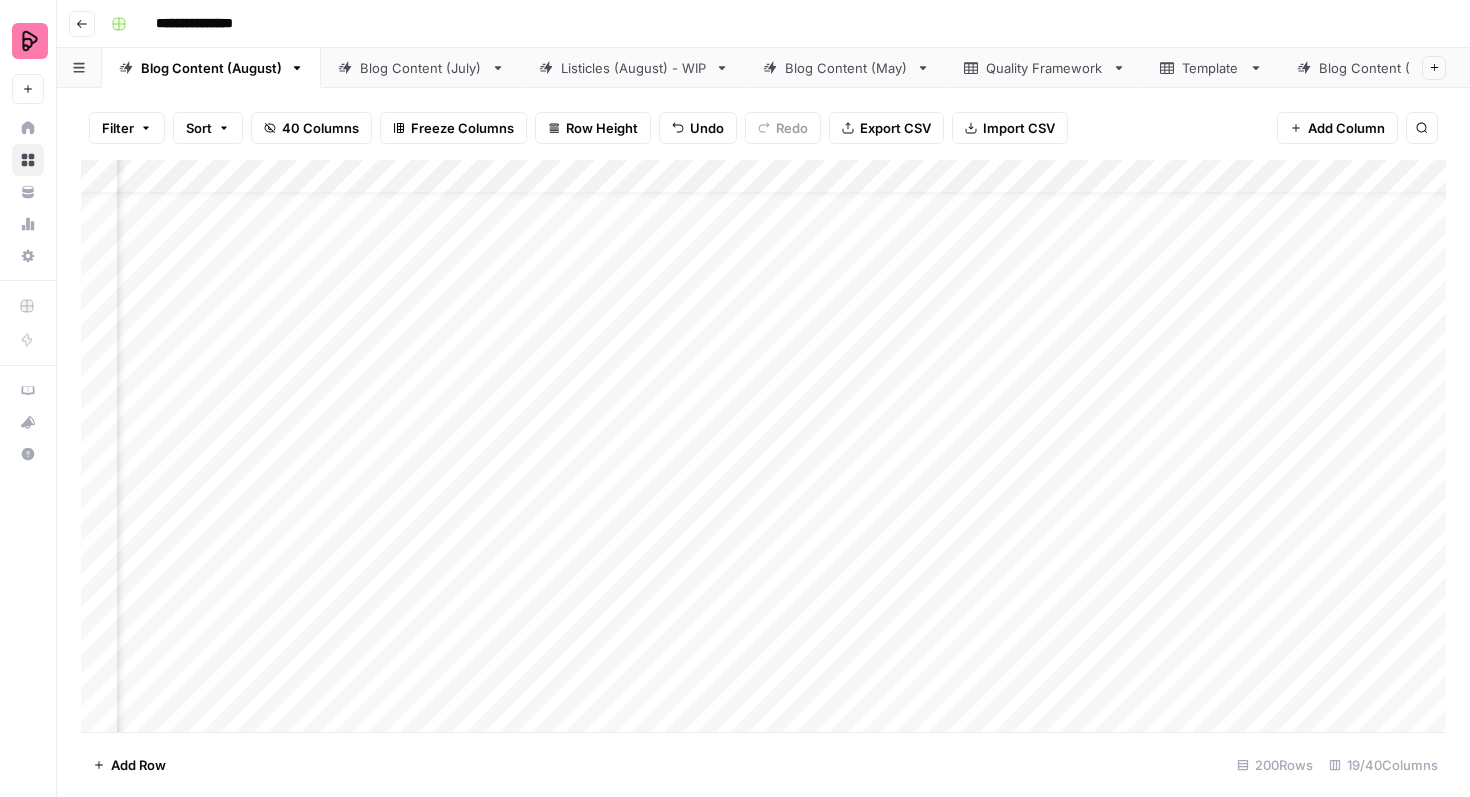 click on "Add Column" at bounding box center (763, 446) 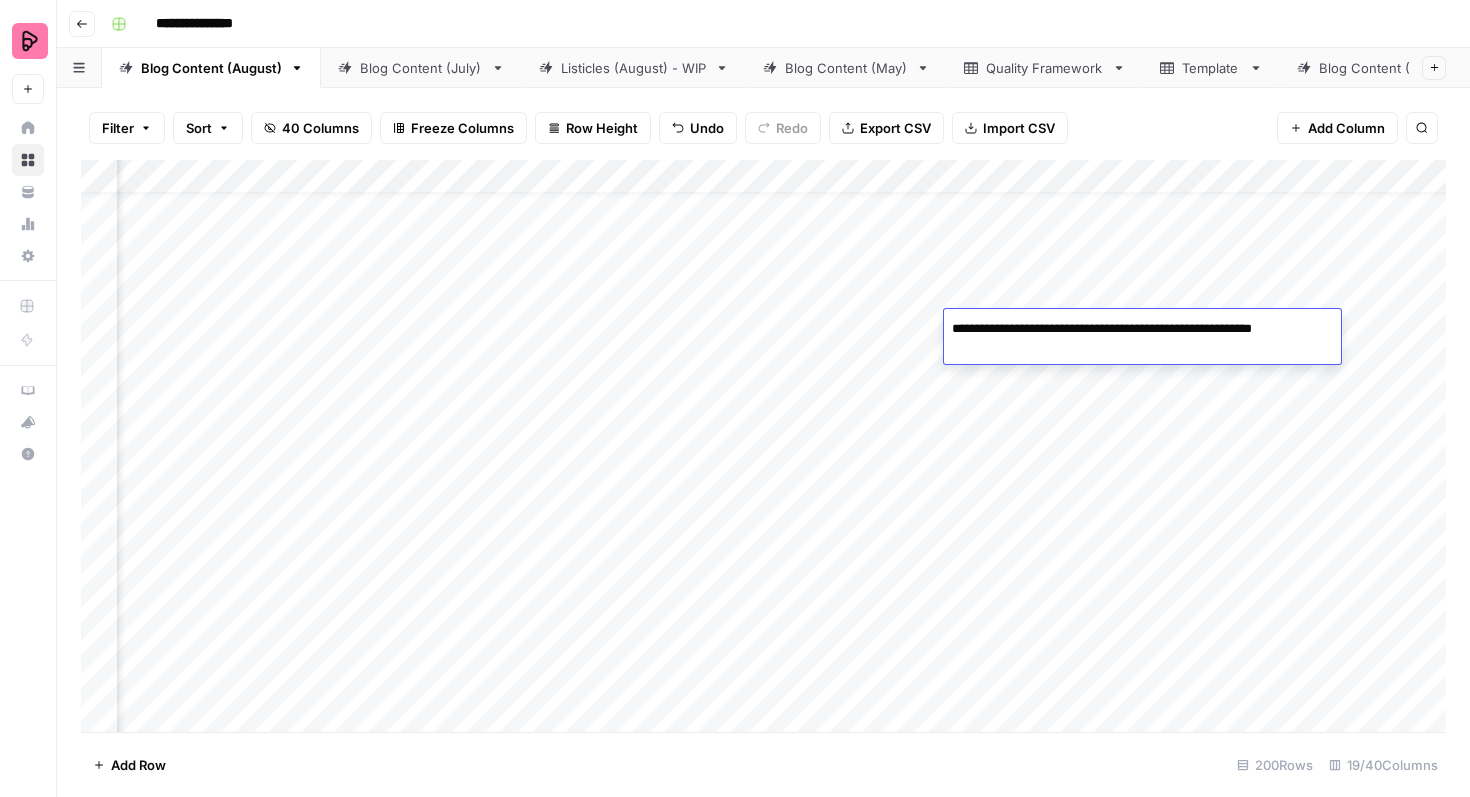 click on "Add Column" at bounding box center (763, 446) 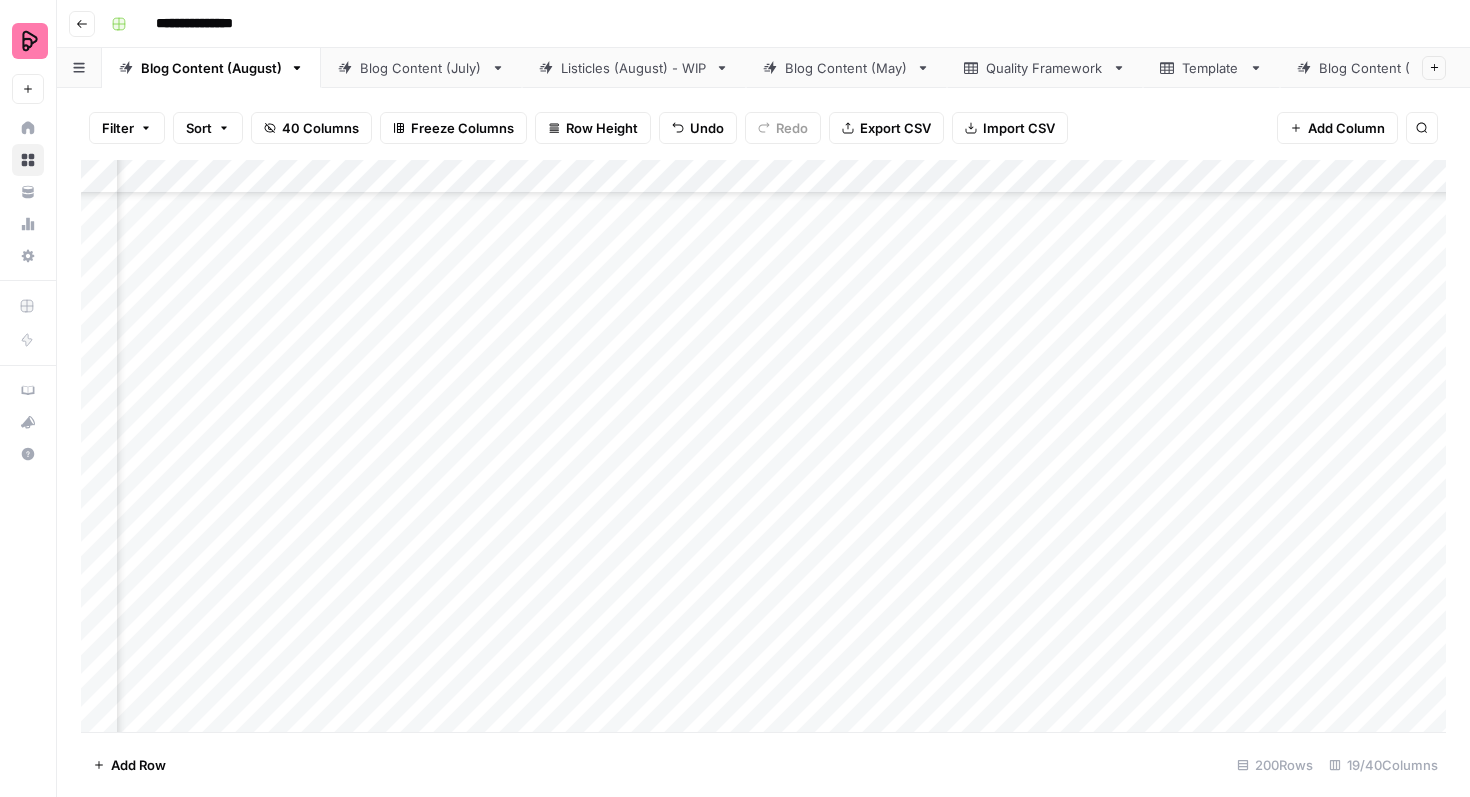 scroll, scrollTop: 235, scrollLeft: 608, axis: both 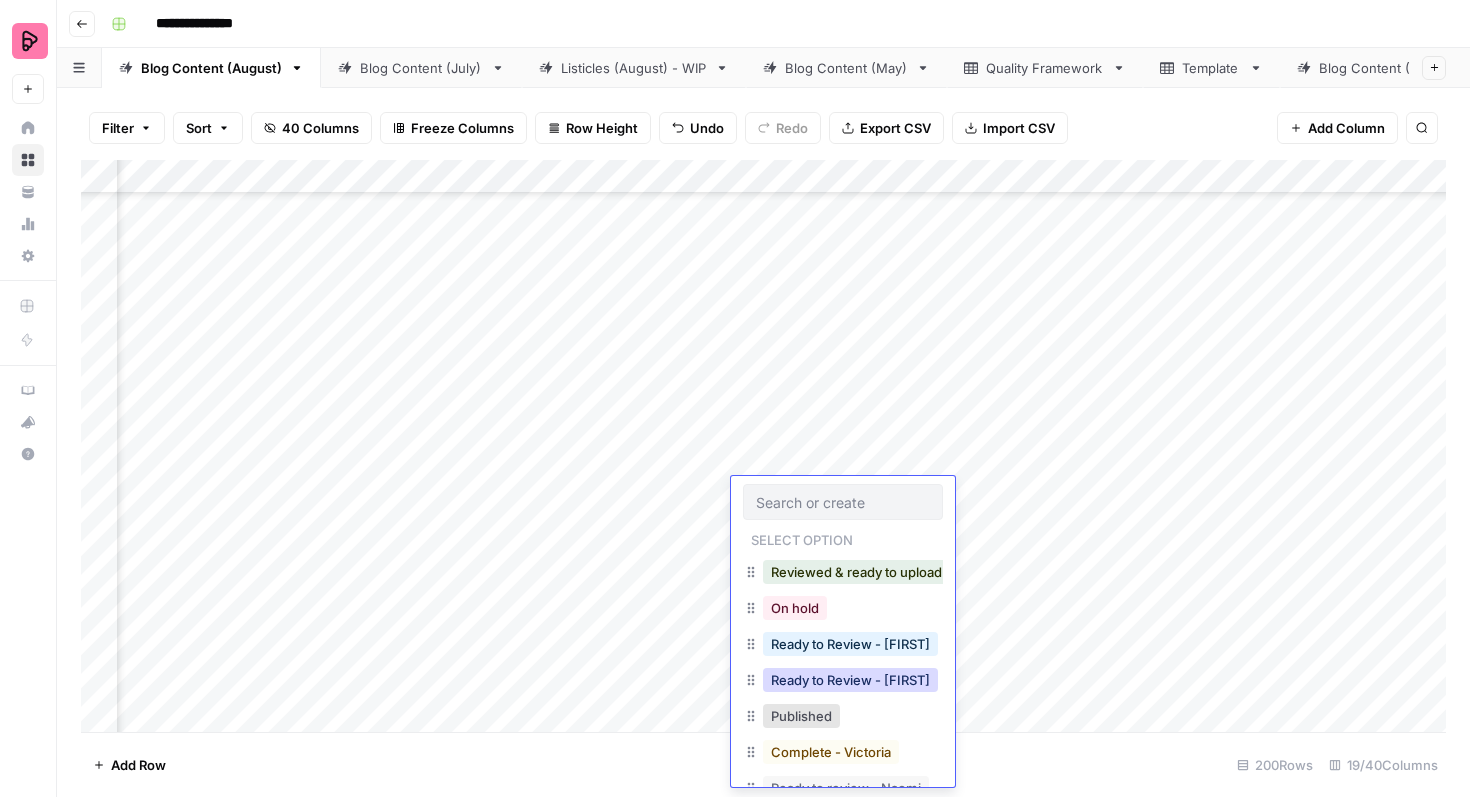 click on "Ready to Review - [FIRST]" at bounding box center [850, 680] 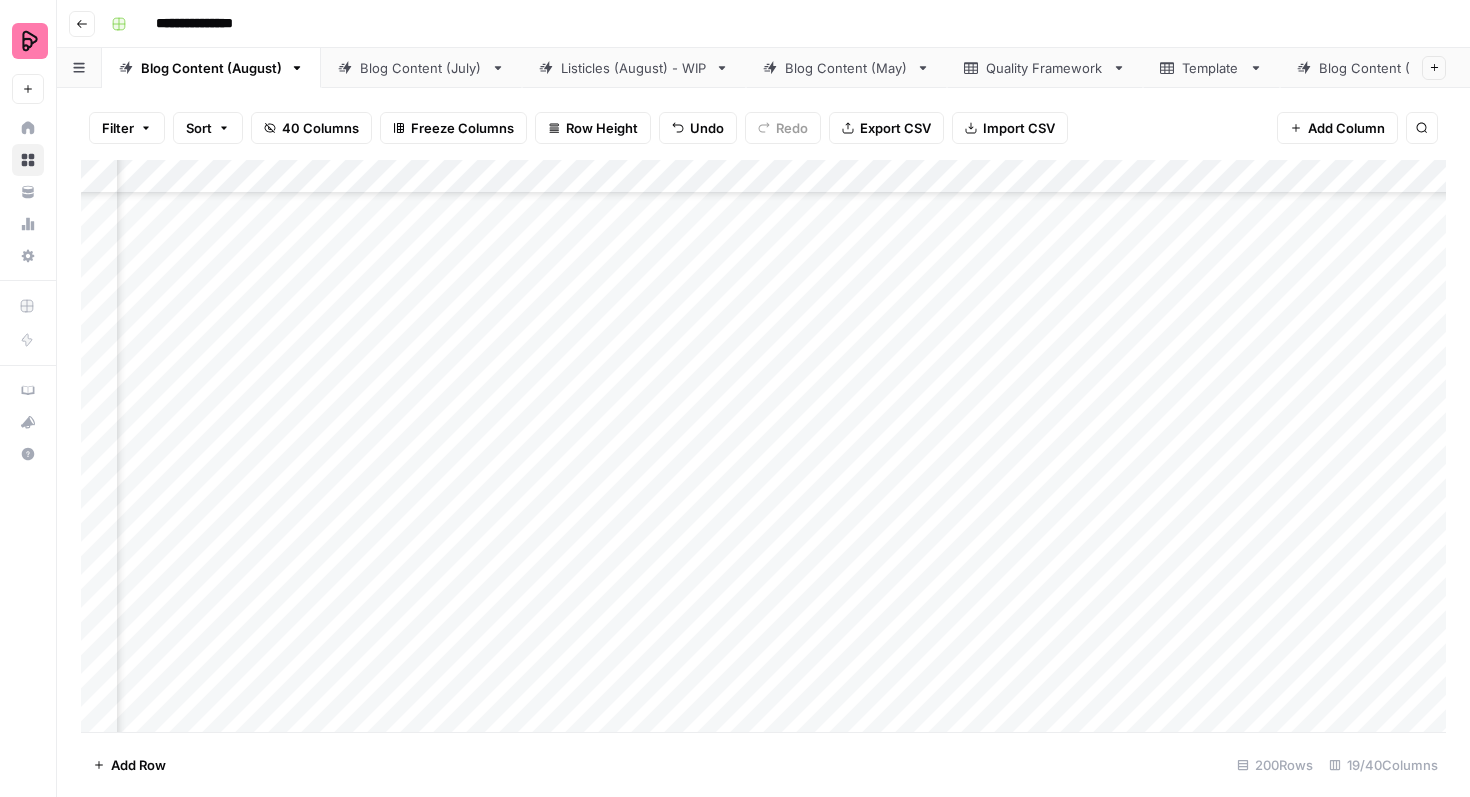 scroll, scrollTop: 235, scrollLeft: 663, axis: both 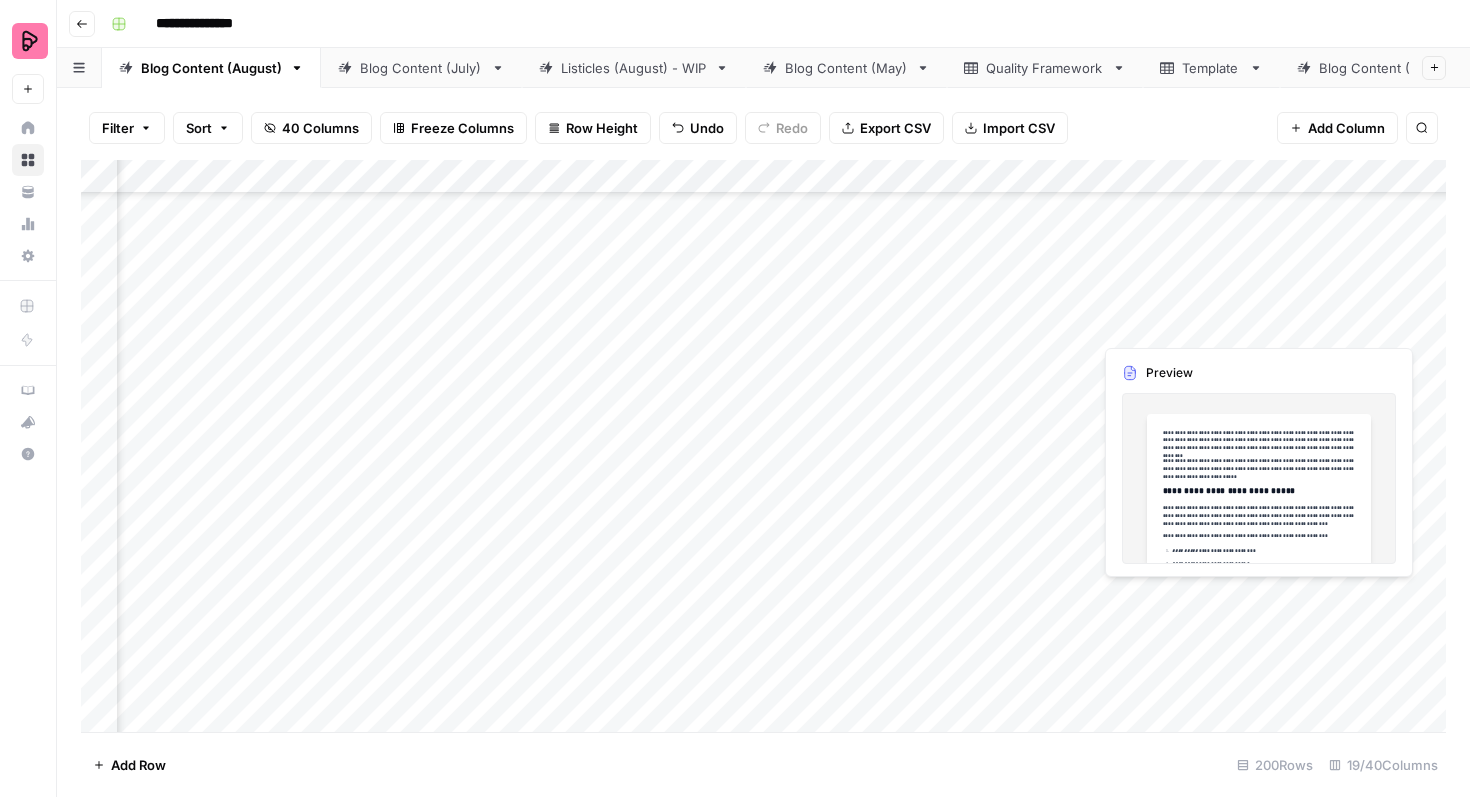 click on "Add Column" at bounding box center [763, 446] 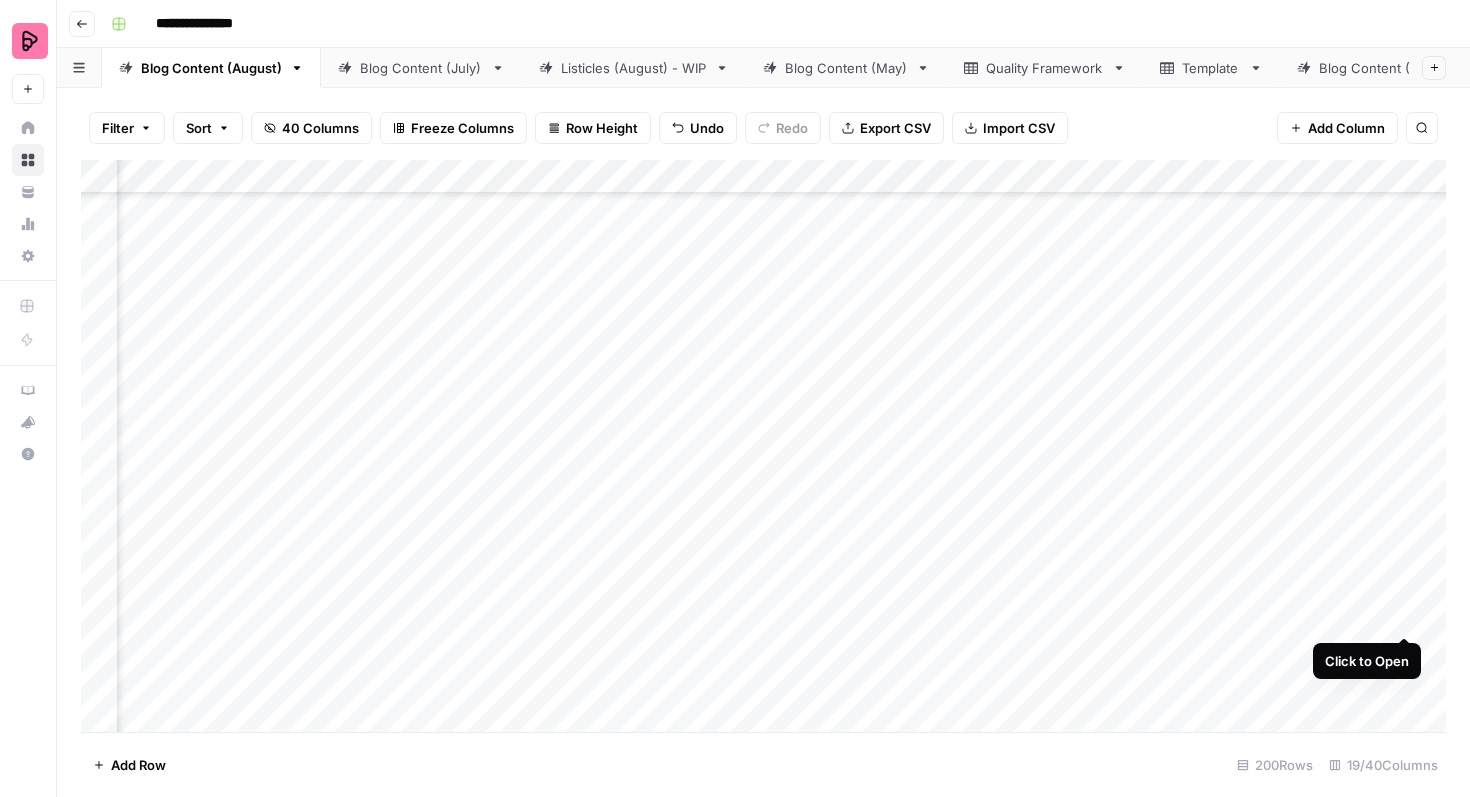 click on "Add Column" at bounding box center [763, 446] 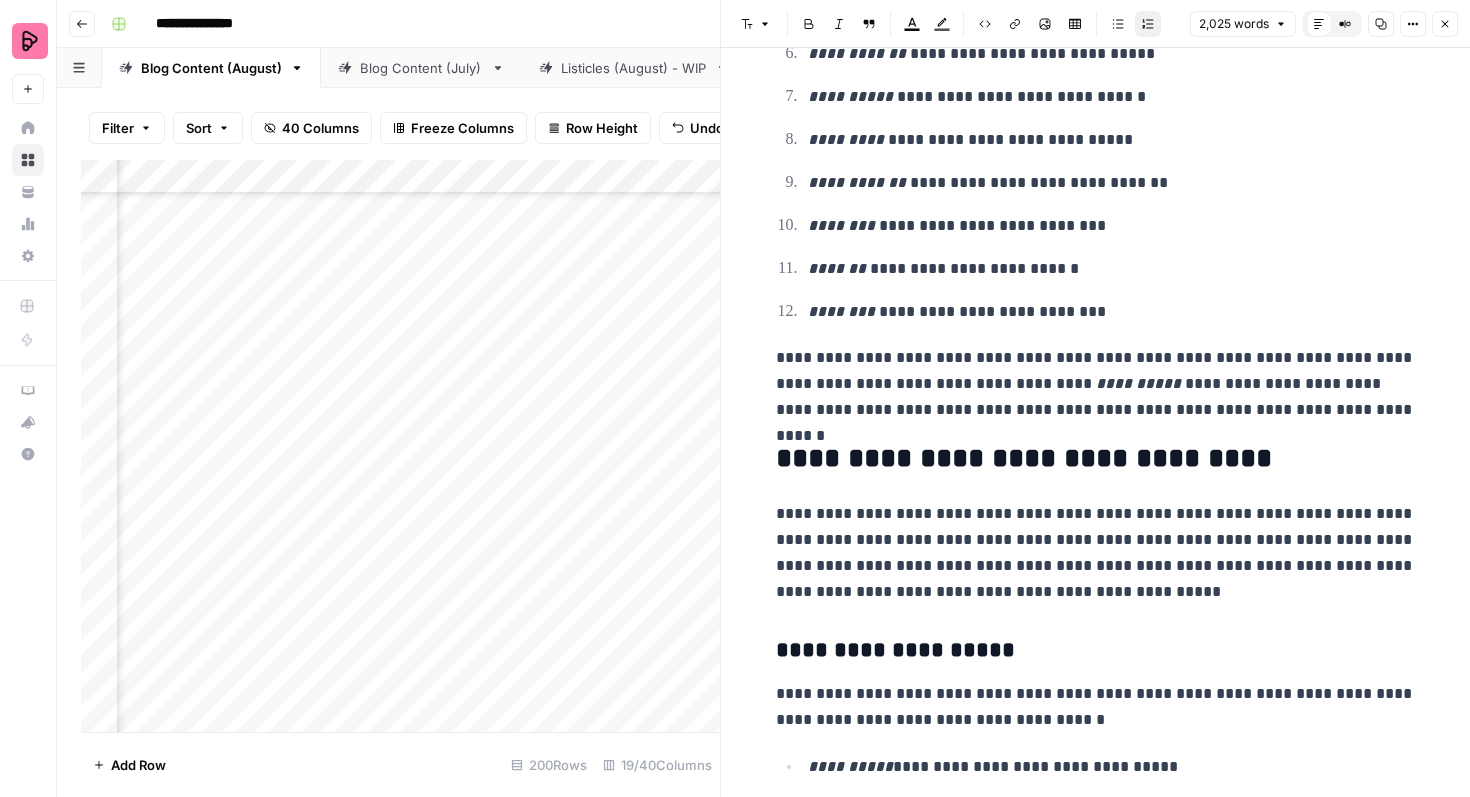 scroll, scrollTop: 667, scrollLeft: 0, axis: vertical 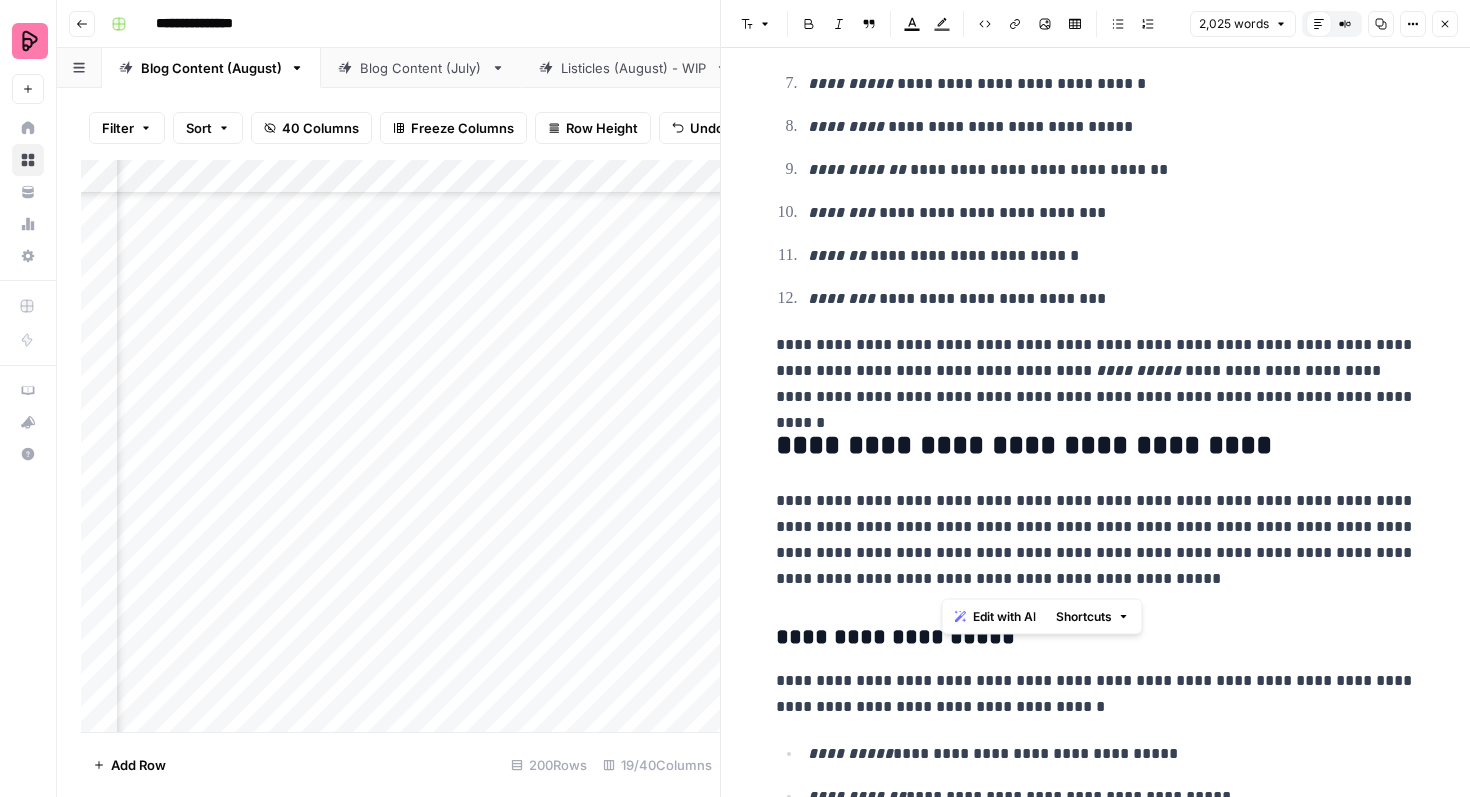 drag, startPoint x: 1124, startPoint y: 580, endPoint x: 942, endPoint y: 555, distance: 183.70901 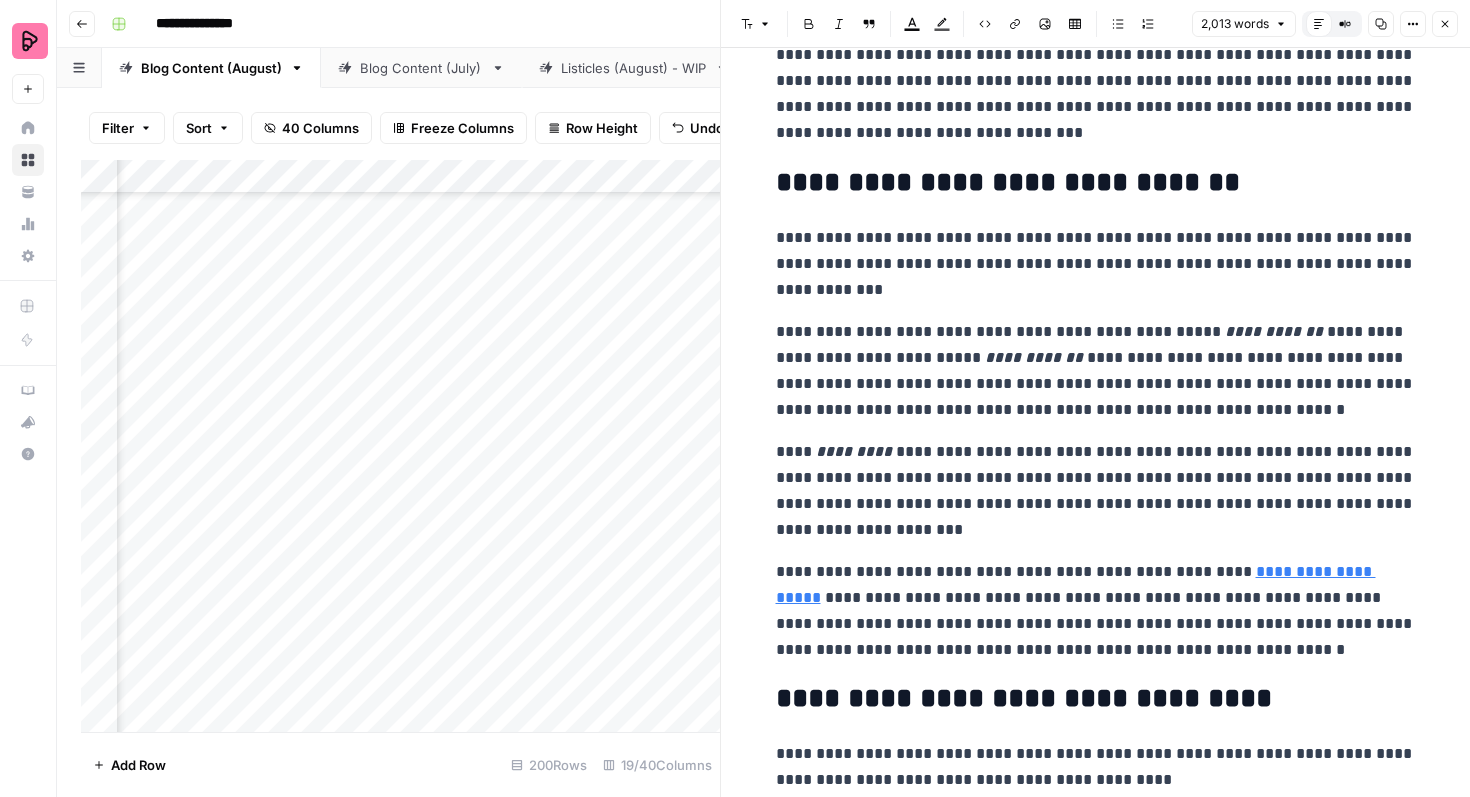 scroll, scrollTop: 6933, scrollLeft: 0, axis: vertical 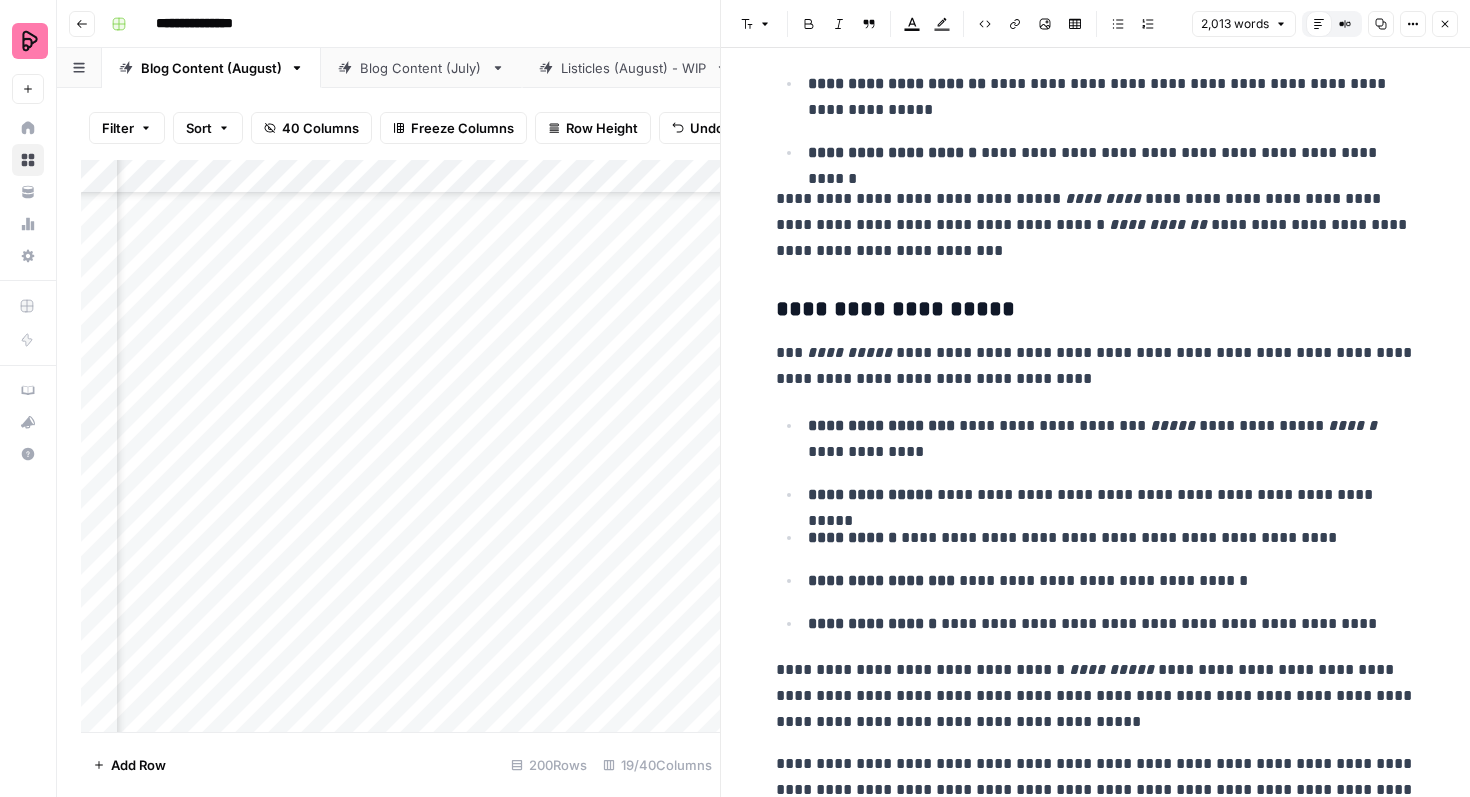 click on "**********" at bounding box center (1096, 366) 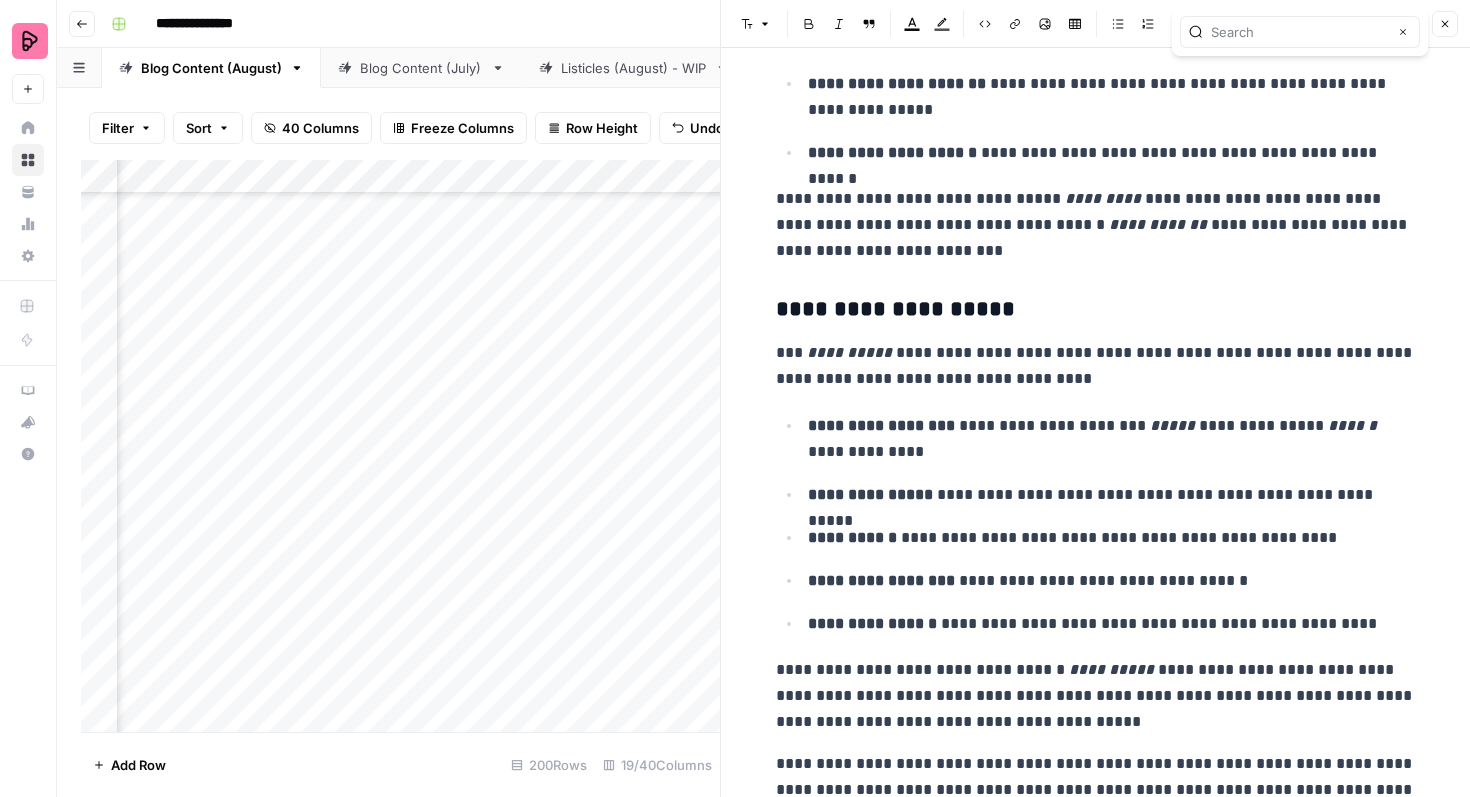 type on "Days of the week in Urdu: a beginner’s guide to pronunciation" 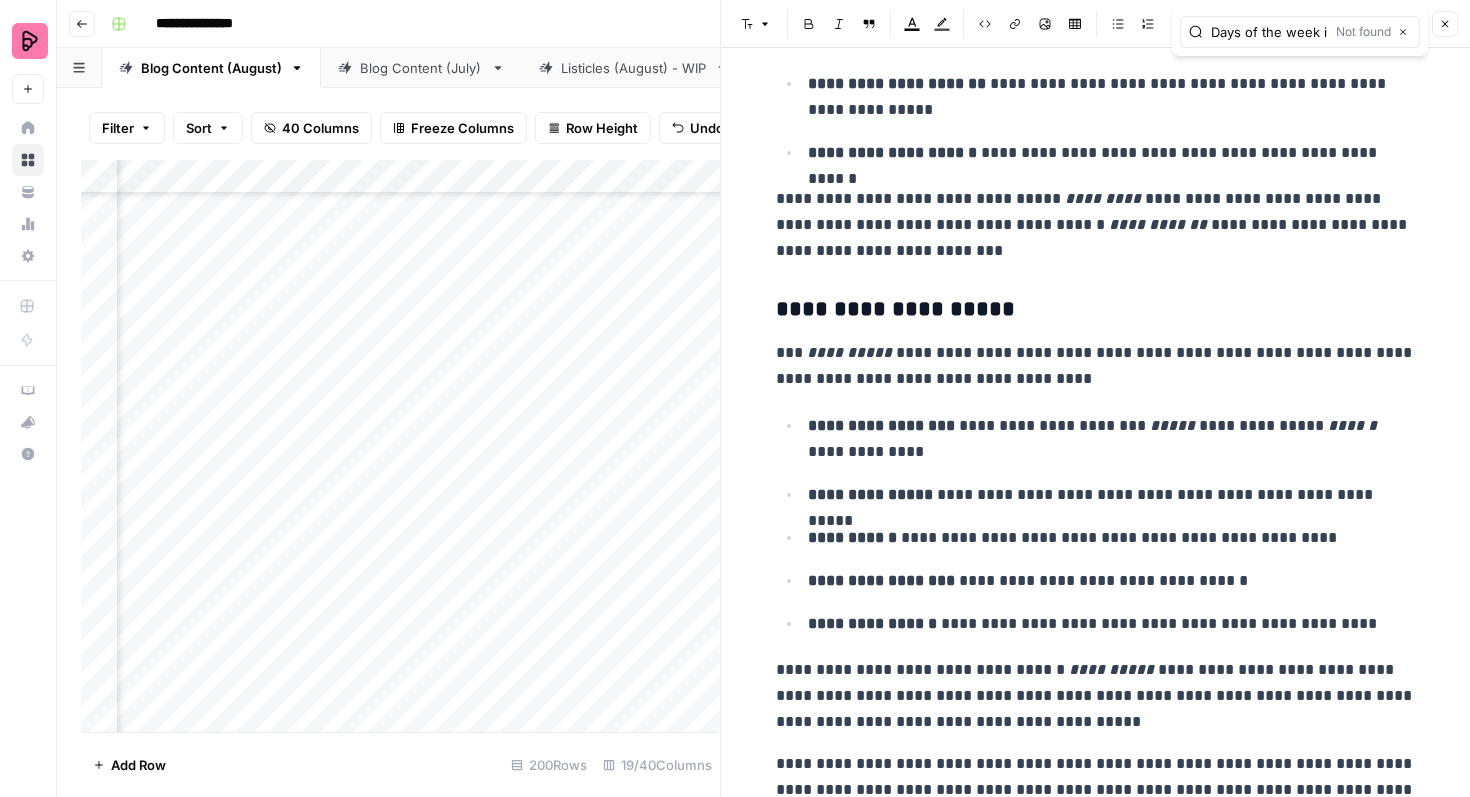 scroll, scrollTop: 0, scrollLeft: 262, axis: horizontal 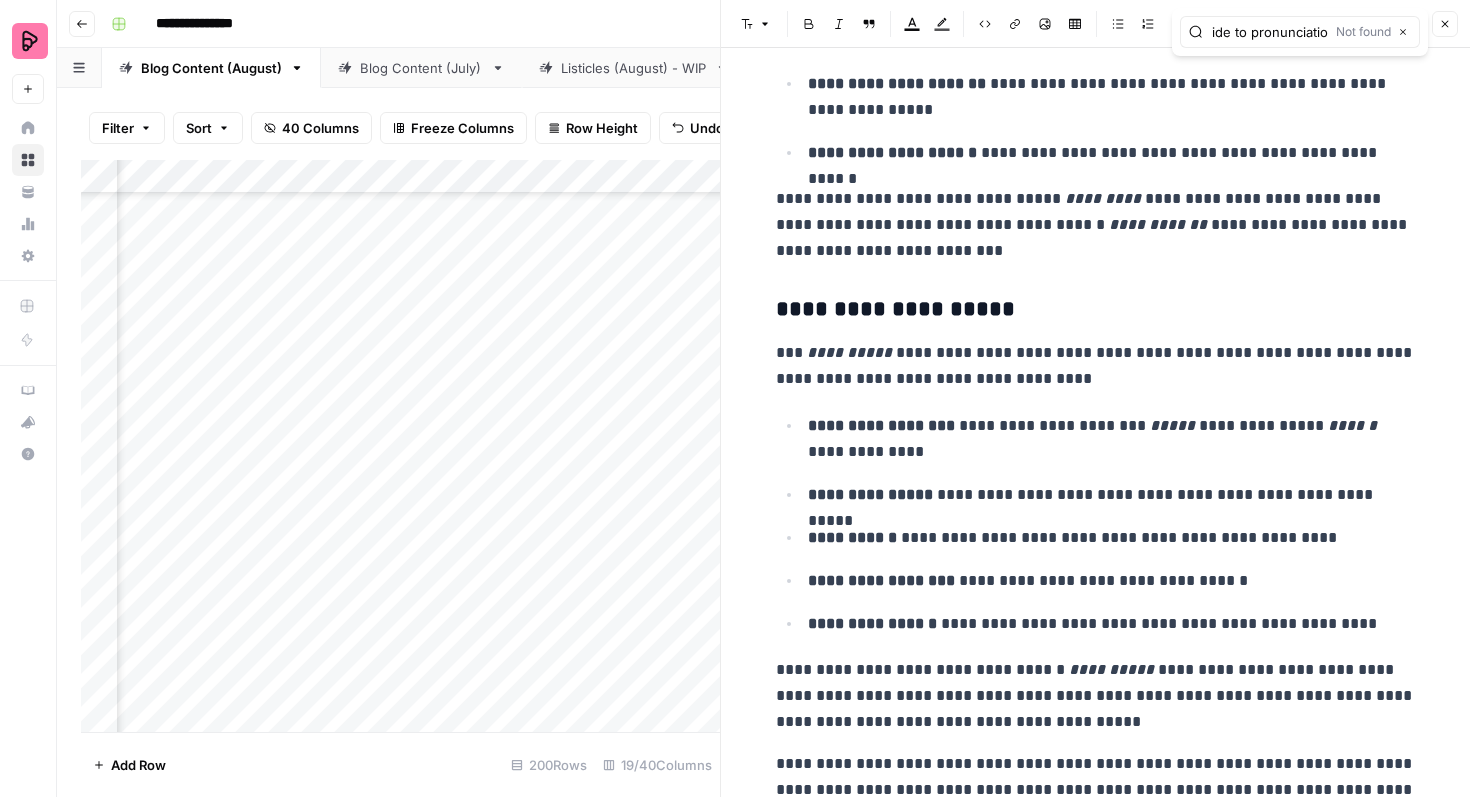 click on "Days of the week in Urdu: a beginner’s guide to pronunciation" at bounding box center [1269, 32] 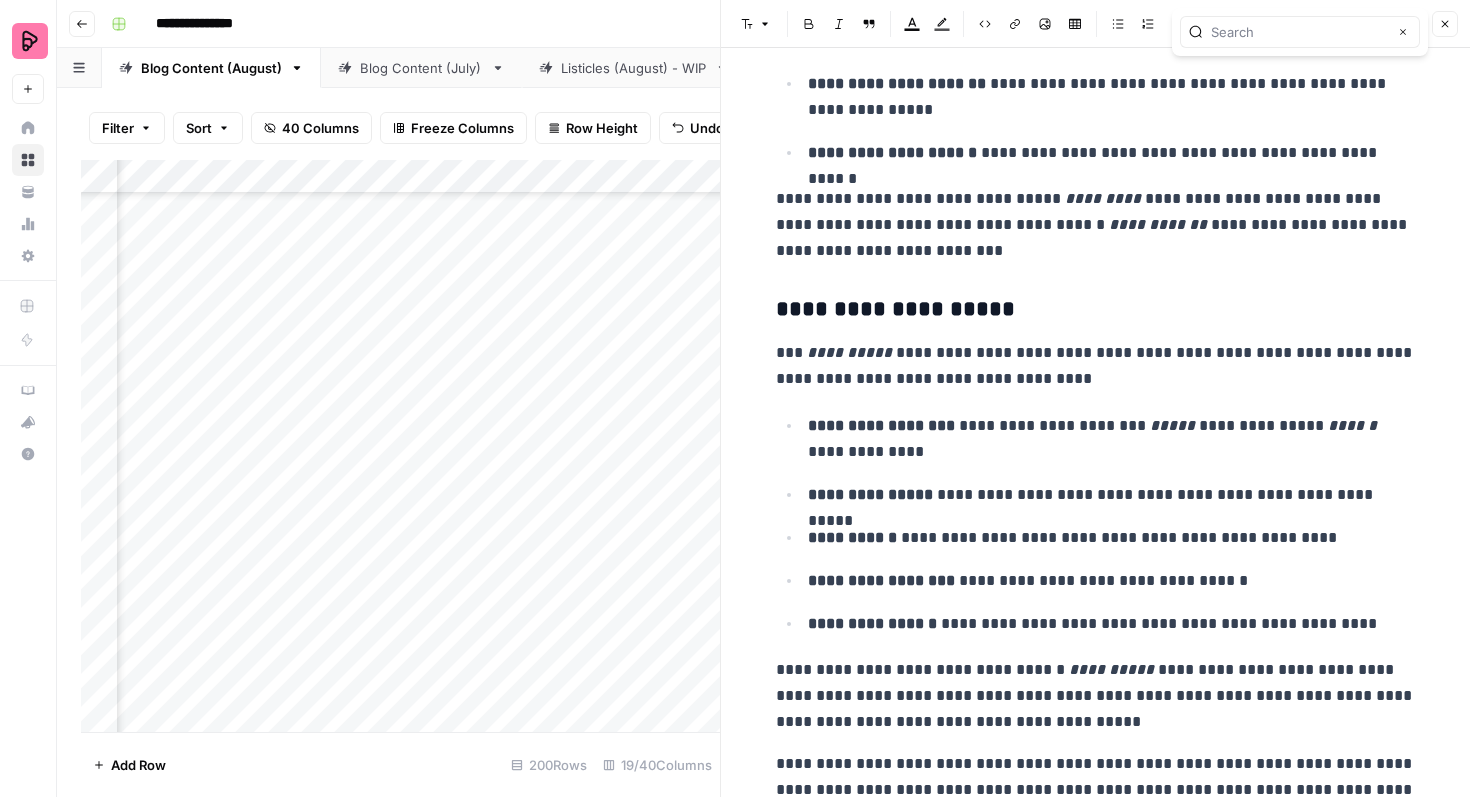 scroll, scrollTop: 0, scrollLeft: 0, axis: both 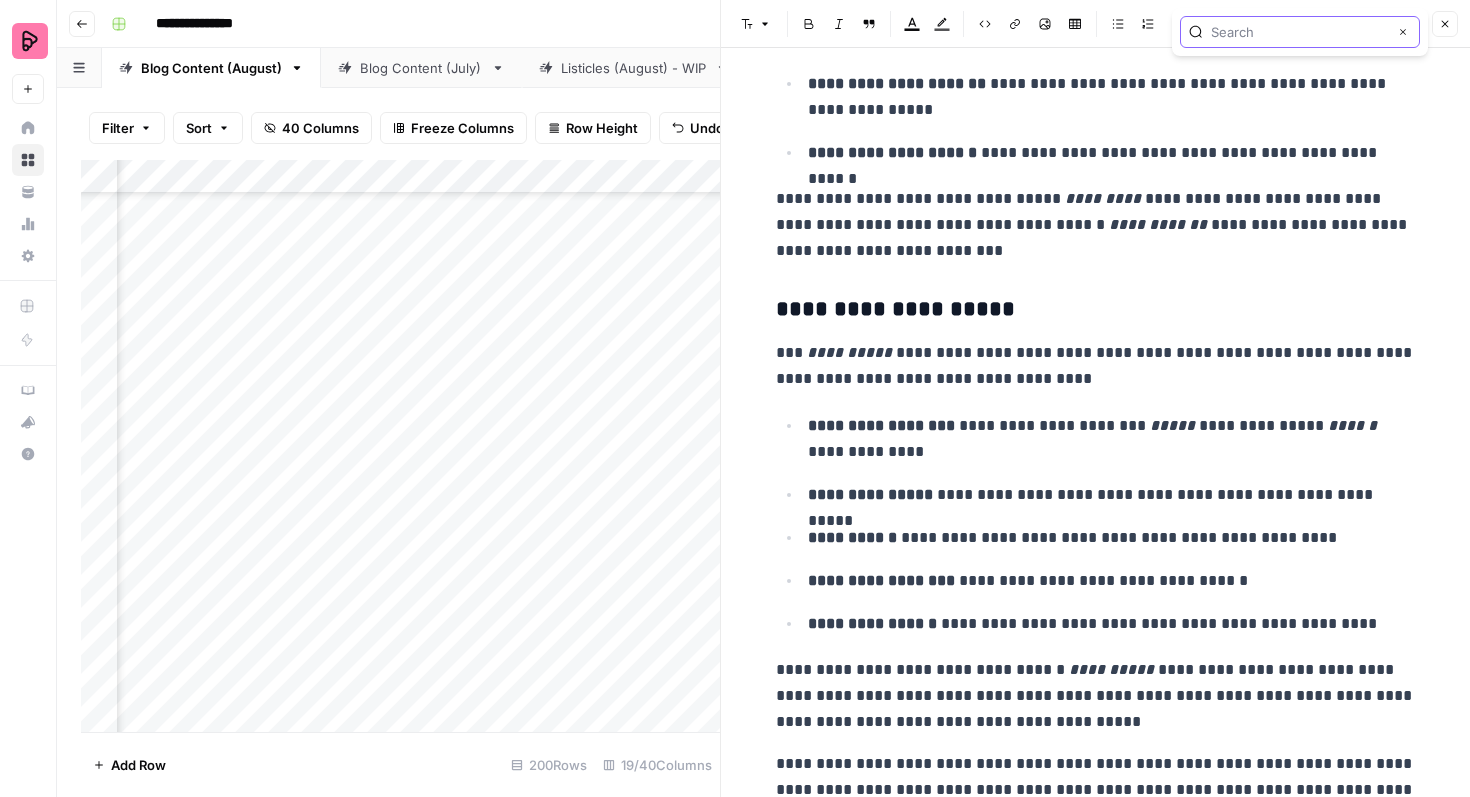 paste on "—" 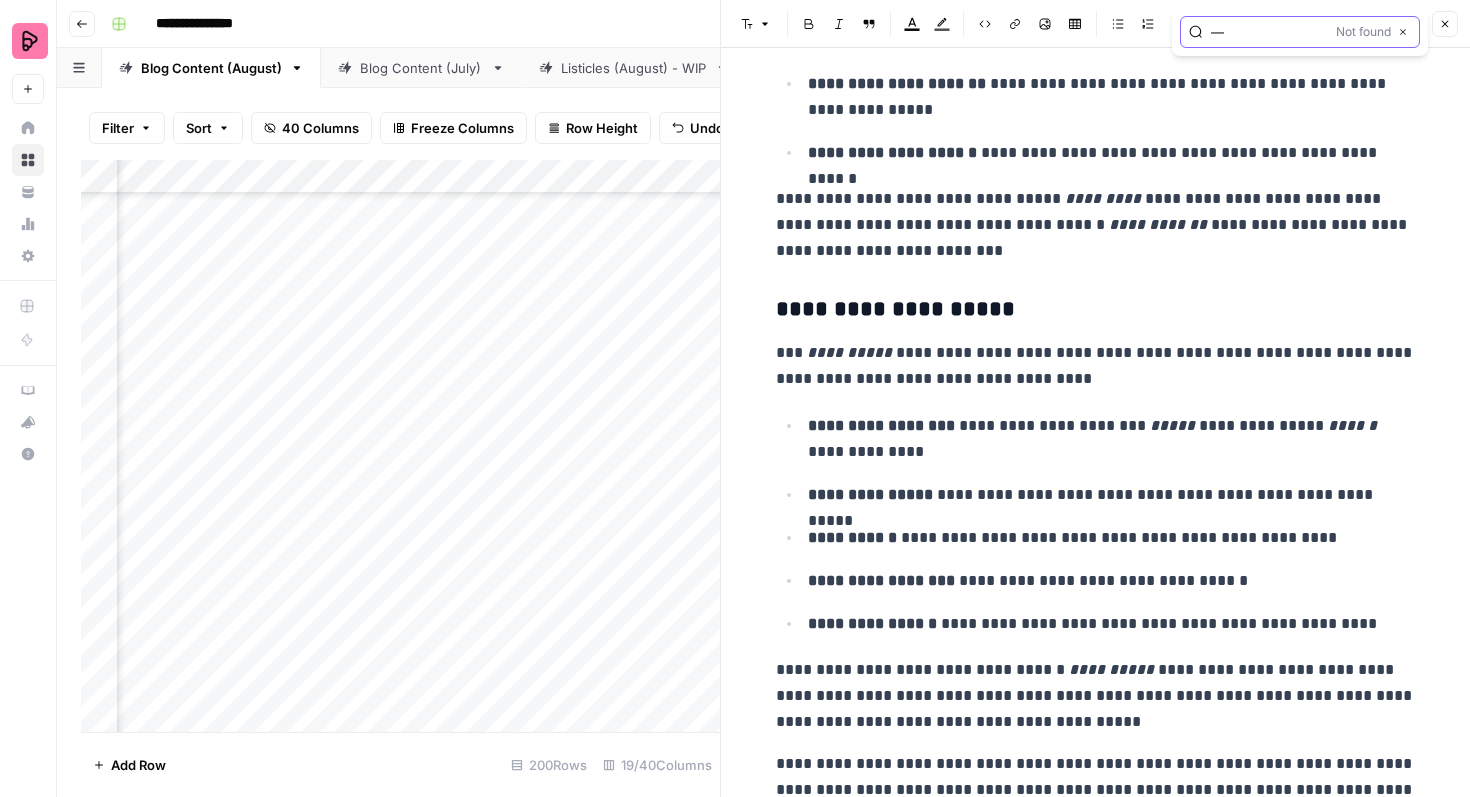type on "—" 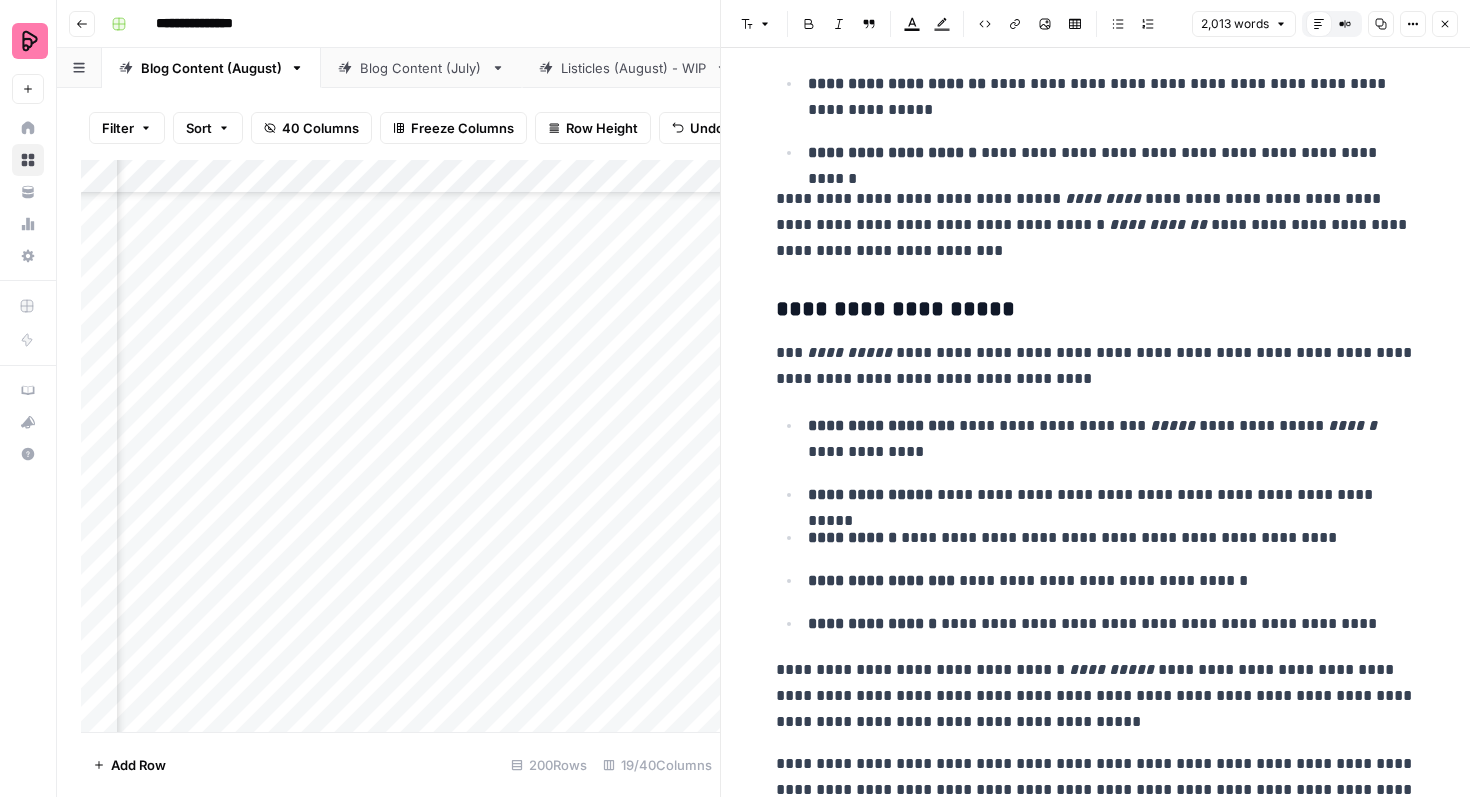 click 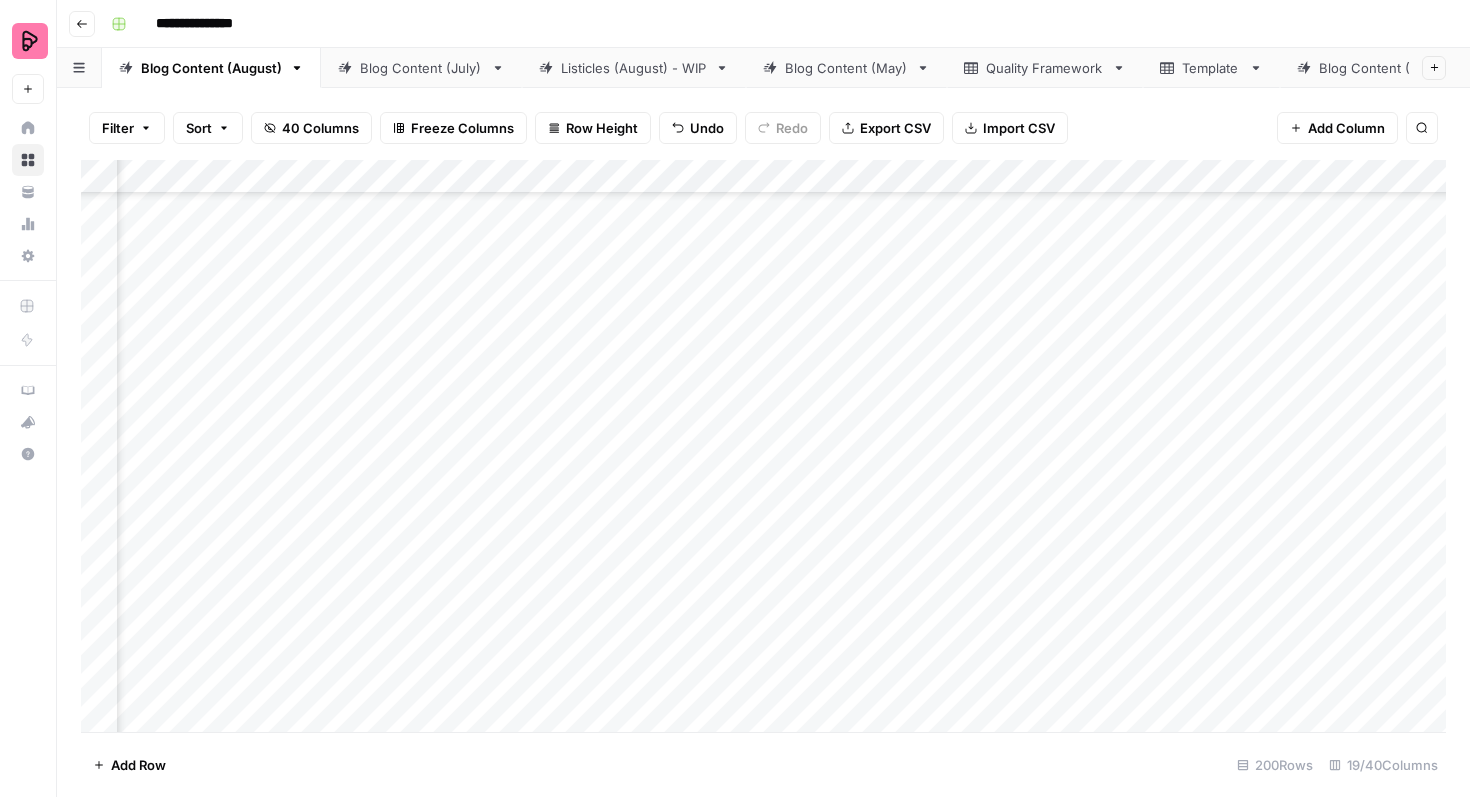 click on "Add Column" at bounding box center [763, 446] 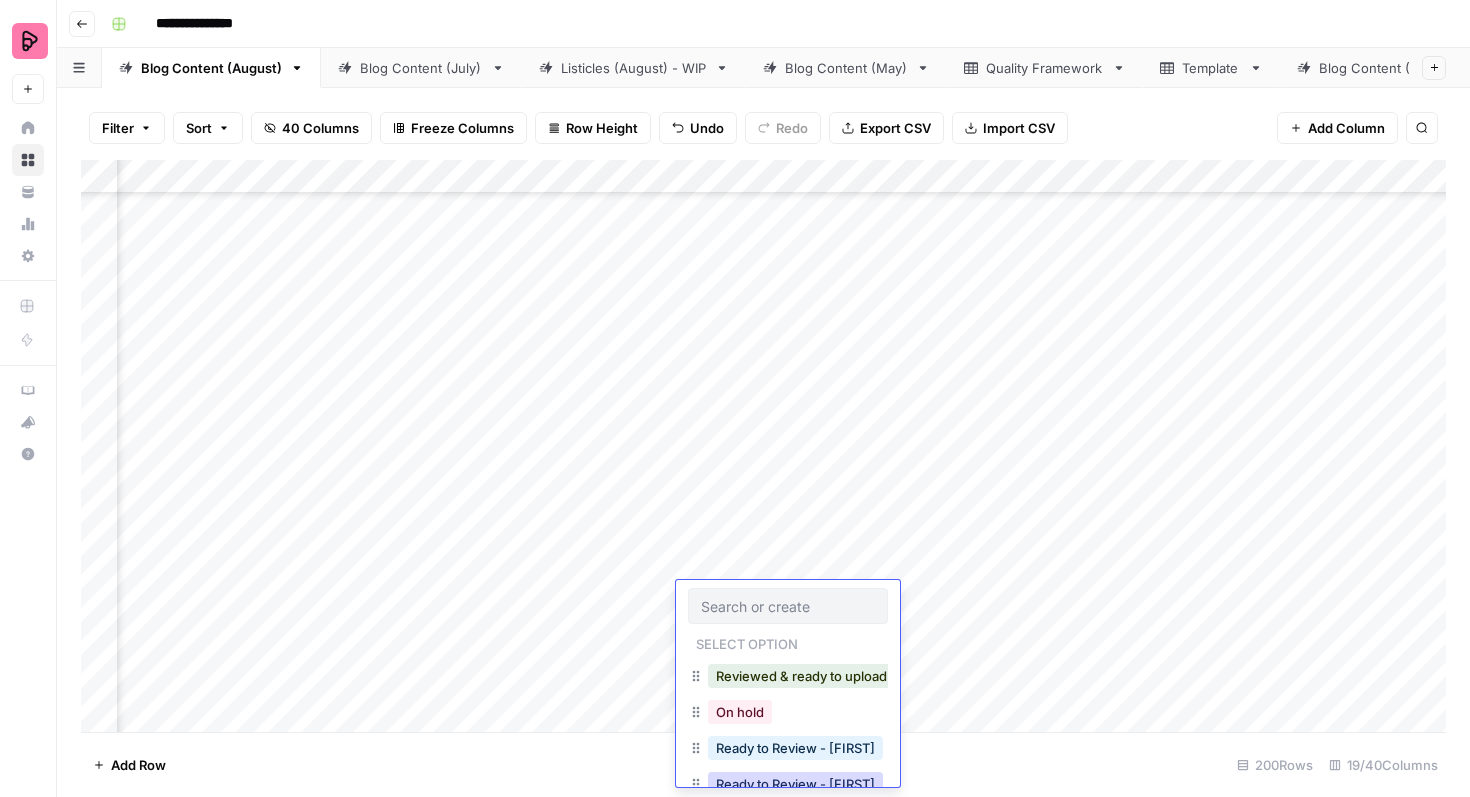 click on "Ready to Review - [FIRST]" at bounding box center (795, 784) 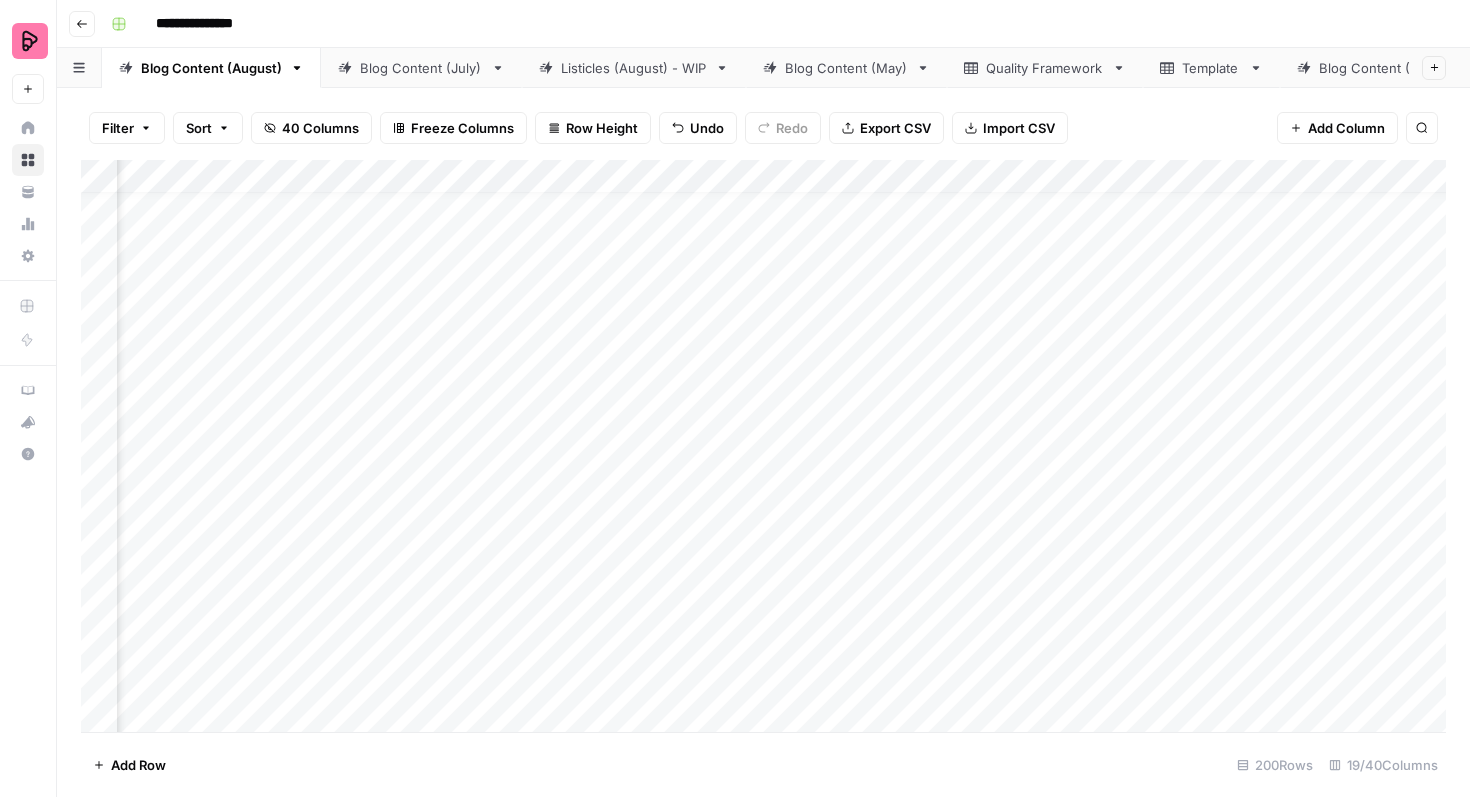 scroll, scrollTop: 12, scrollLeft: 663, axis: both 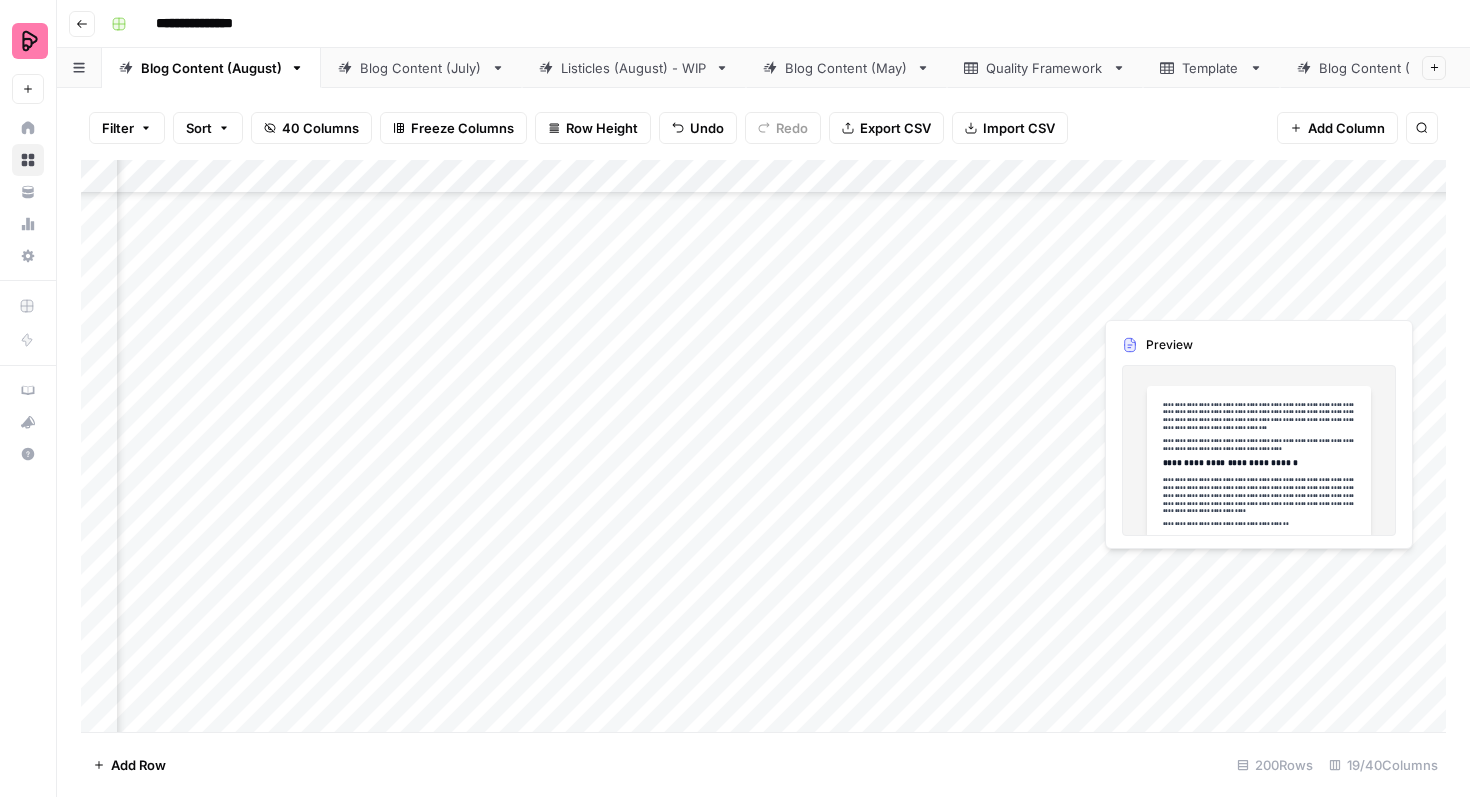 click on "Add Column" at bounding box center [763, 446] 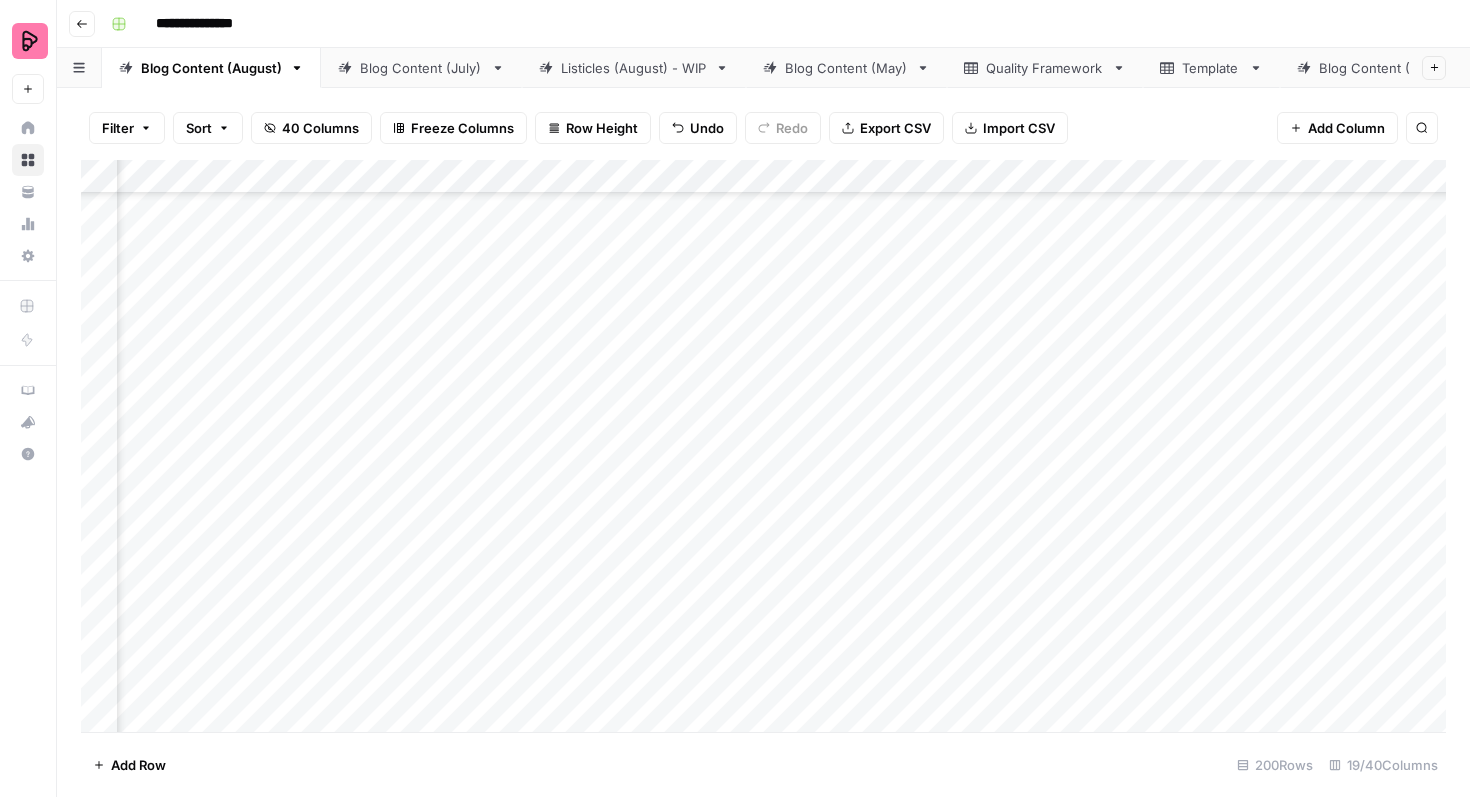 click on "Add Column" at bounding box center [763, 446] 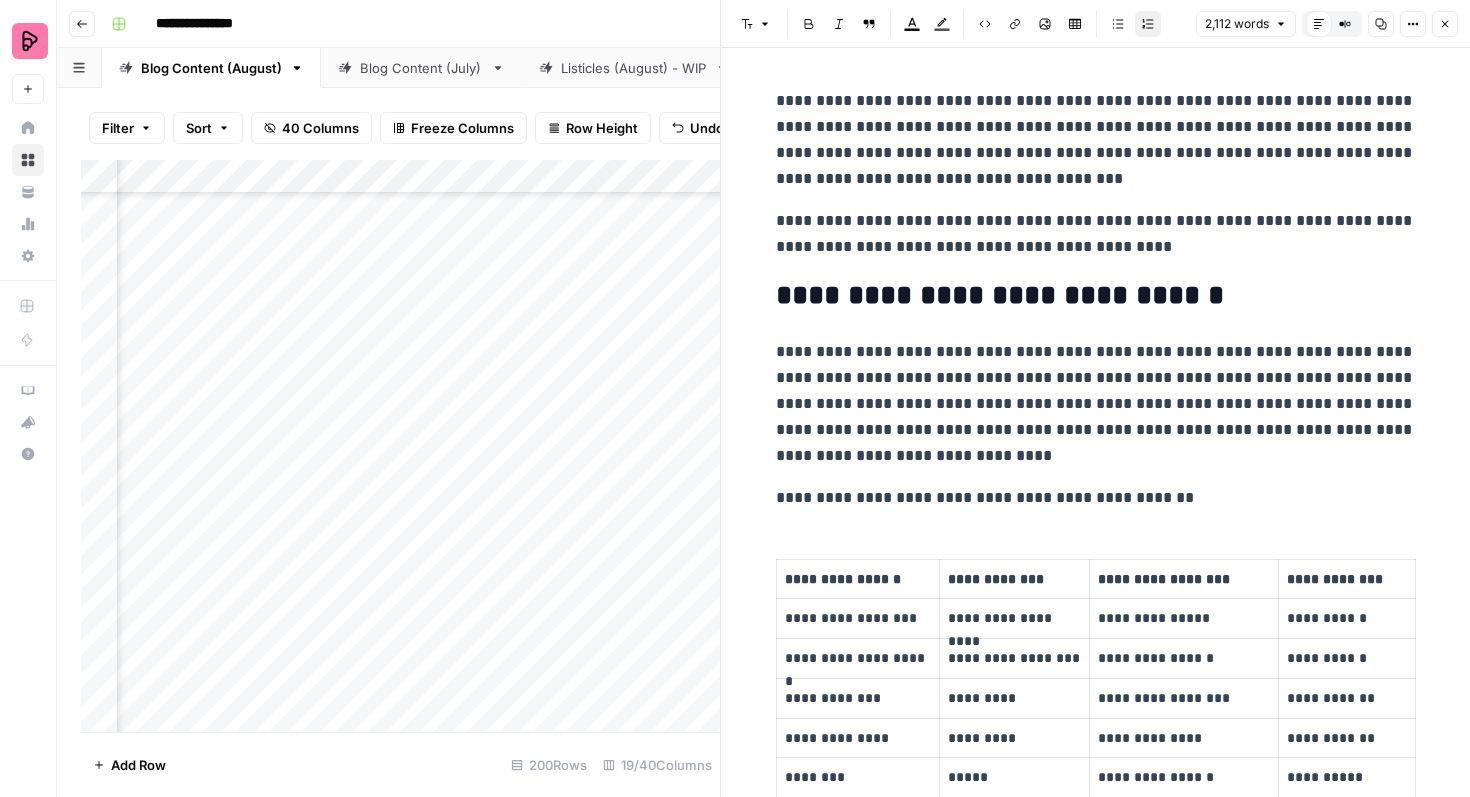 click on "Close" at bounding box center [1445, 24] 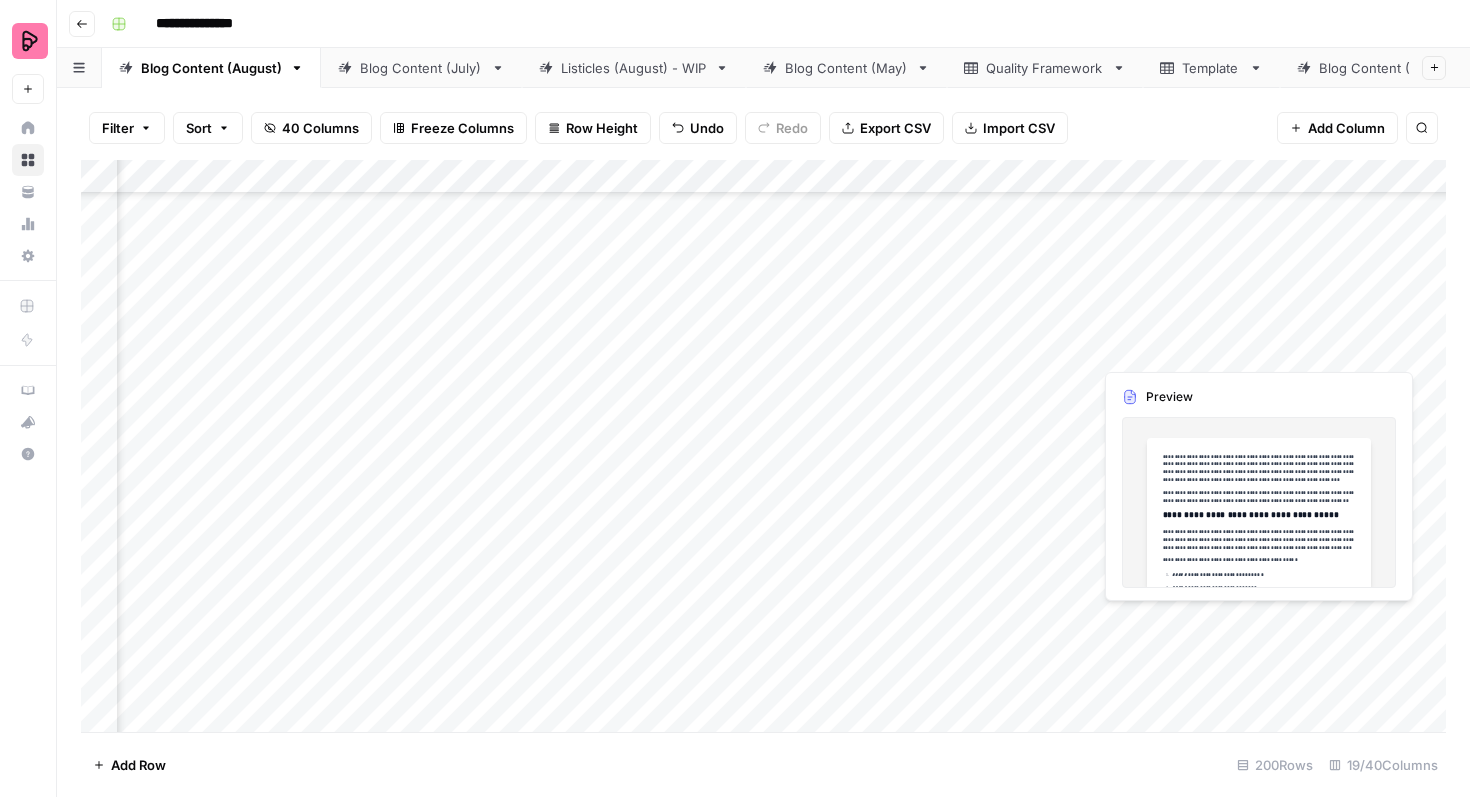 click on "Add Column" at bounding box center [763, 446] 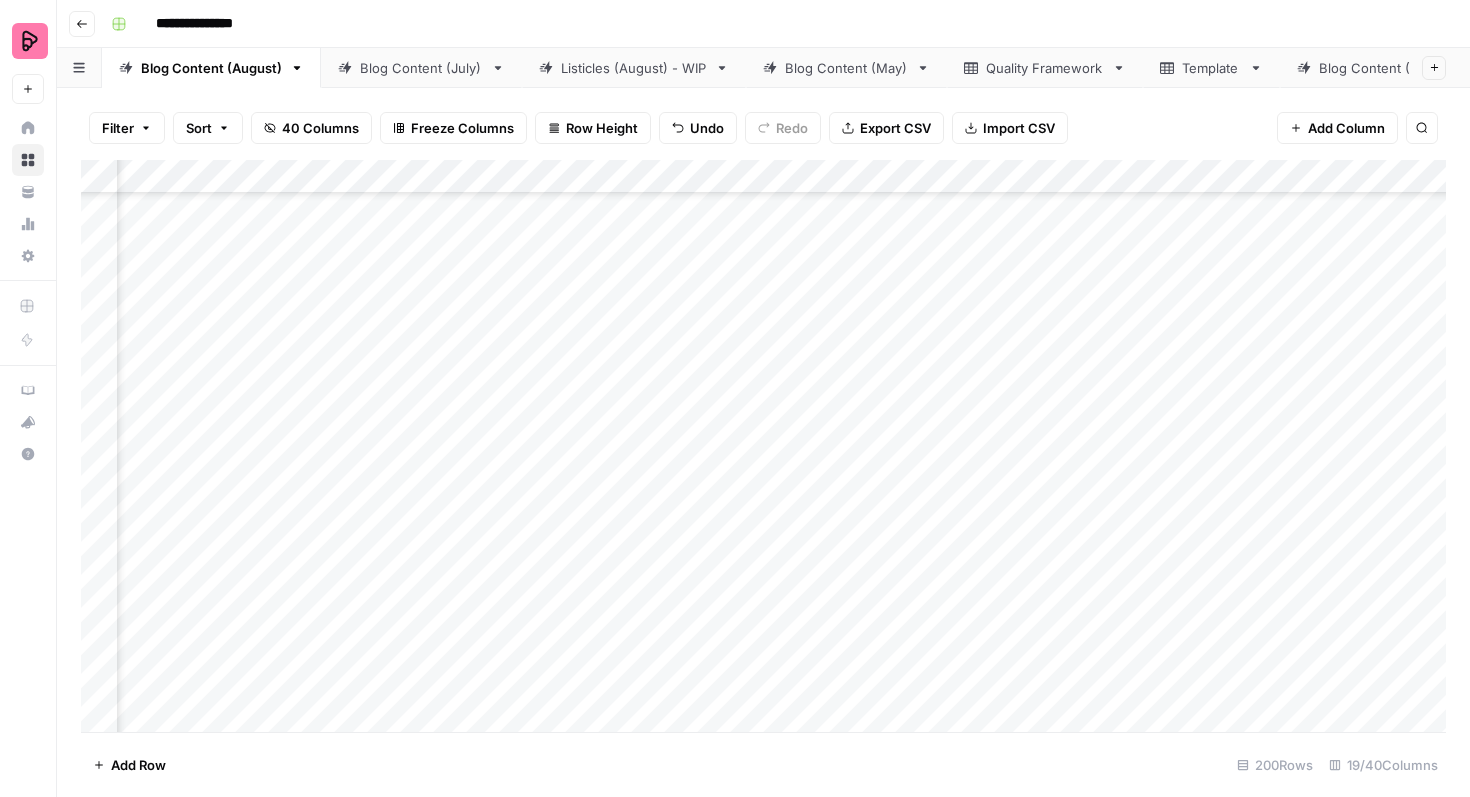 click on "Add Column" at bounding box center (763, 446) 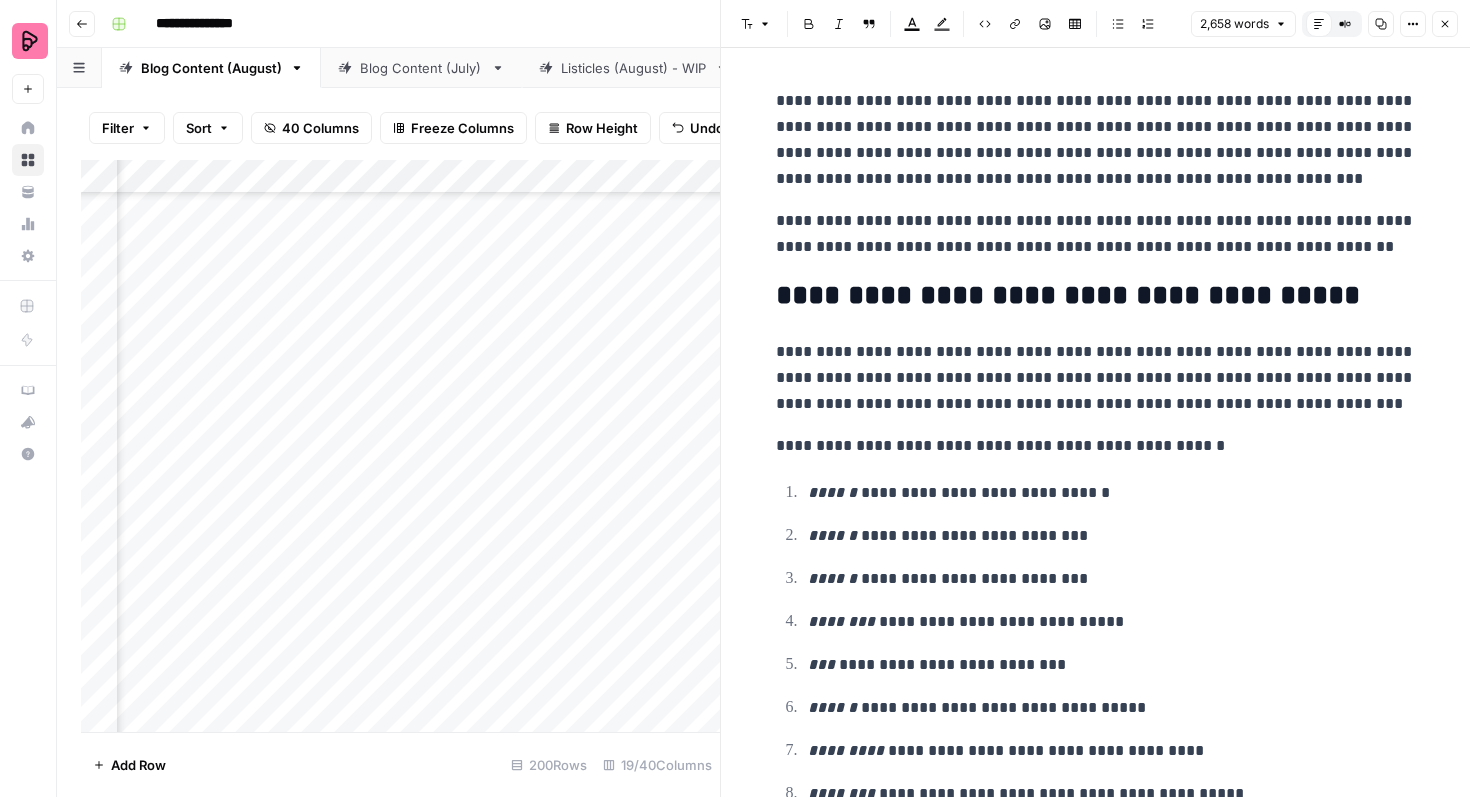 click on "Close" at bounding box center [1445, 24] 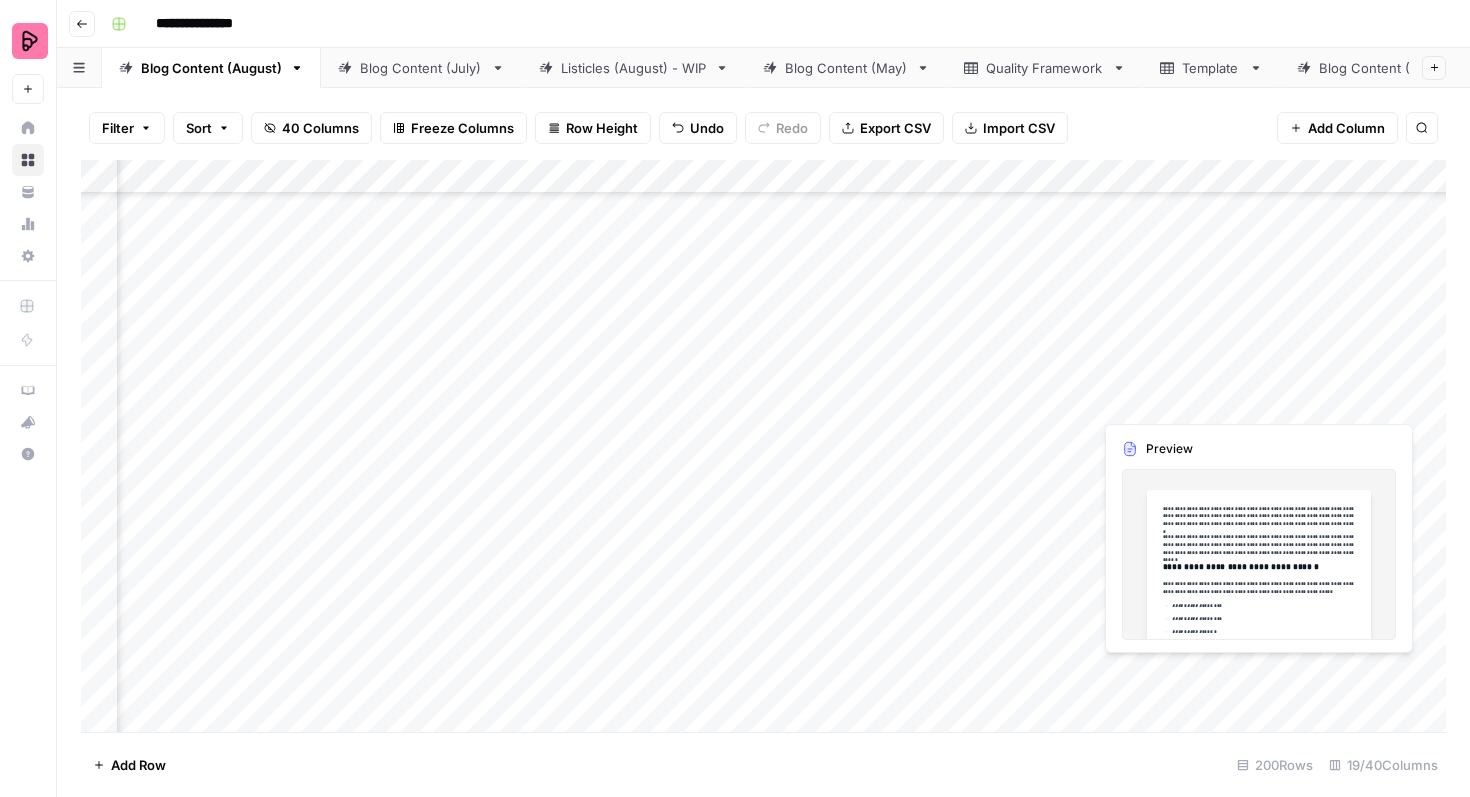 click on "Add Column" at bounding box center (763, 446) 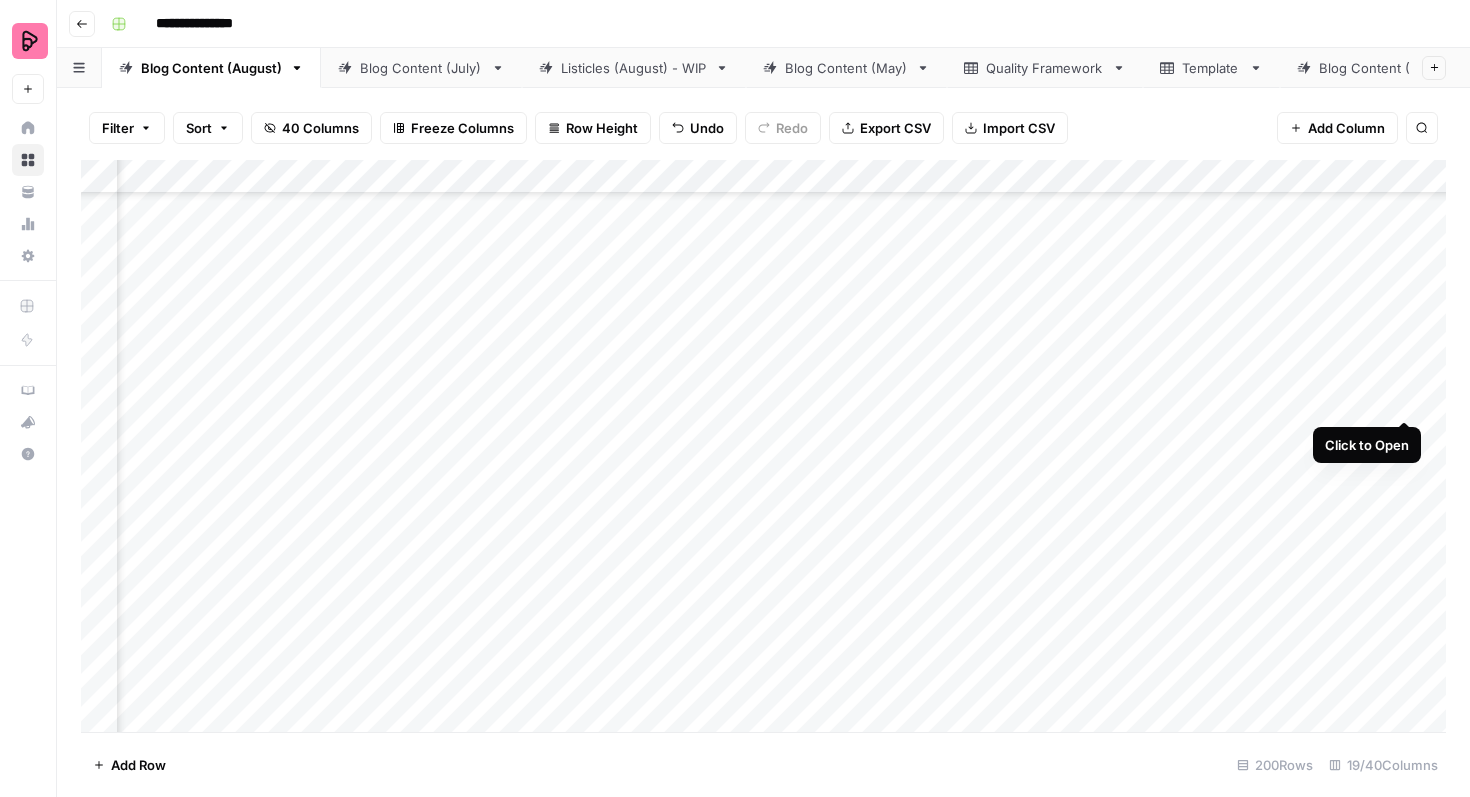click on "Add Column" at bounding box center (763, 446) 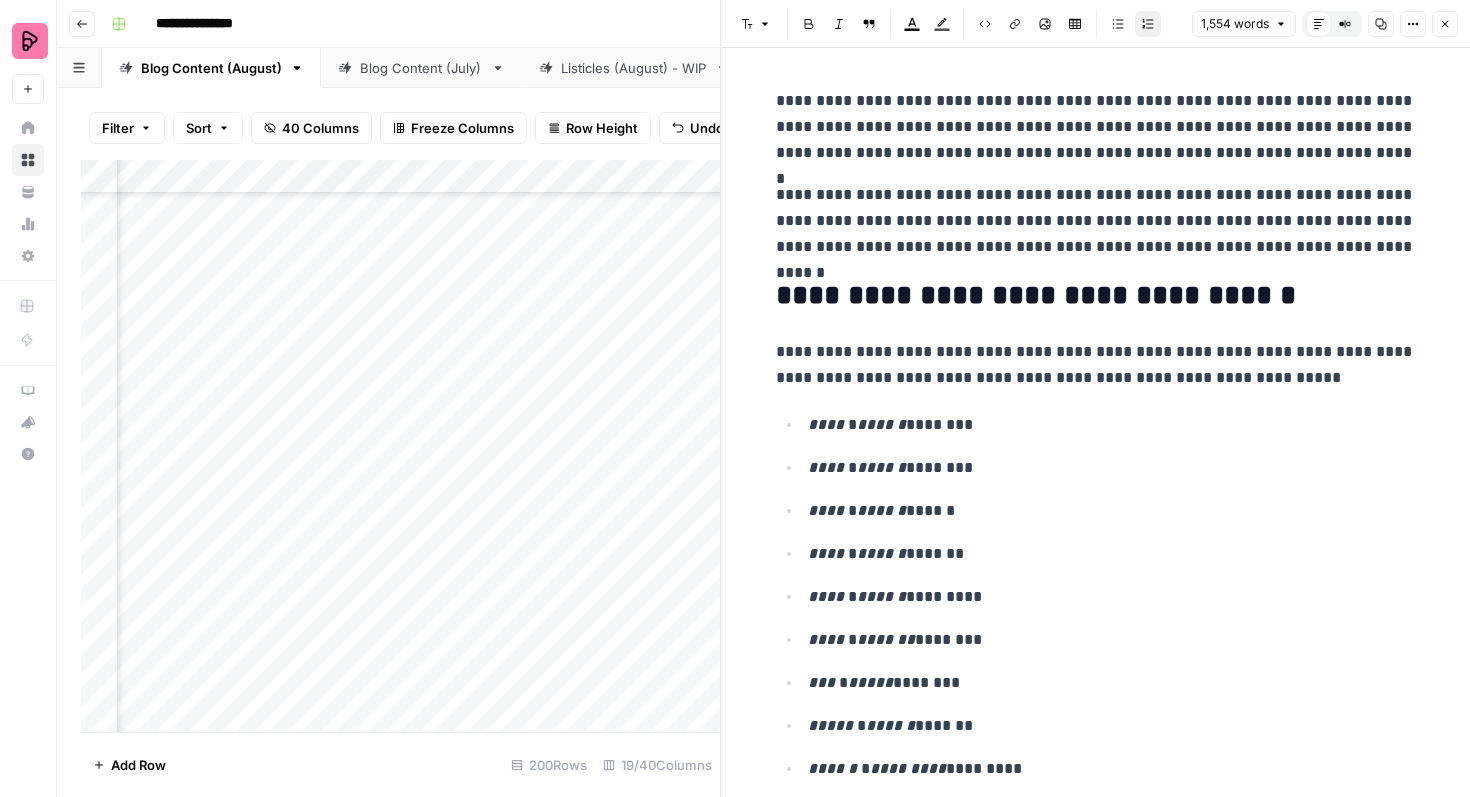 click 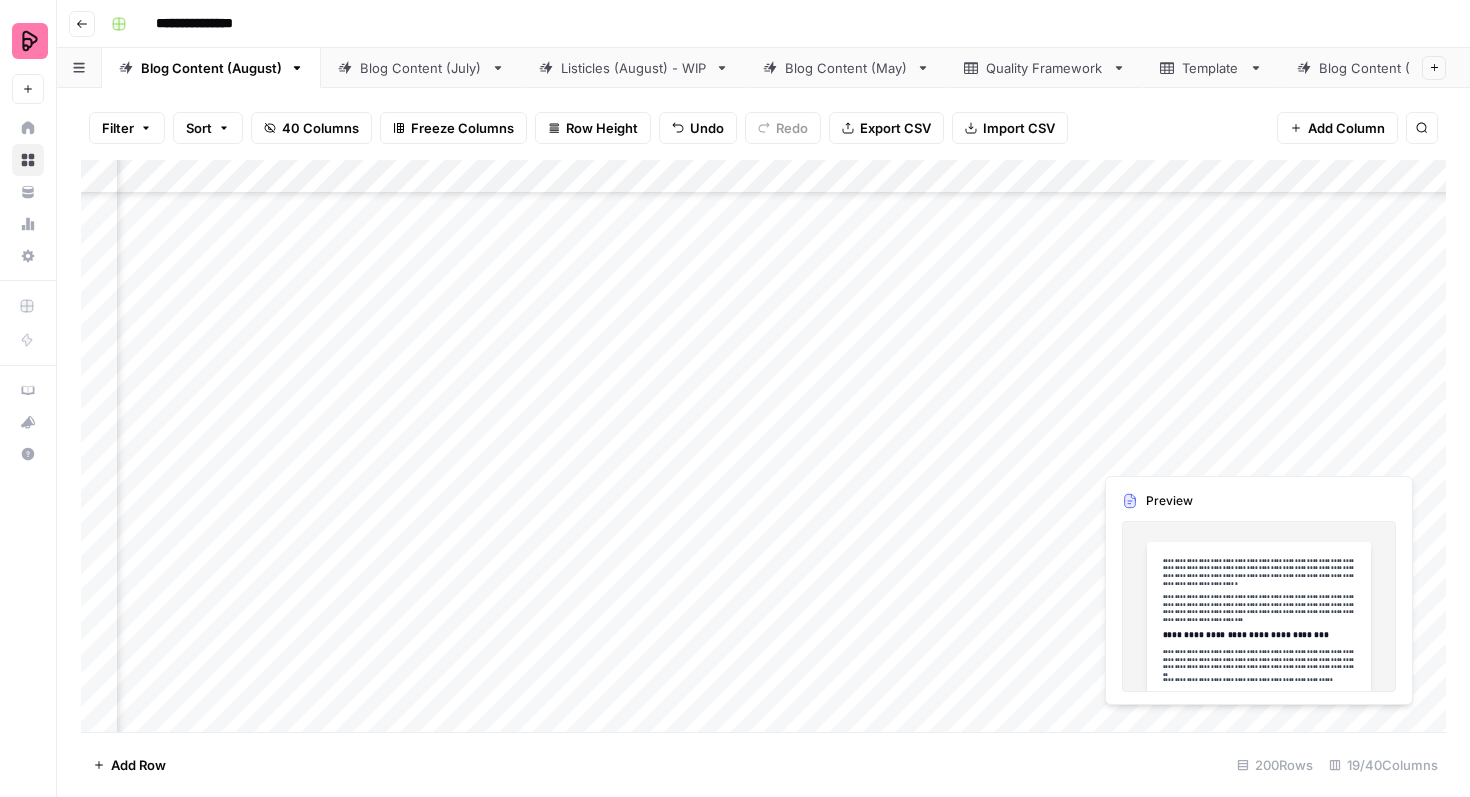 click on "Add Column" at bounding box center (763, 446) 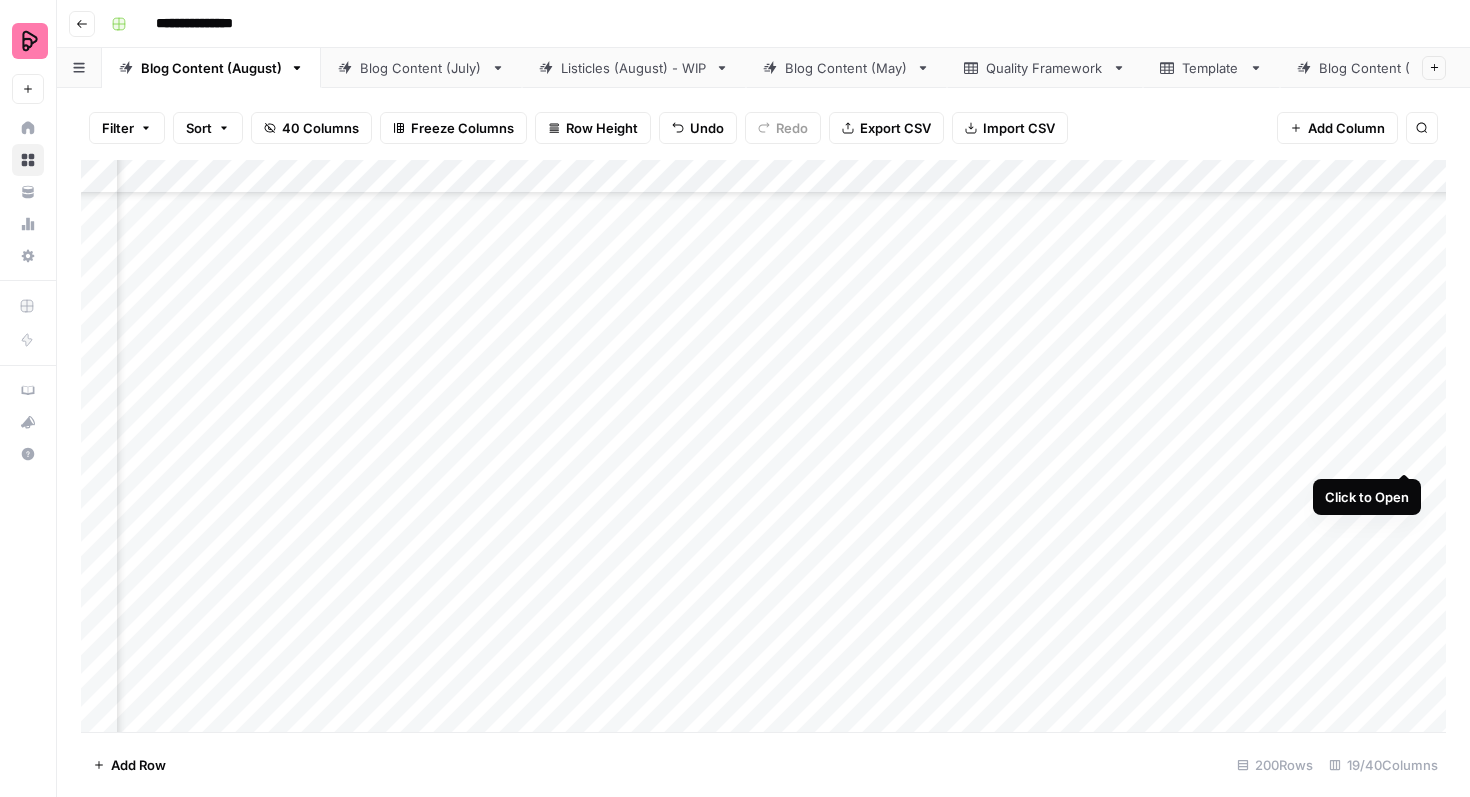 click on "Add Column" at bounding box center (763, 446) 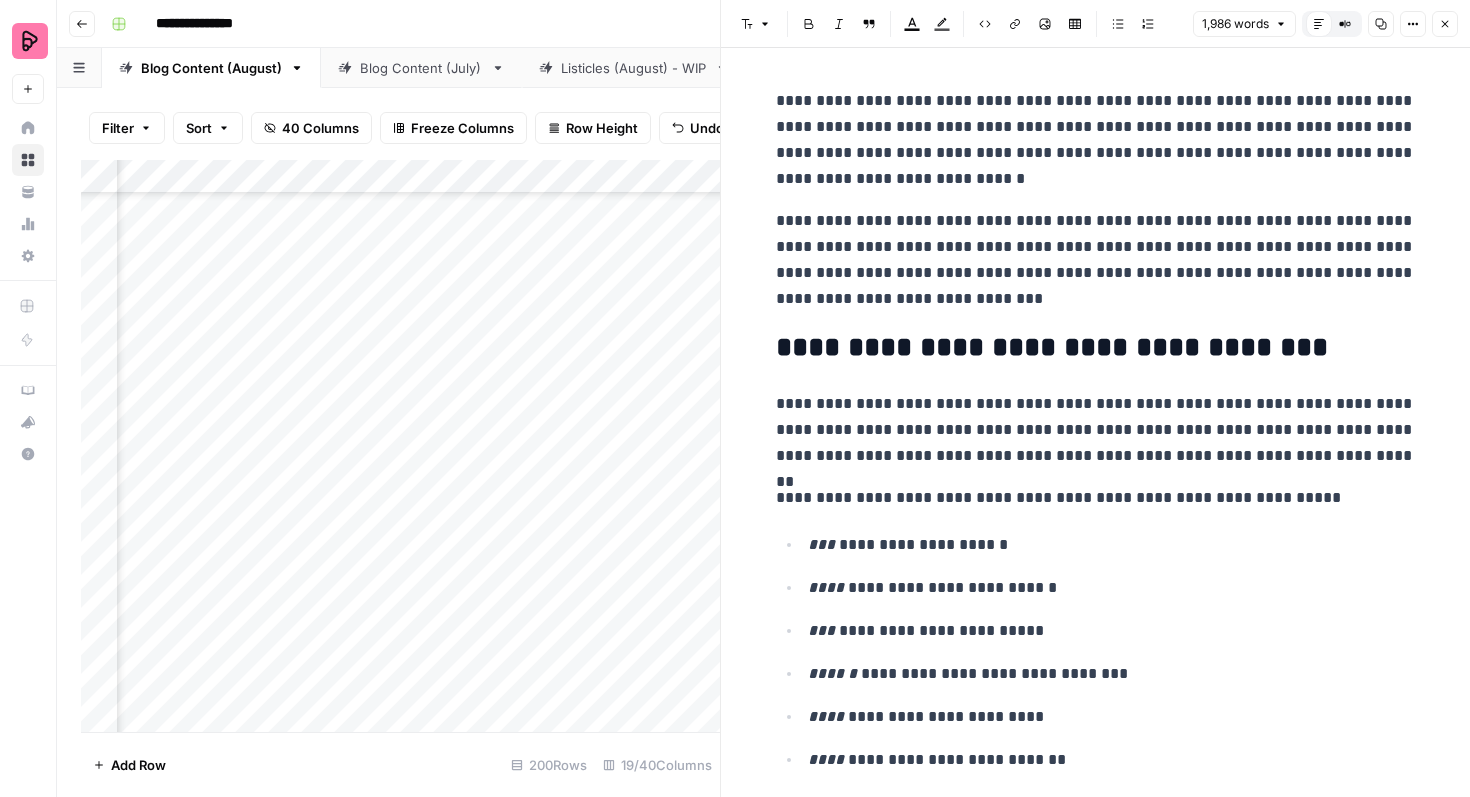 click 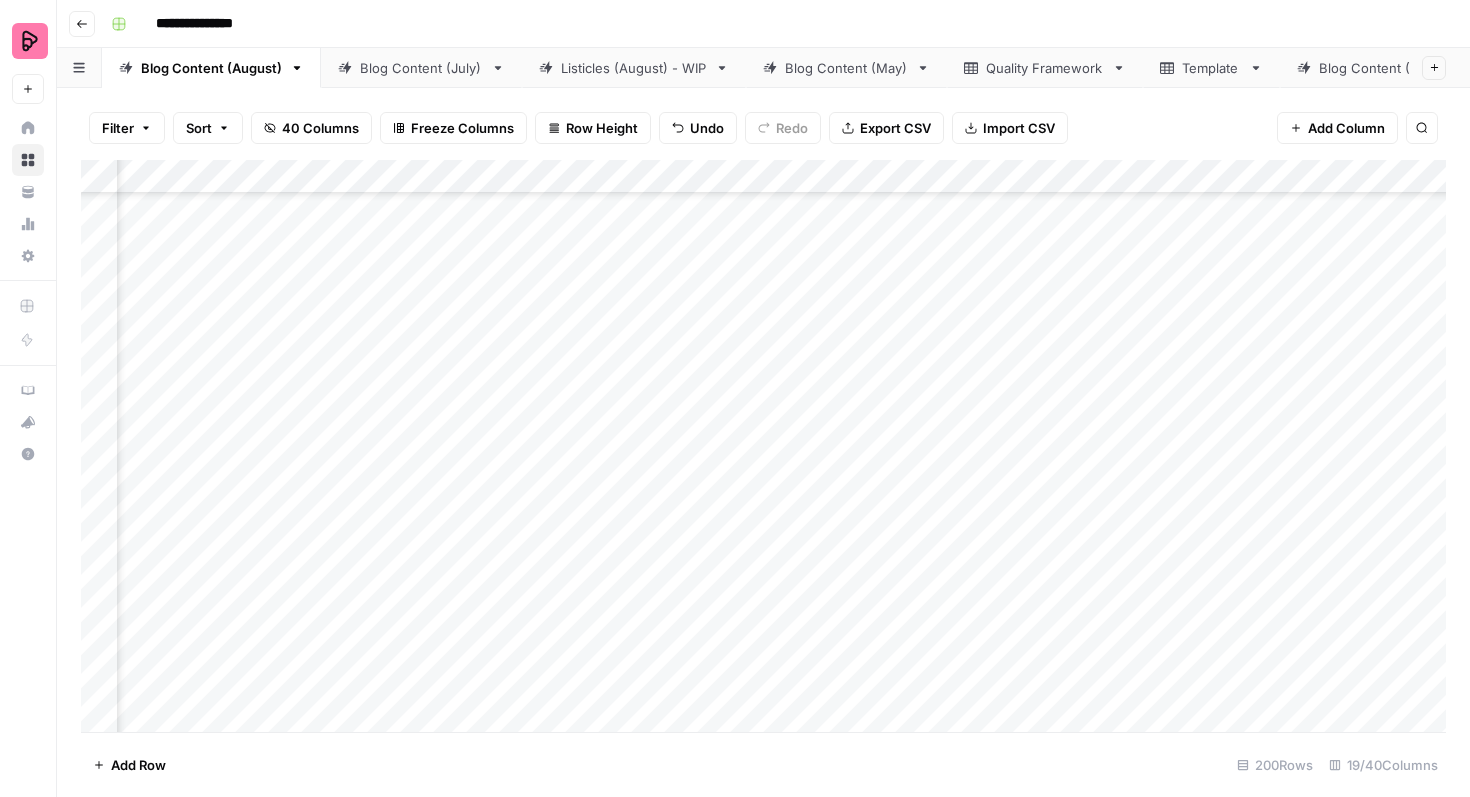 click on "Add Column" at bounding box center (763, 446) 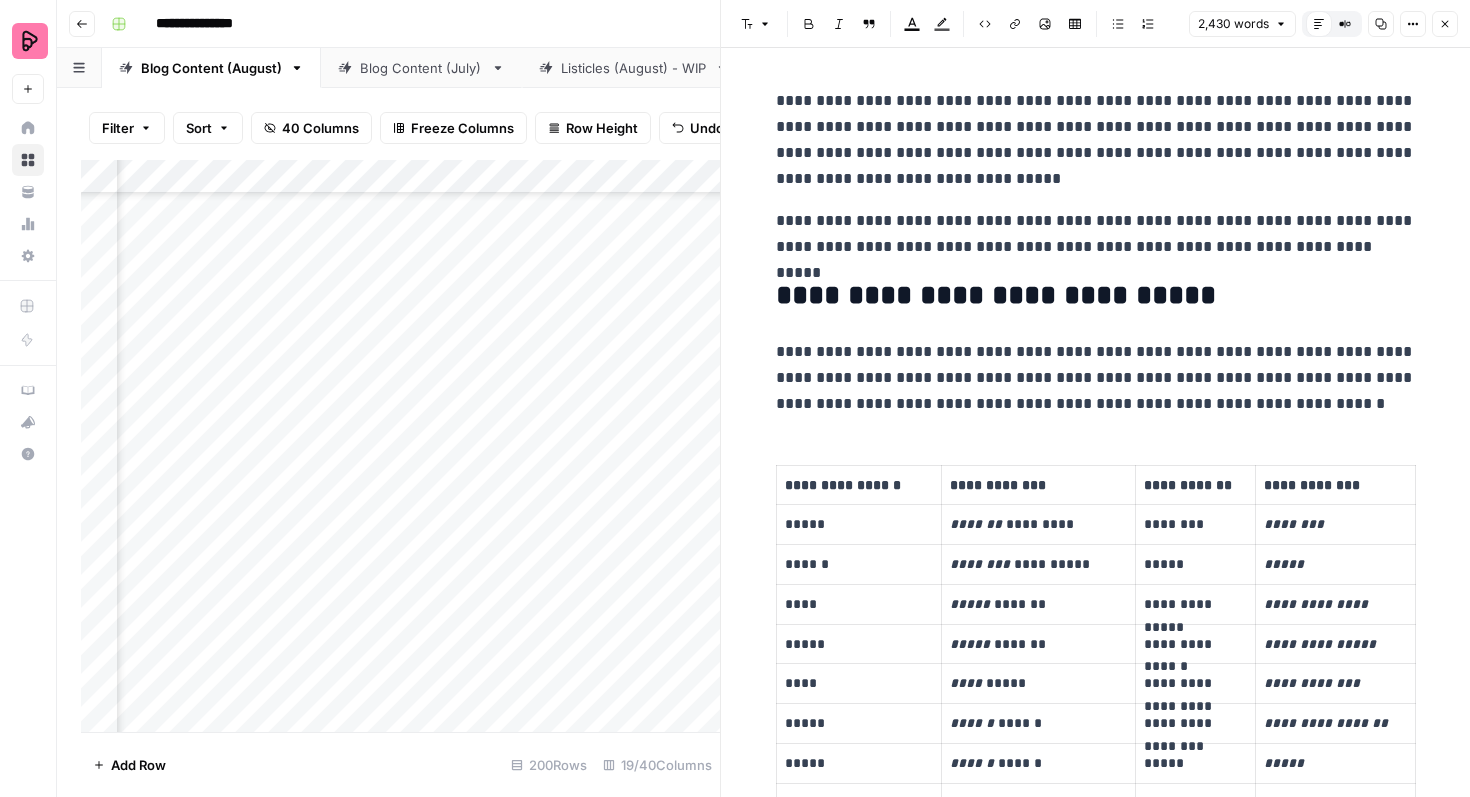 click 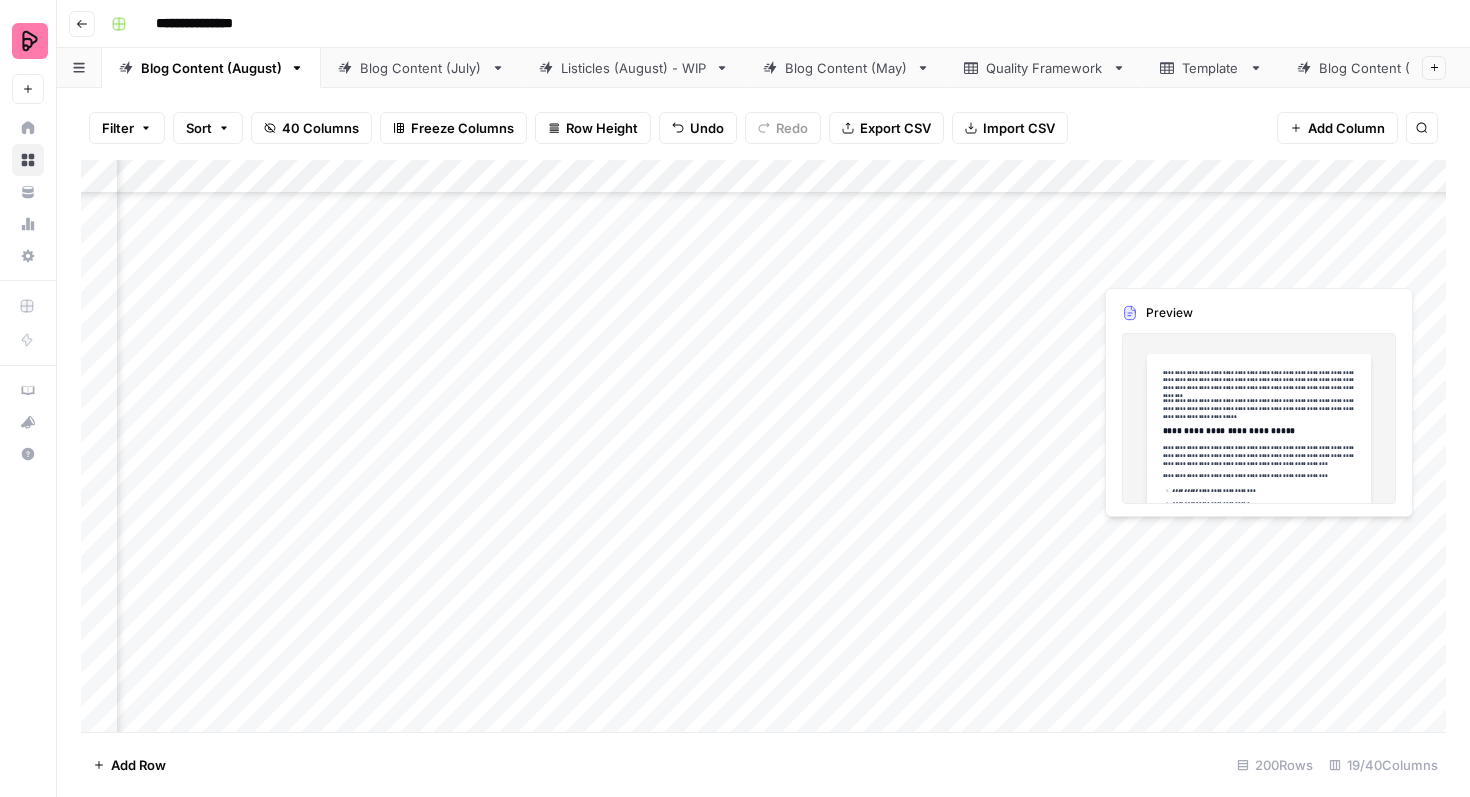 click on "Add Column" at bounding box center [763, 446] 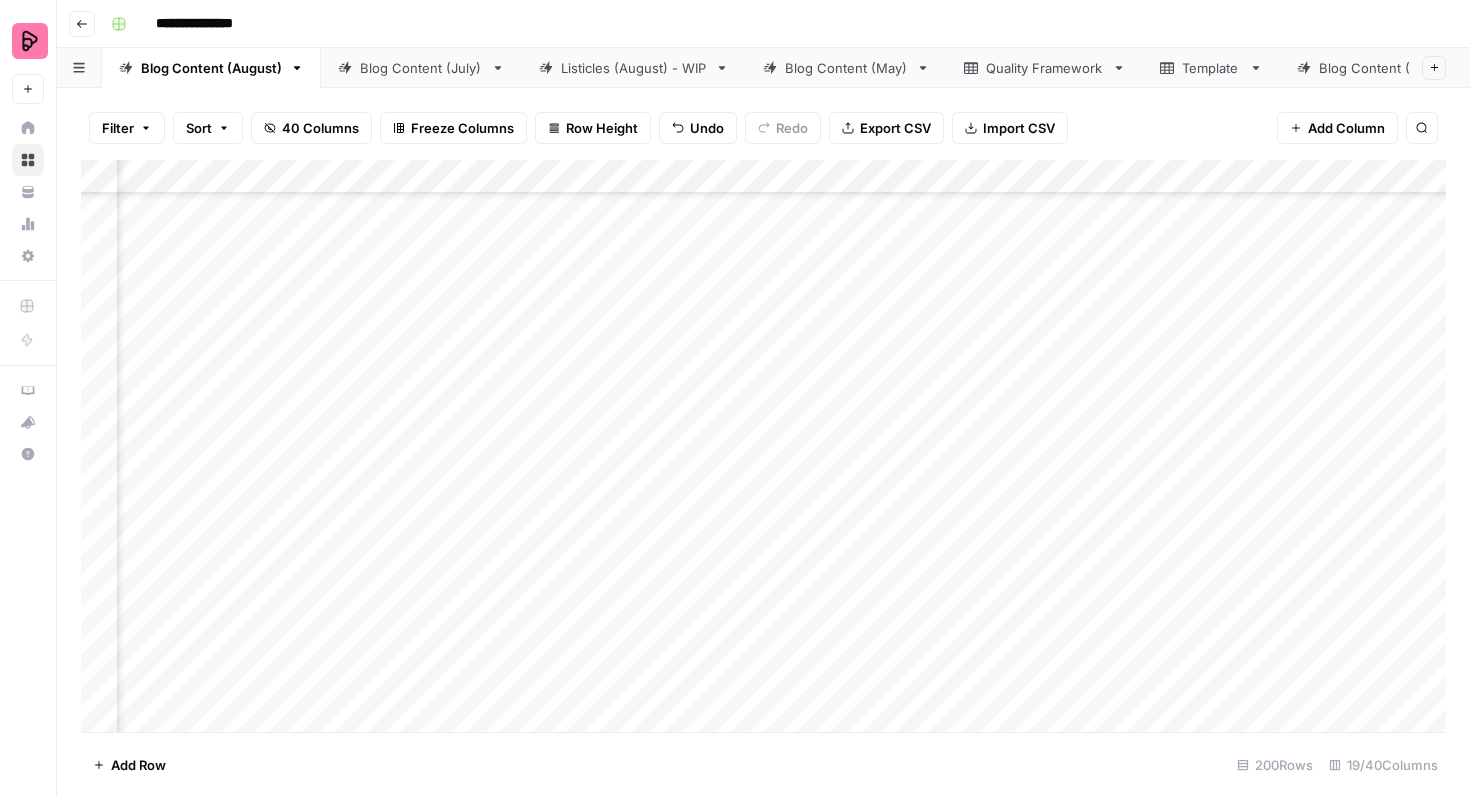click on "Add Column" at bounding box center (763, 446) 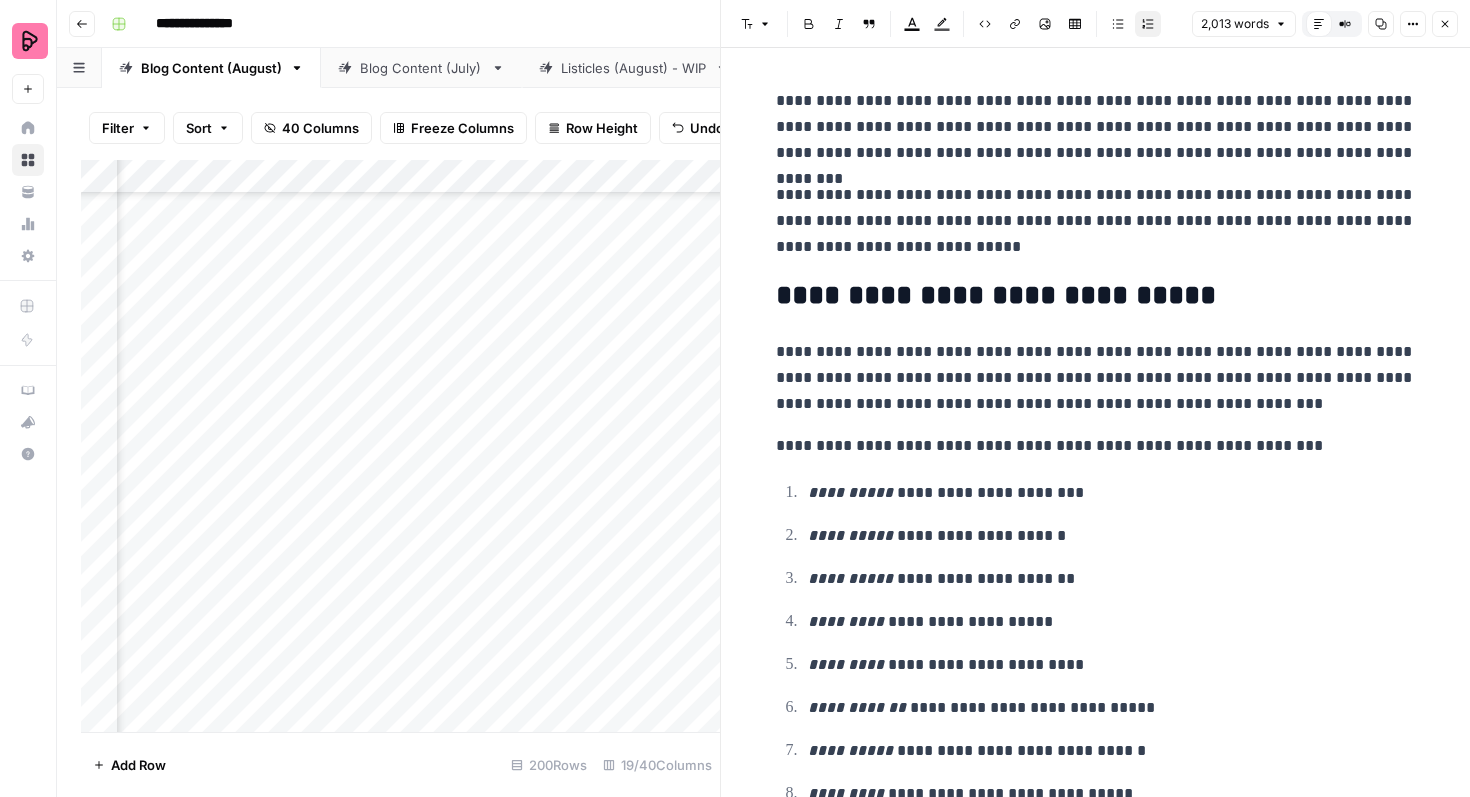 click 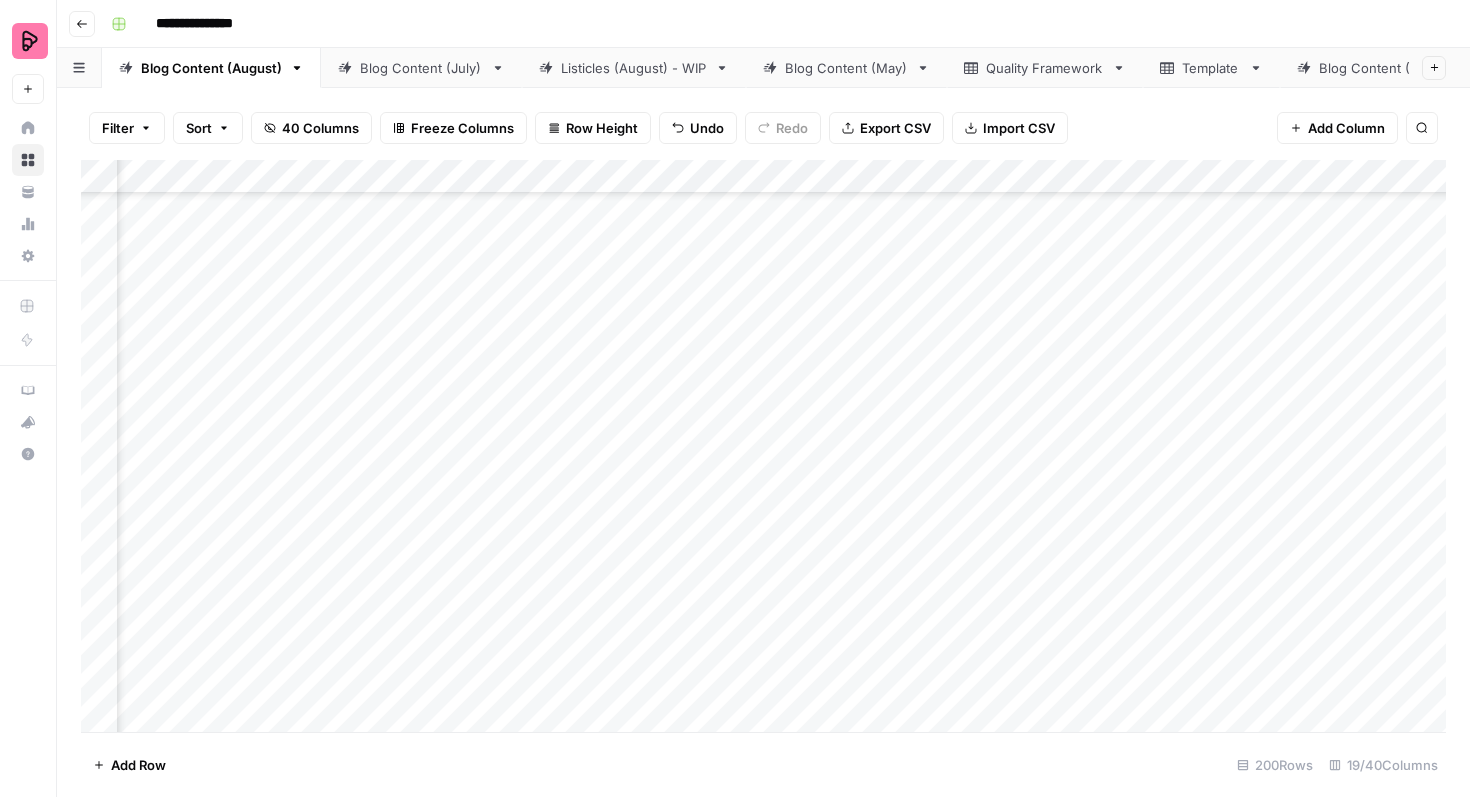 click on "Add Column" at bounding box center [763, 446] 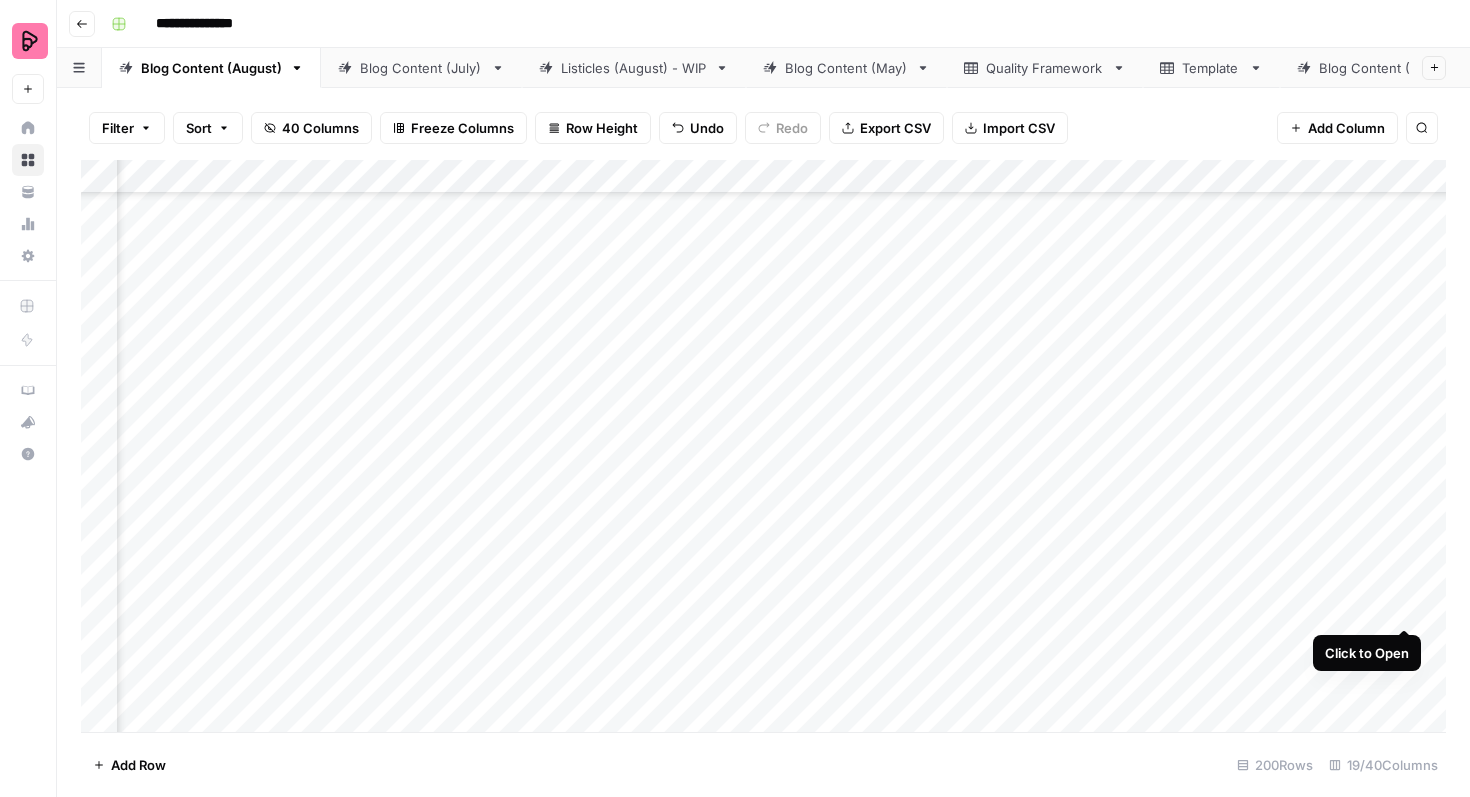 click on "Add Column" at bounding box center [763, 446] 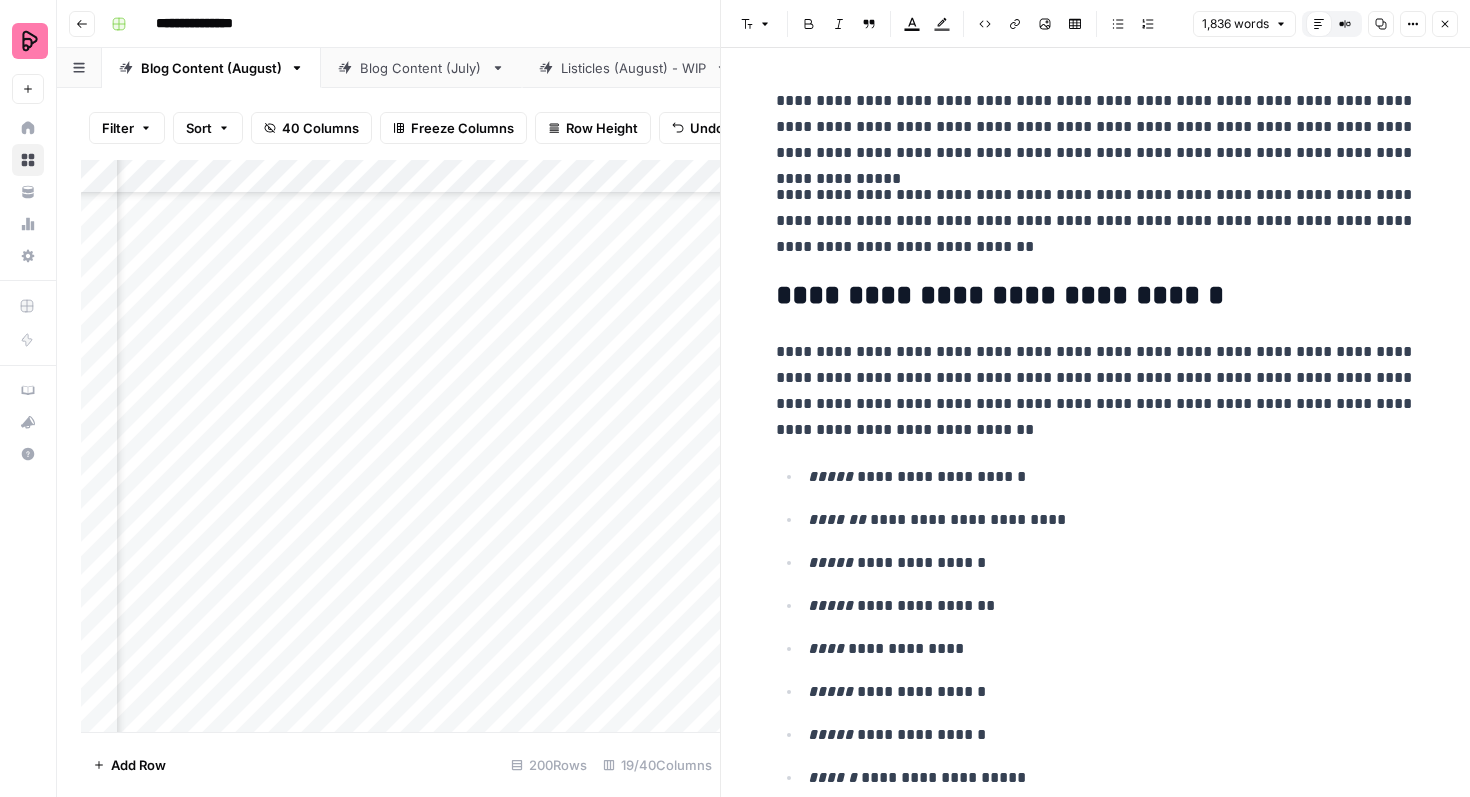 click on "Close" at bounding box center (1445, 24) 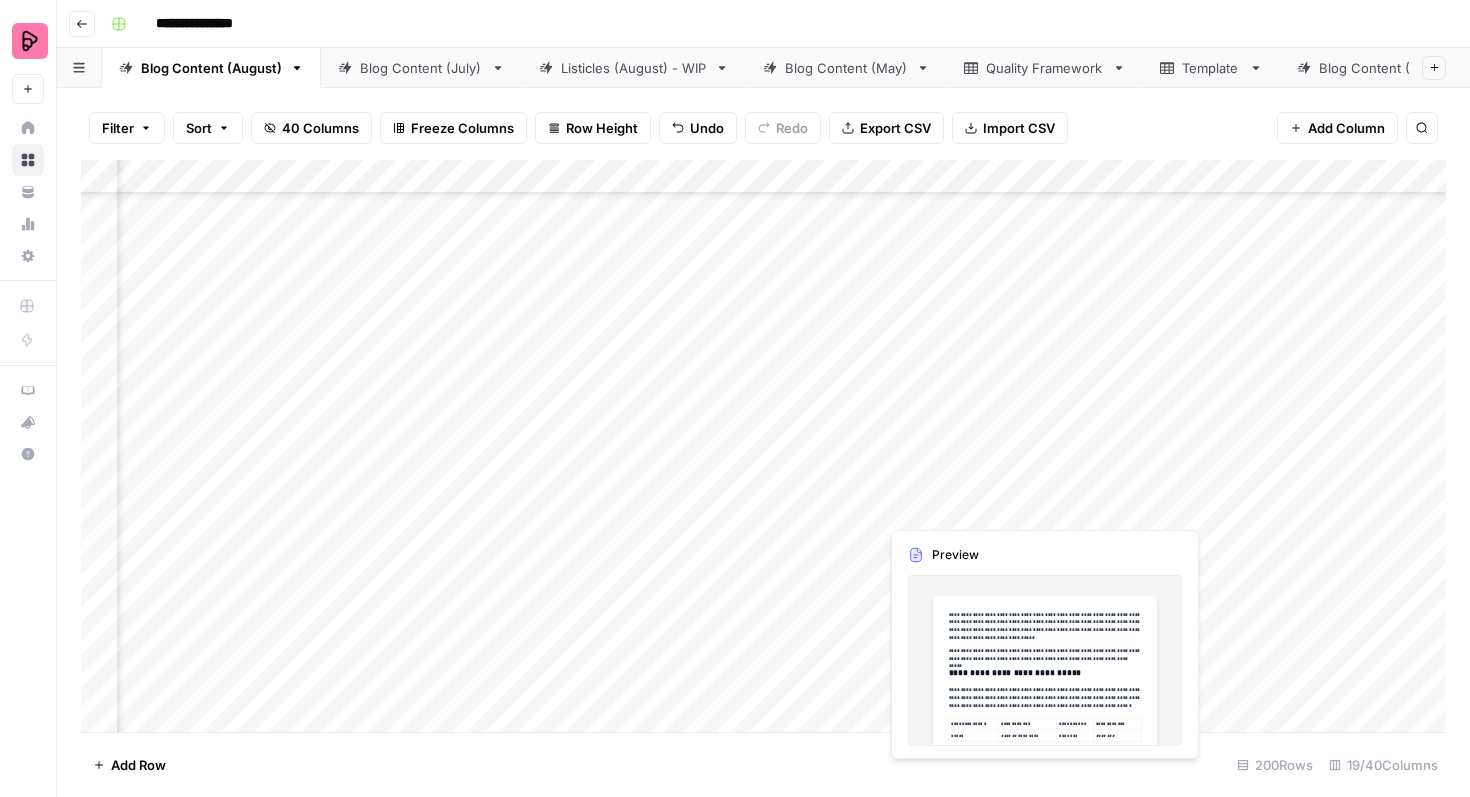 scroll, scrollTop: 293, scrollLeft: 1065, axis: both 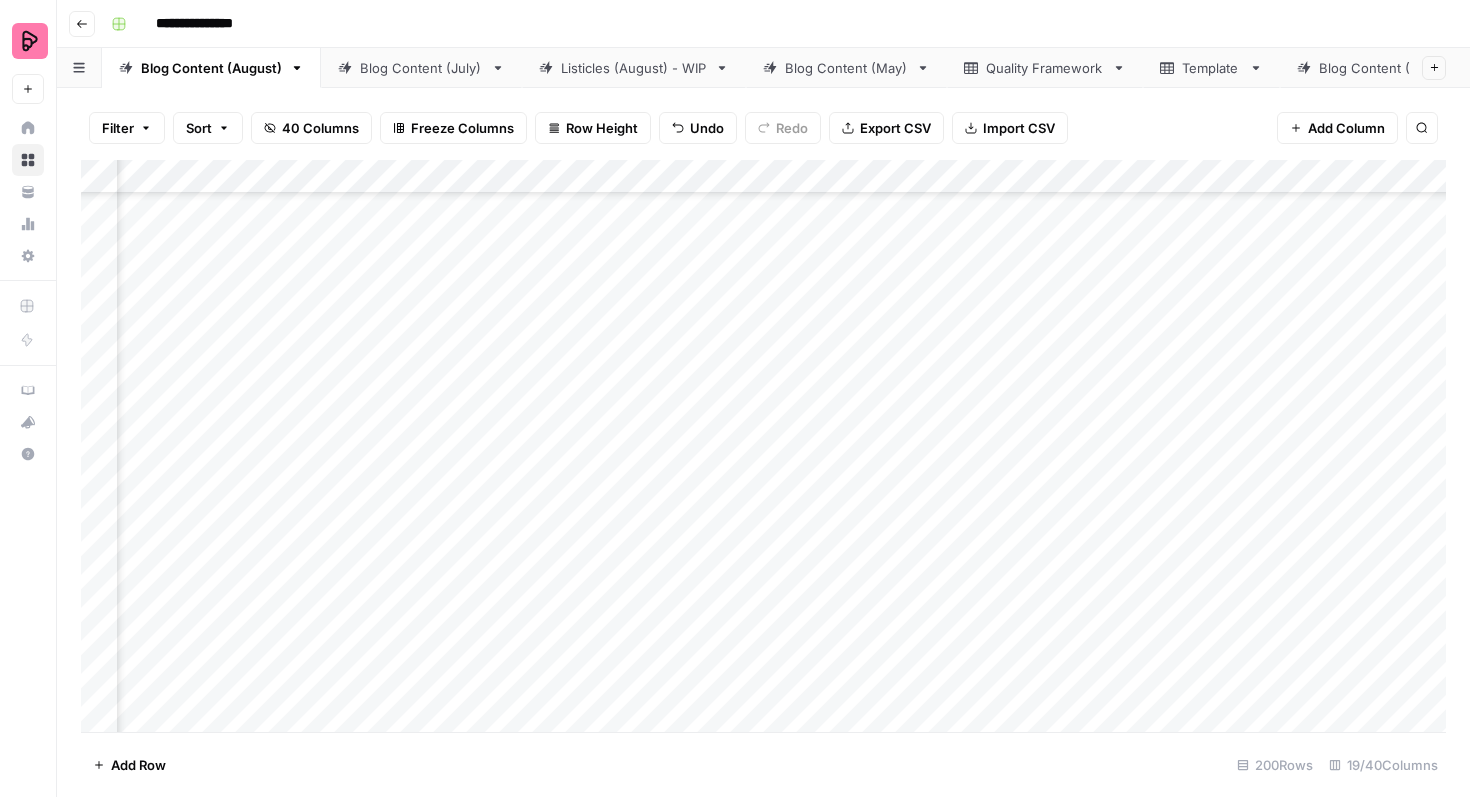 click on "Add Column" at bounding box center [763, 446] 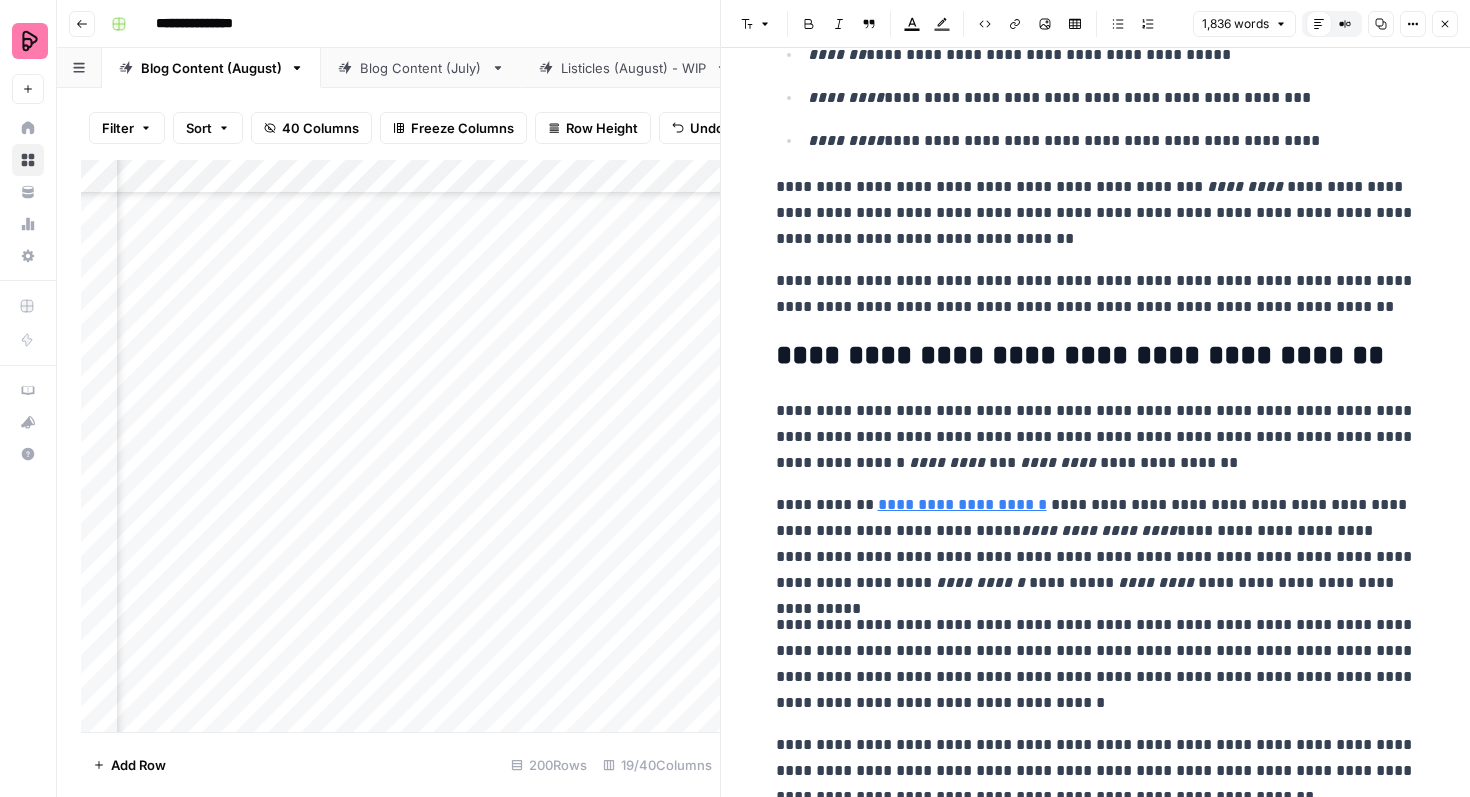 scroll, scrollTop: 7019, scrollLeft: 0, axis: vertical 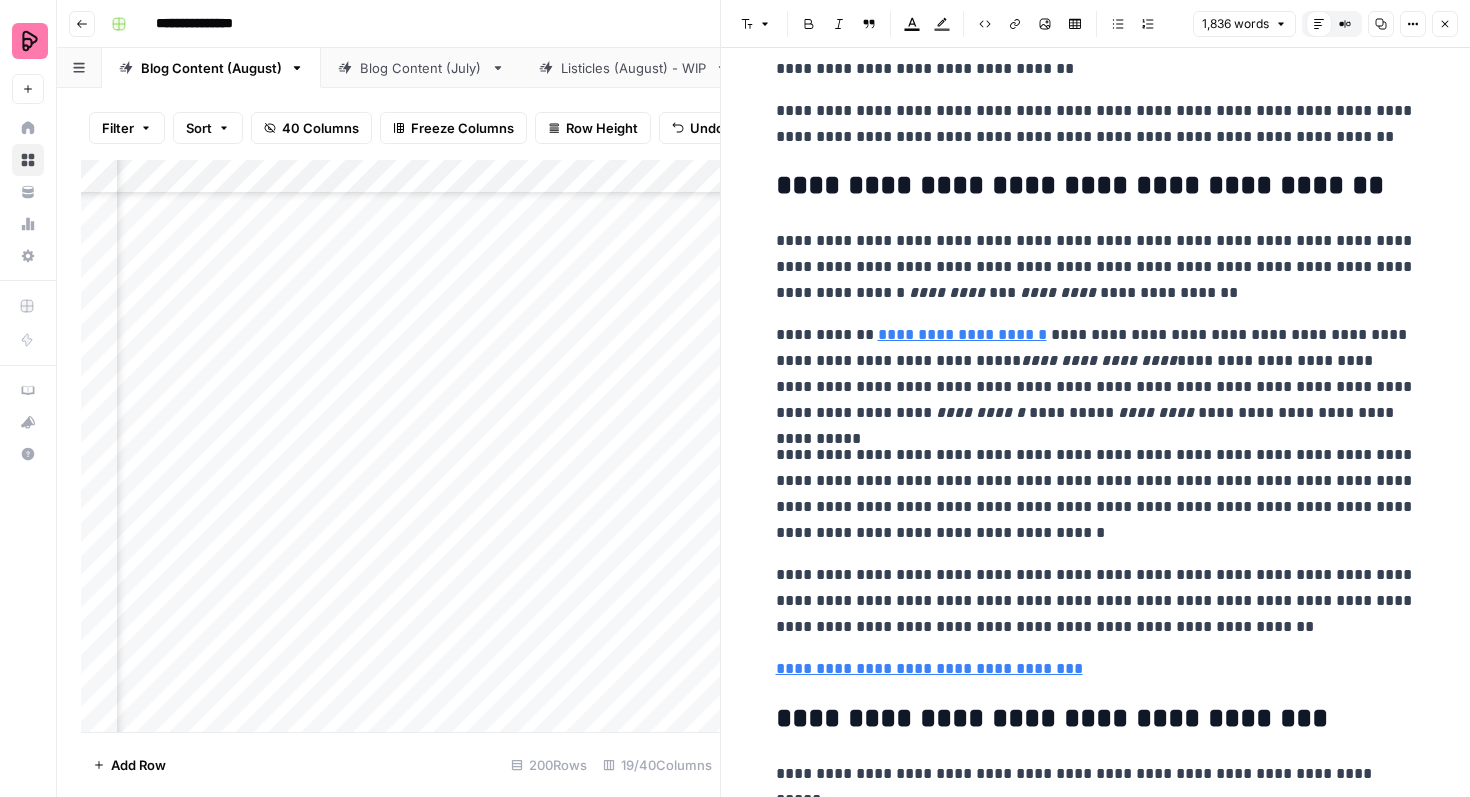 click on "**********" at bounding box center [962, 334] 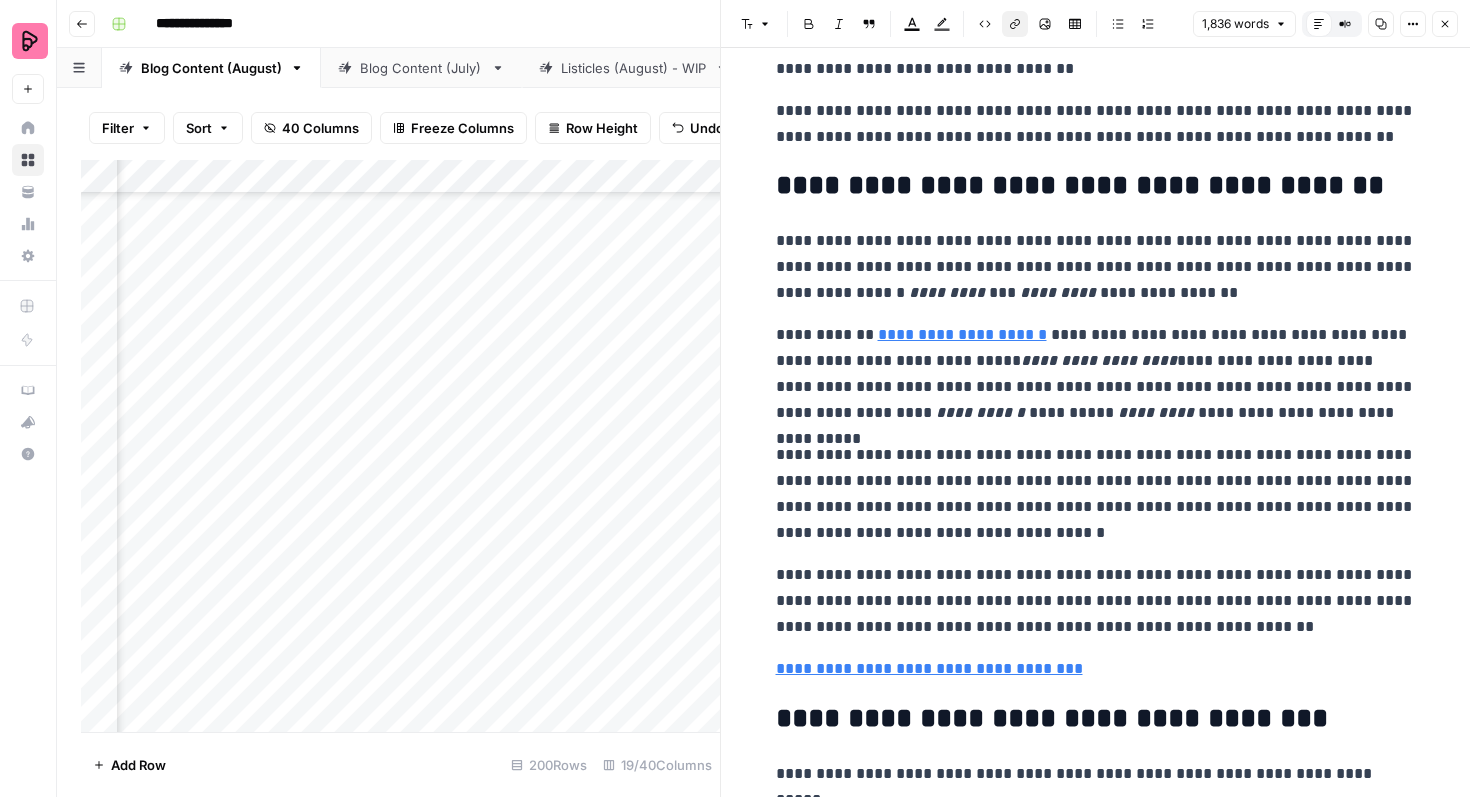click on "**********" at bounding box center [929, 668] 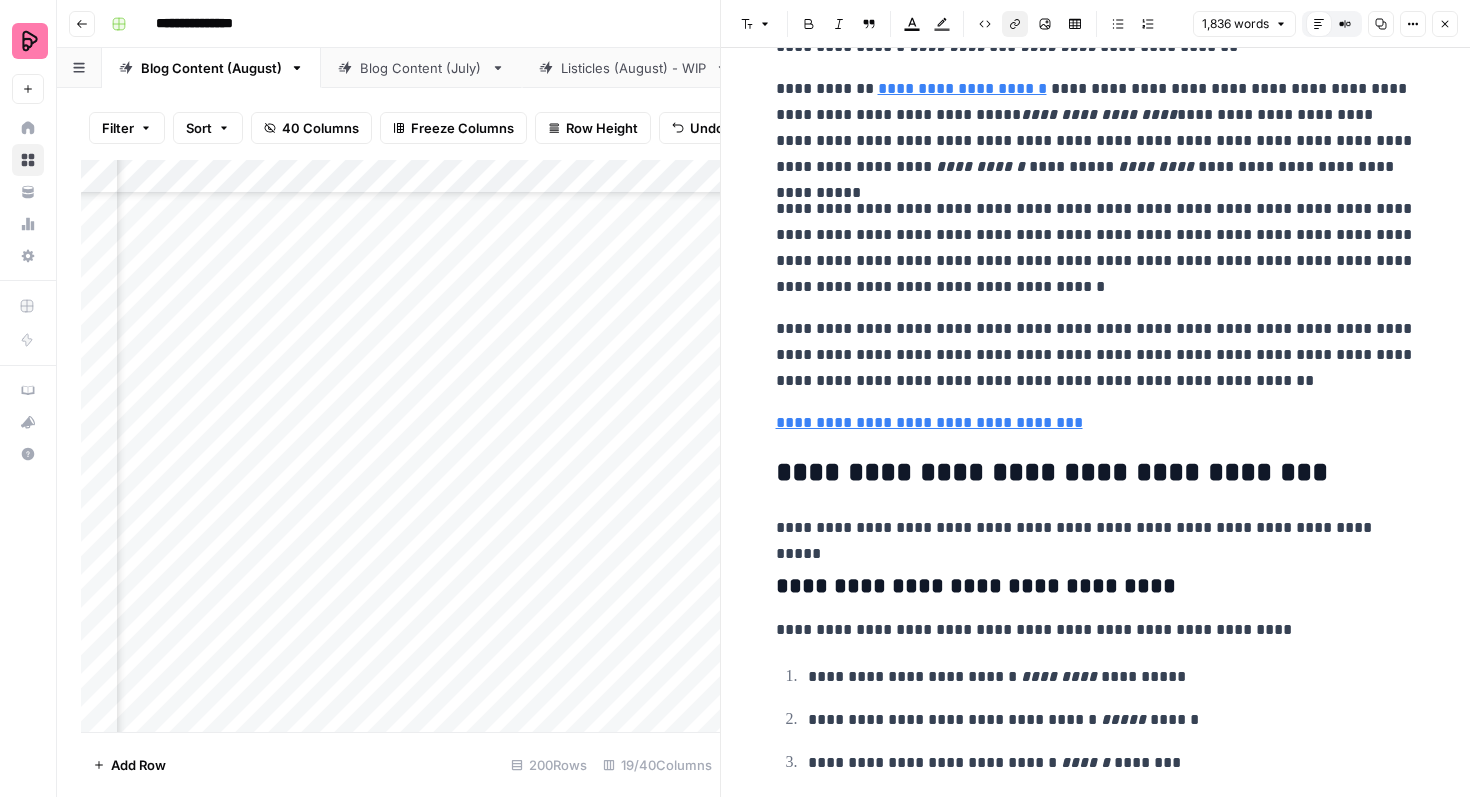 scroll, scrollTop: 7264, scrollLeft: 0, axis: vertical 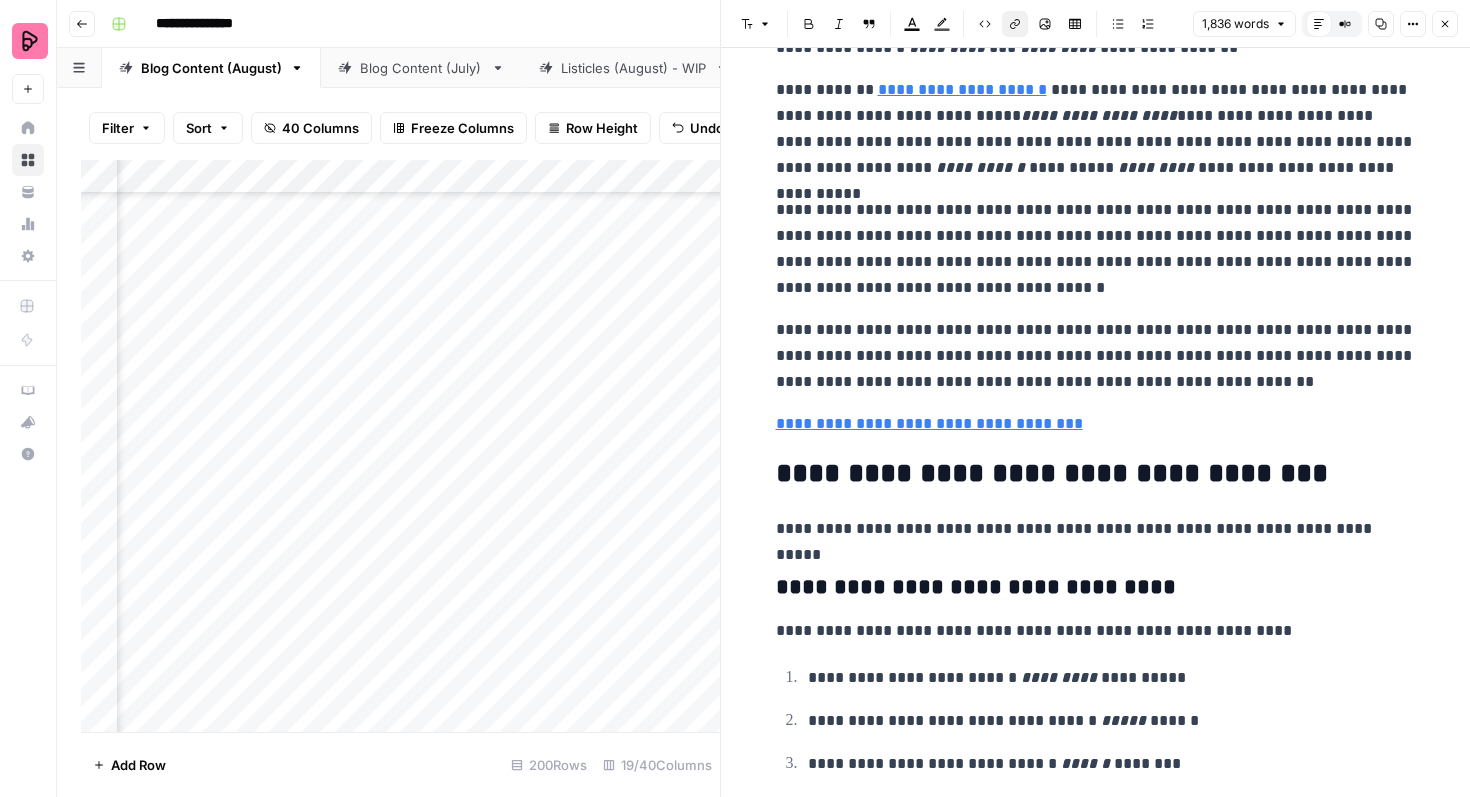 click 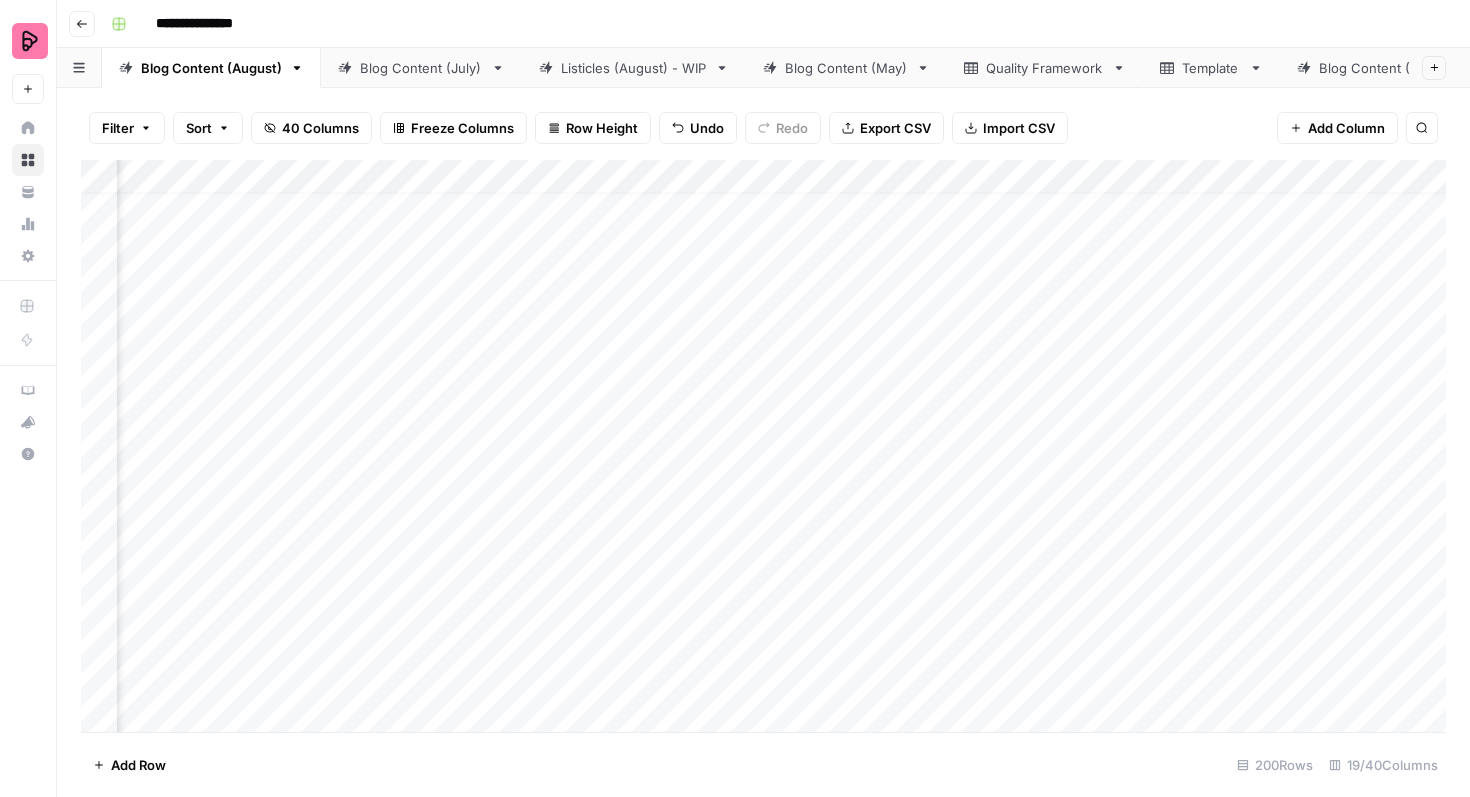 scroll, scrollTop: 0, scrollLeft: 565, axis: horizontal 